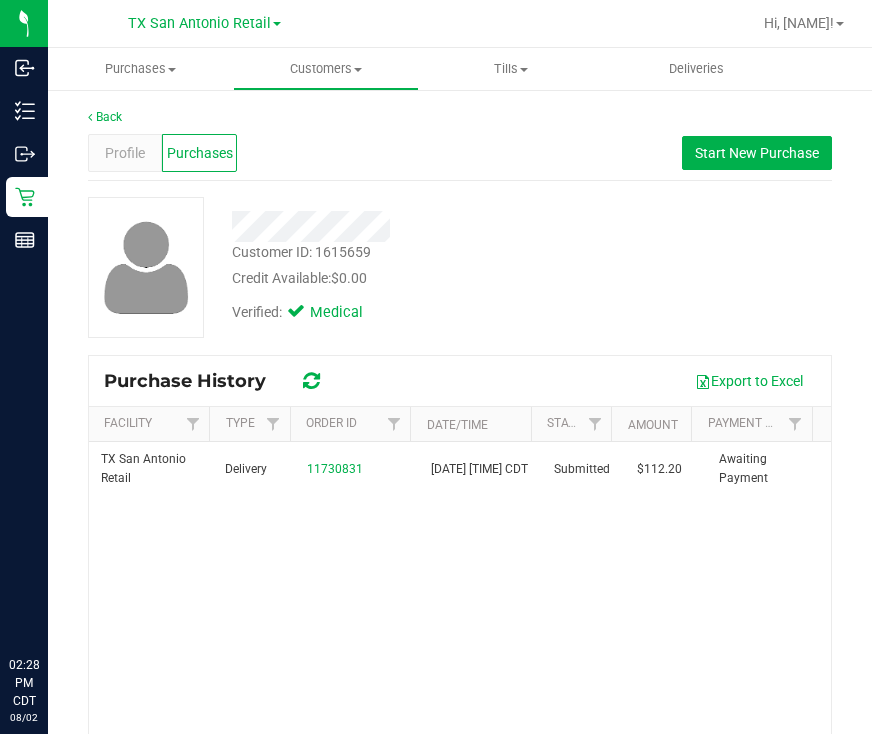 scroll, scrollTop: 0, scrollLeft: 0, axis: both 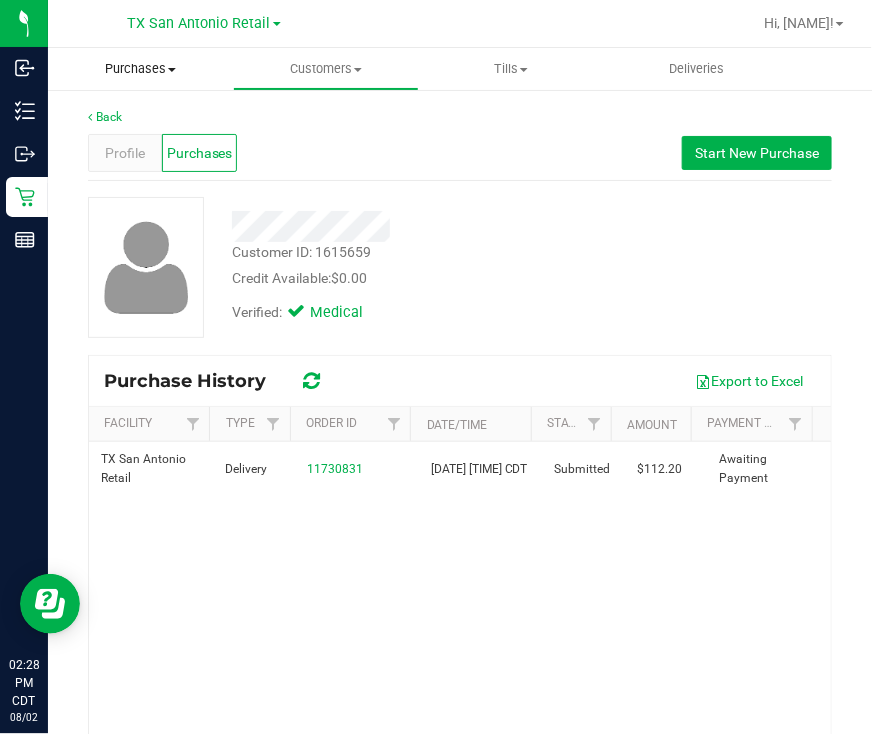 click on "Purchases
Summary of purchases
Fulfillment
All purchases" at bounding box center [140, 69] 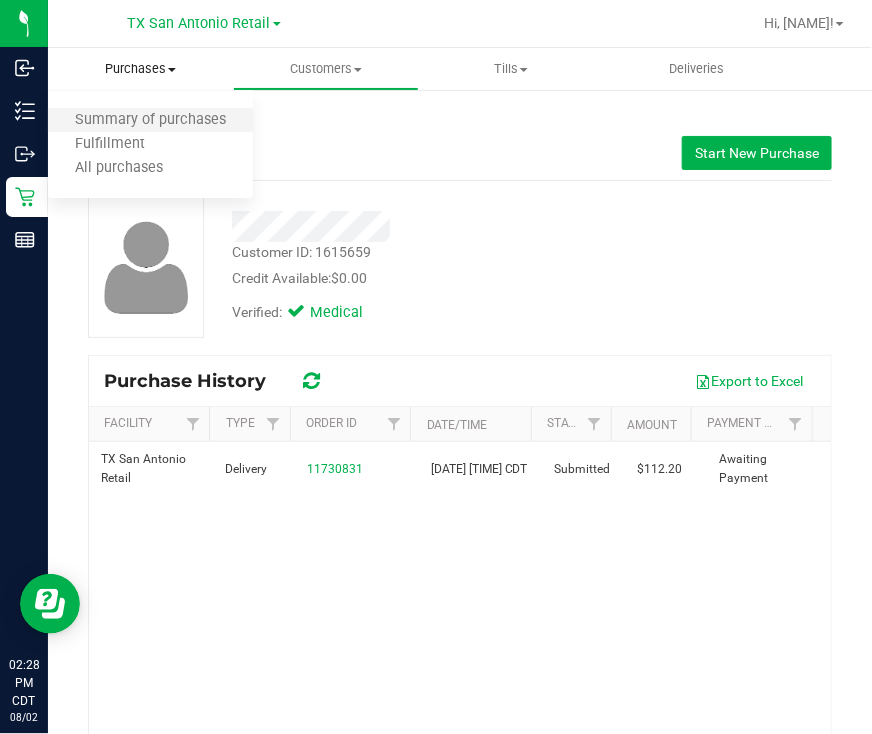 click on "Summary of purchases" at bounding box center [150, 121] 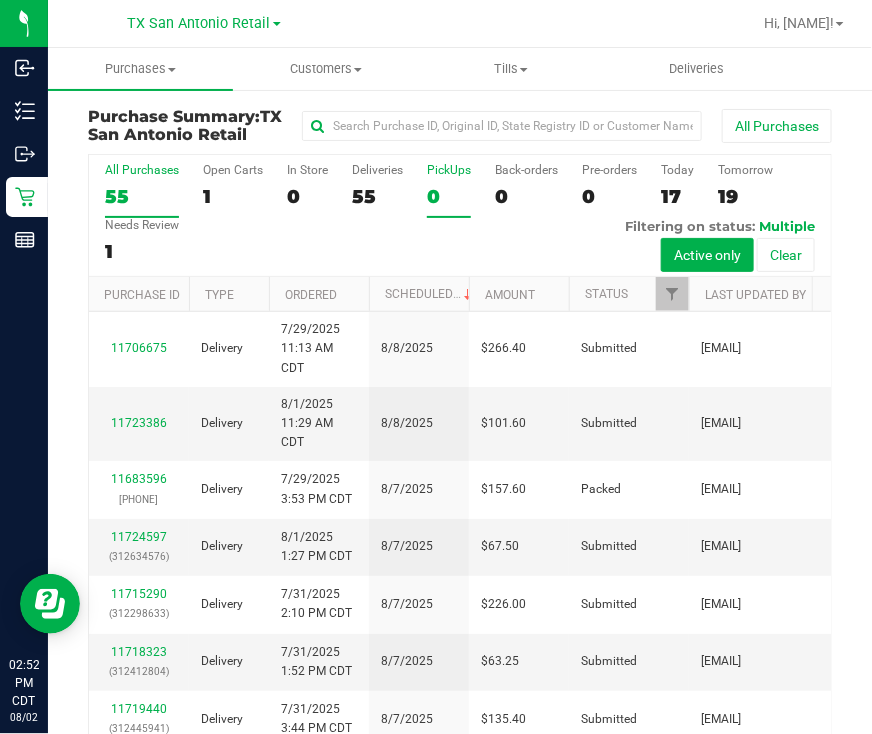 click on "0" at bounding box center (449, 196) 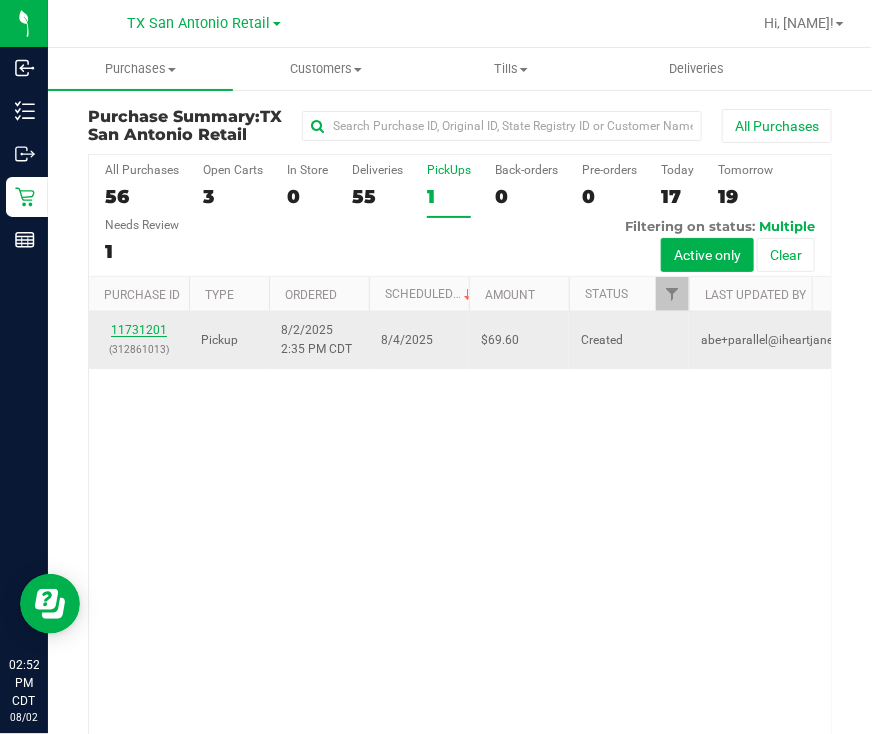 click on "11731201" at bounding box center [139, 330] 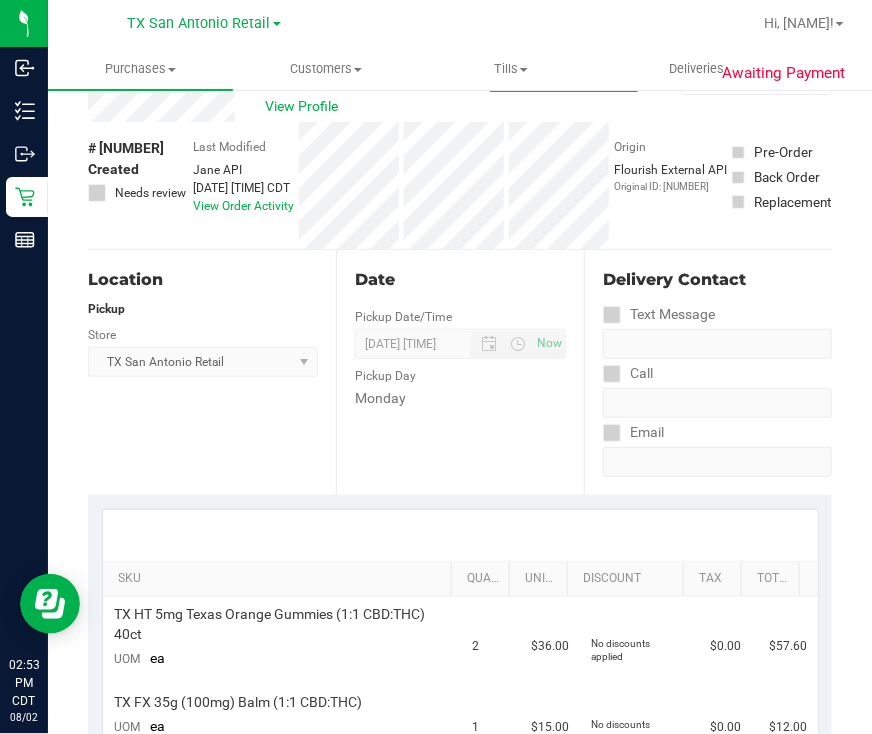 scroll, scrollTop: 0, scrollLeft: 0, axis: both 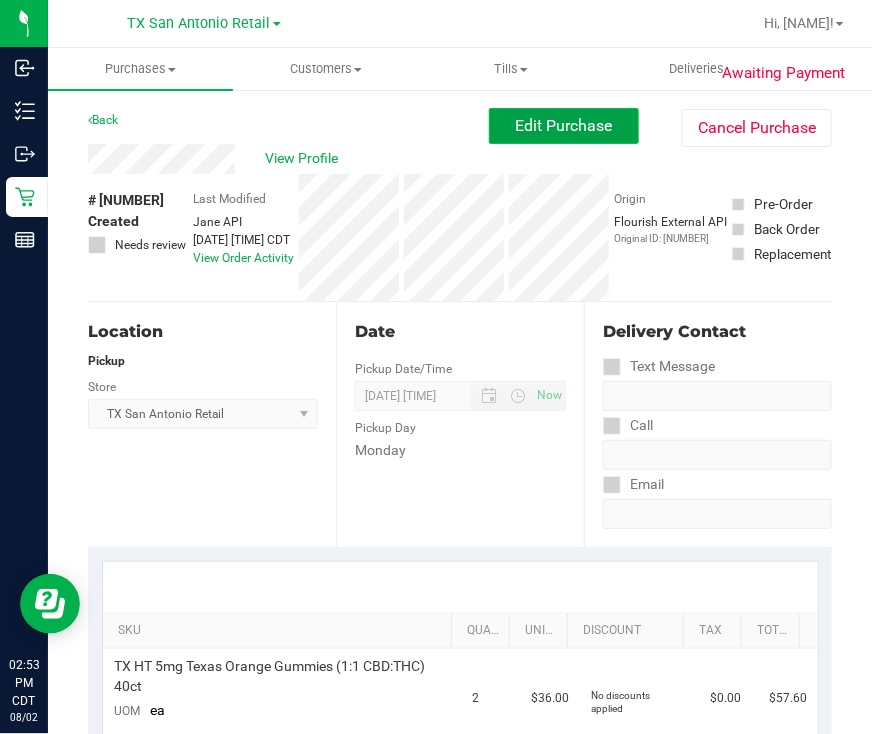 click on "Edit Purchase" at bounding box center [564, 126] 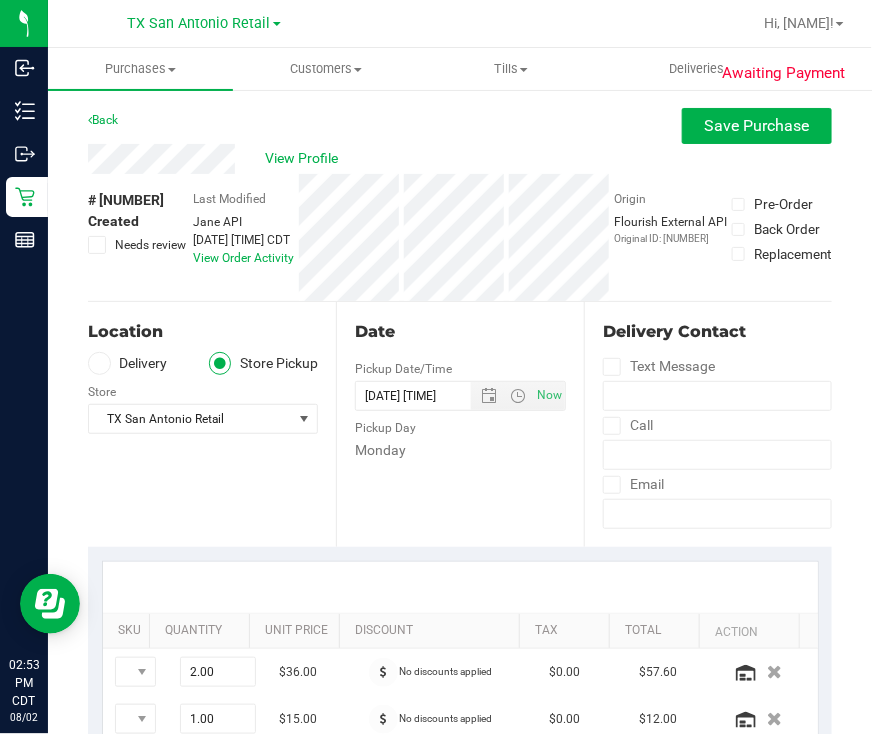 click on "Delivery" at bounding box center (128, 363) 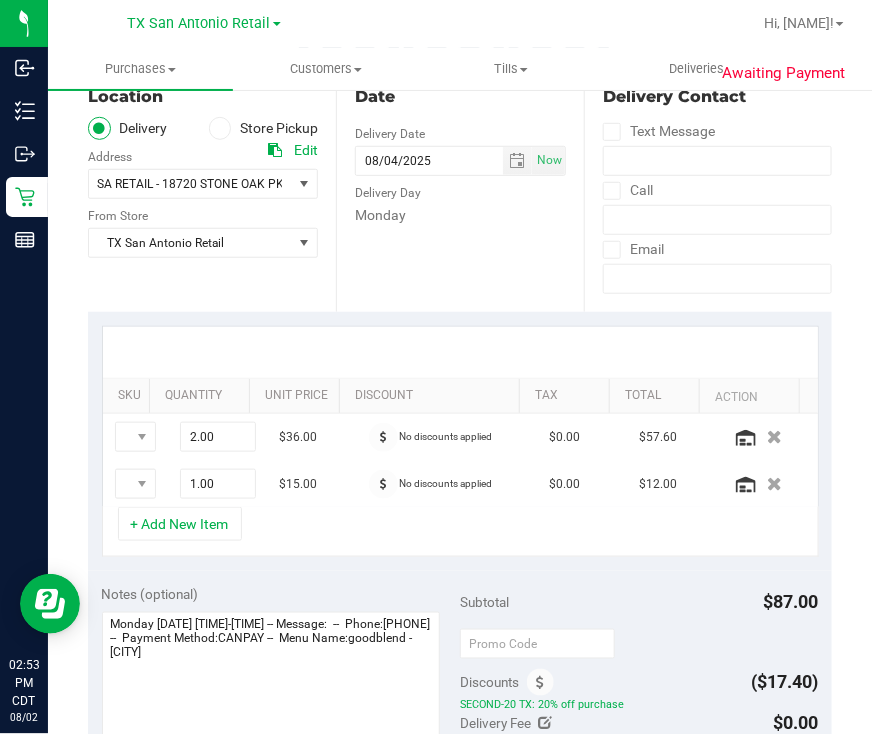 scroll, scrollTop: 375, scrollLeft: 0, axis: vertical 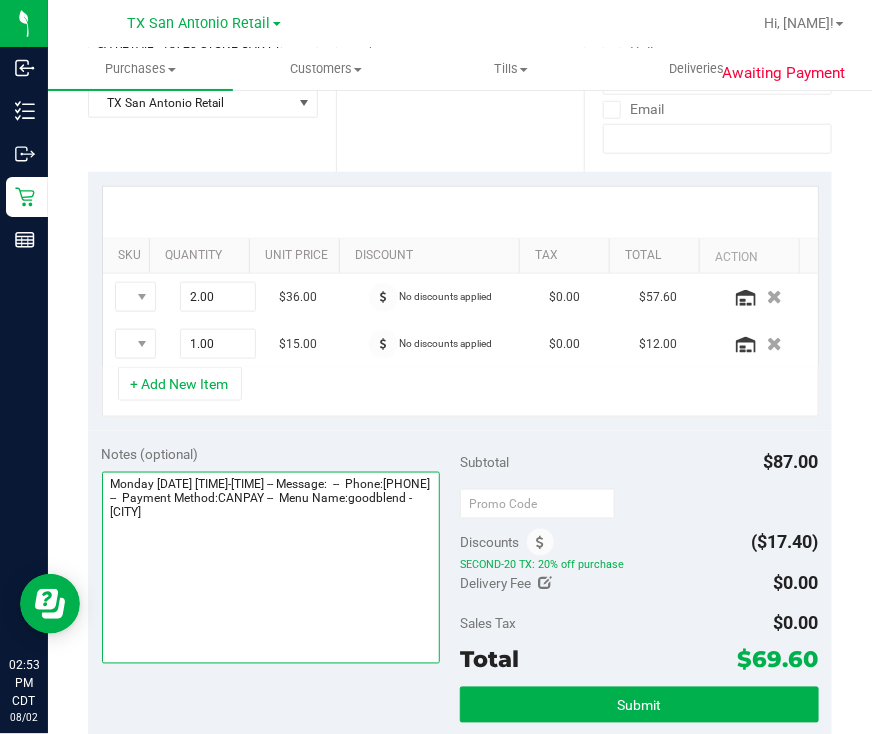 click at bounding box center [271, 568] 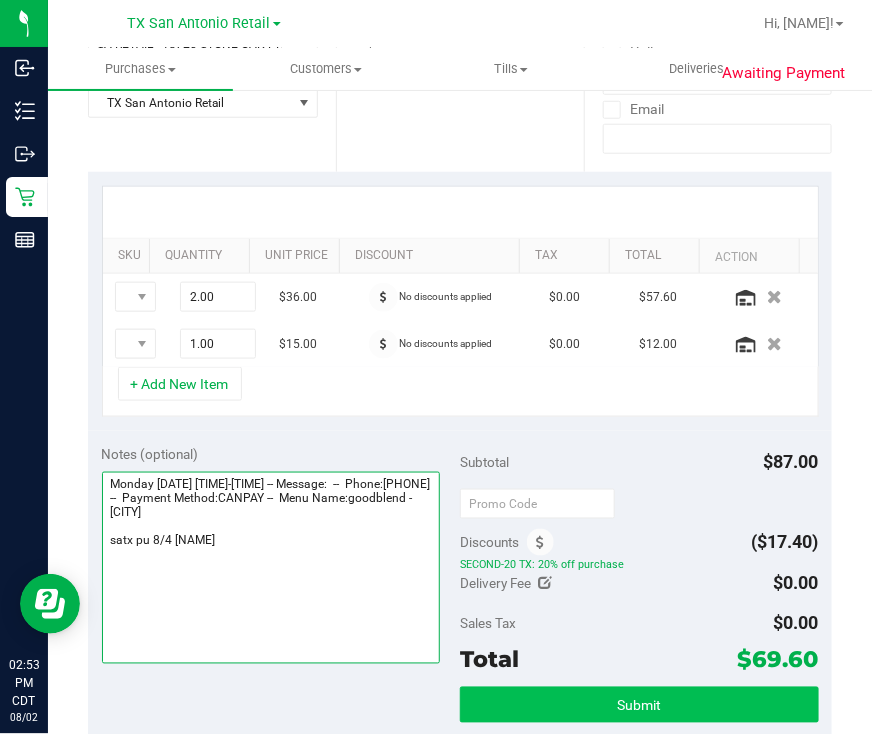 type on "Monday 08/04/2025 09:00-17:00 -- Message:  --  Phone:4176552089 --  Payment Method:CANPAY --  Menu Name:goodblend - San Antonio
satx pu 8/4 rg" 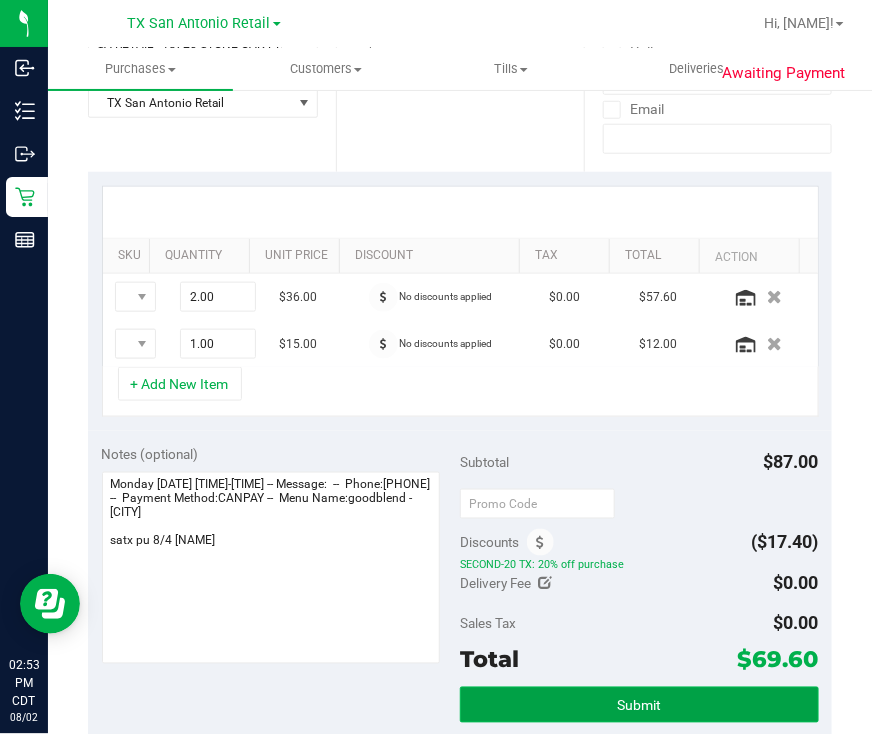 click on "Submit" at bounding box center (639, 705) 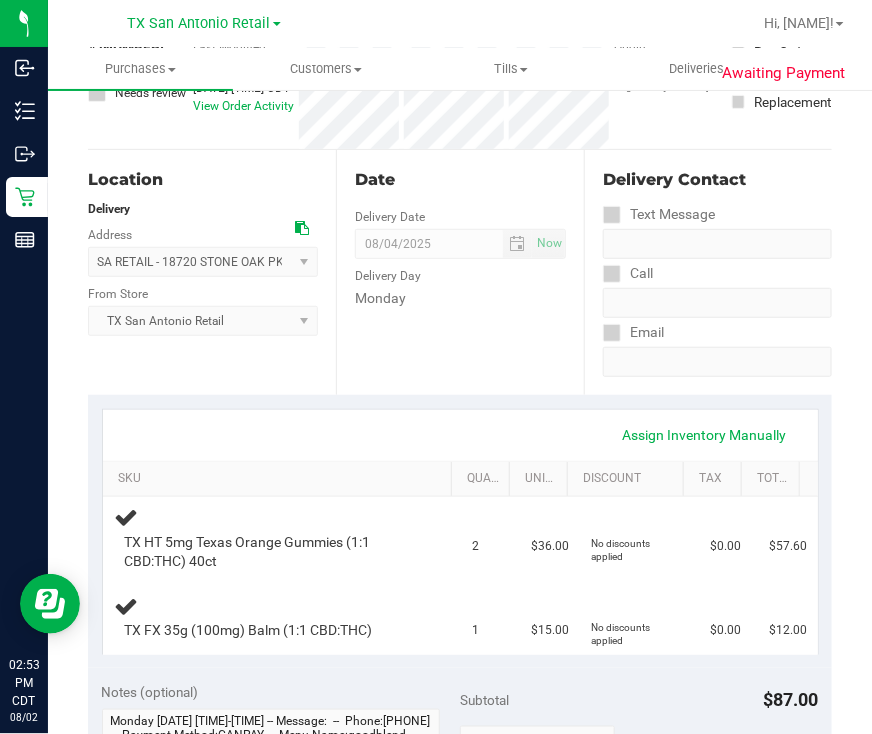 scroll, scrollTop: 0, scrollLeft: 0, axis: both 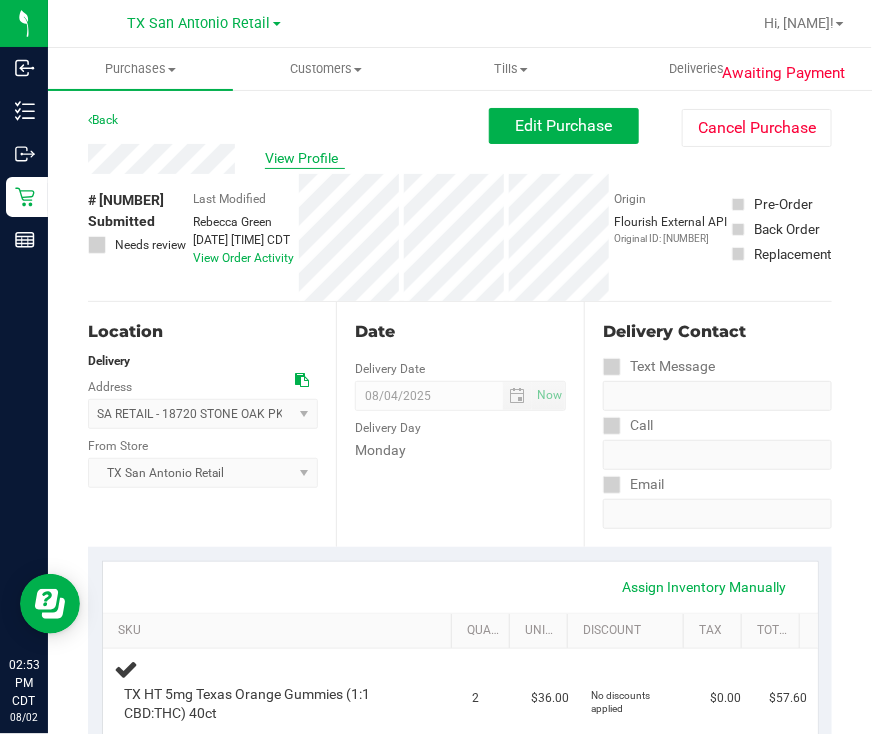 click on "View Profile" at bounding box center [305, 158] 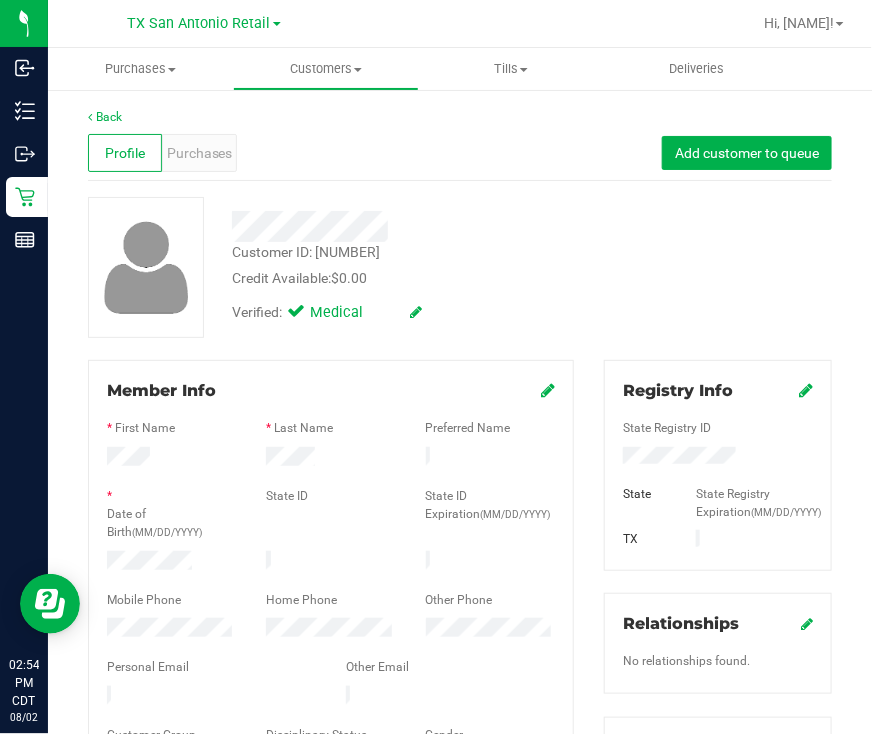 click on "Profile
Purchases
Add customer to queue" at bounding box center (460, 153) 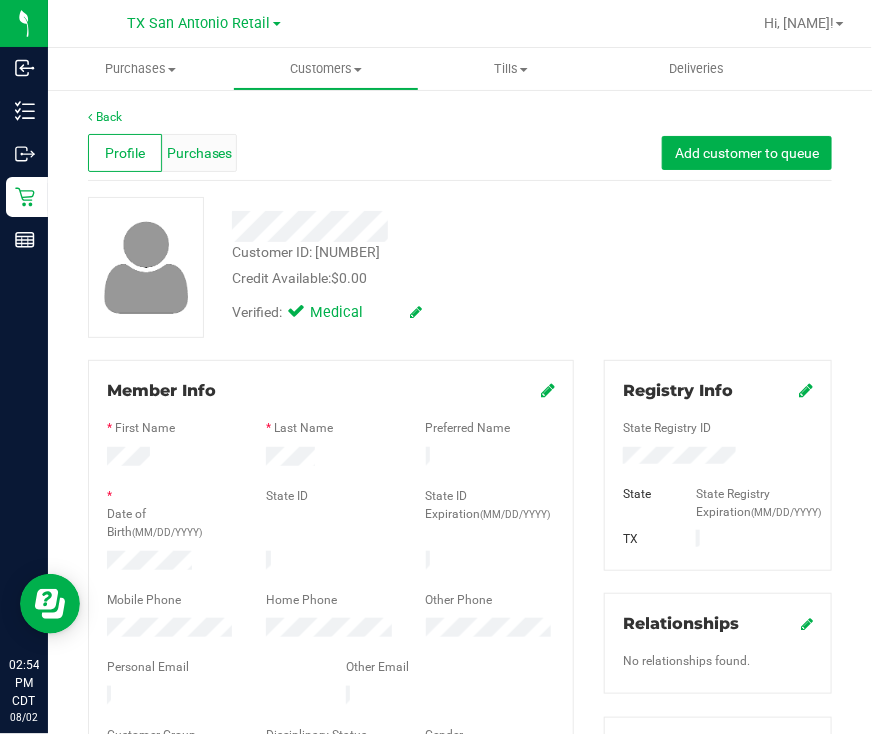 click on "Purchases" at bounding box center (199, 153) 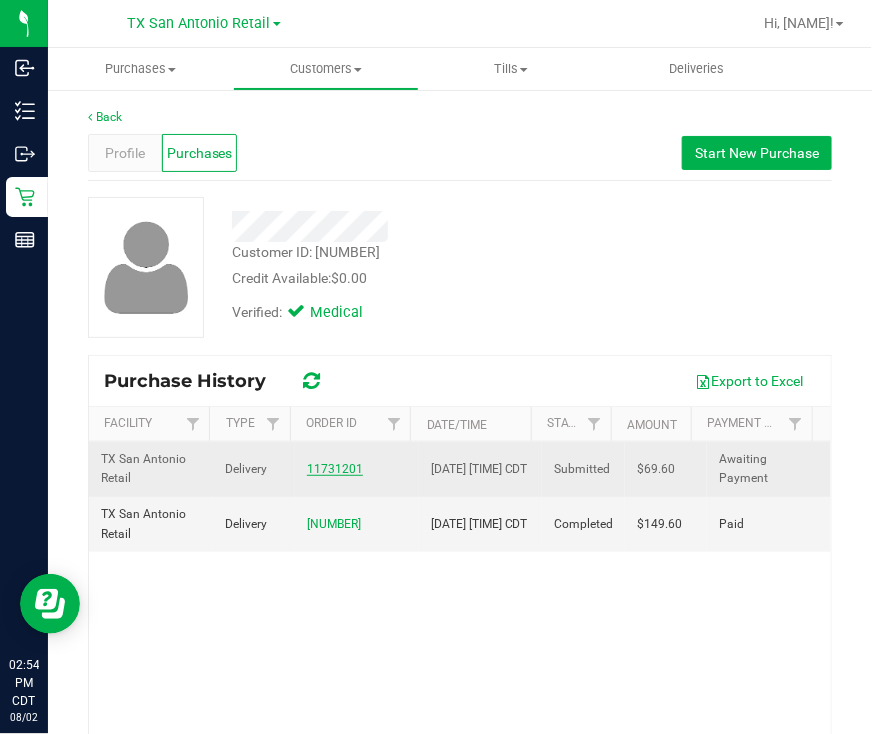 click on "11731201" at bounding box center [335, 469] 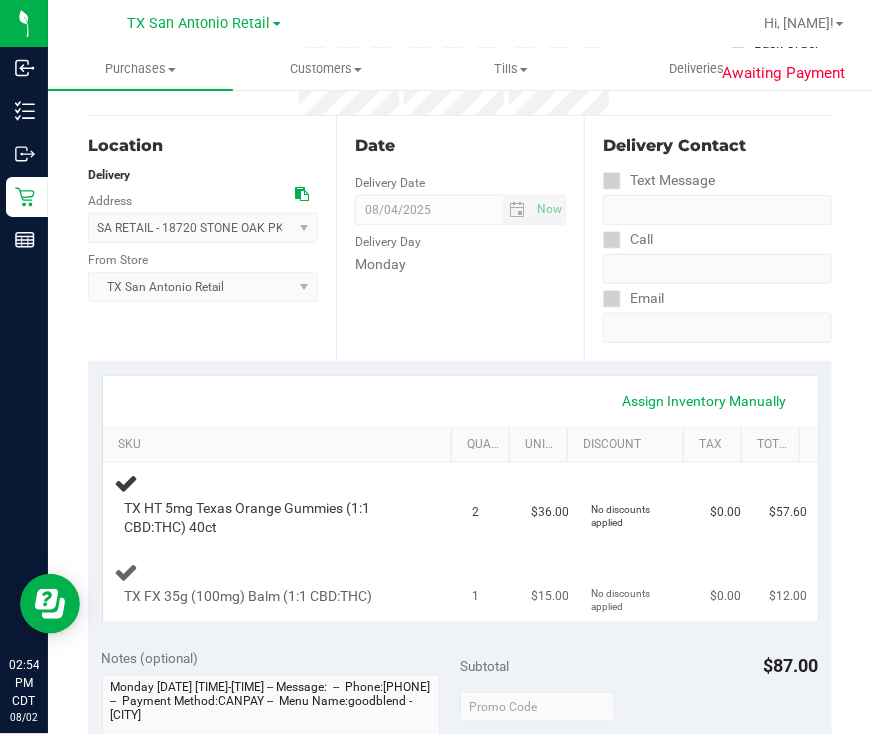 scroll, scrollTop: 0, scrollLeft: 0, axis: both 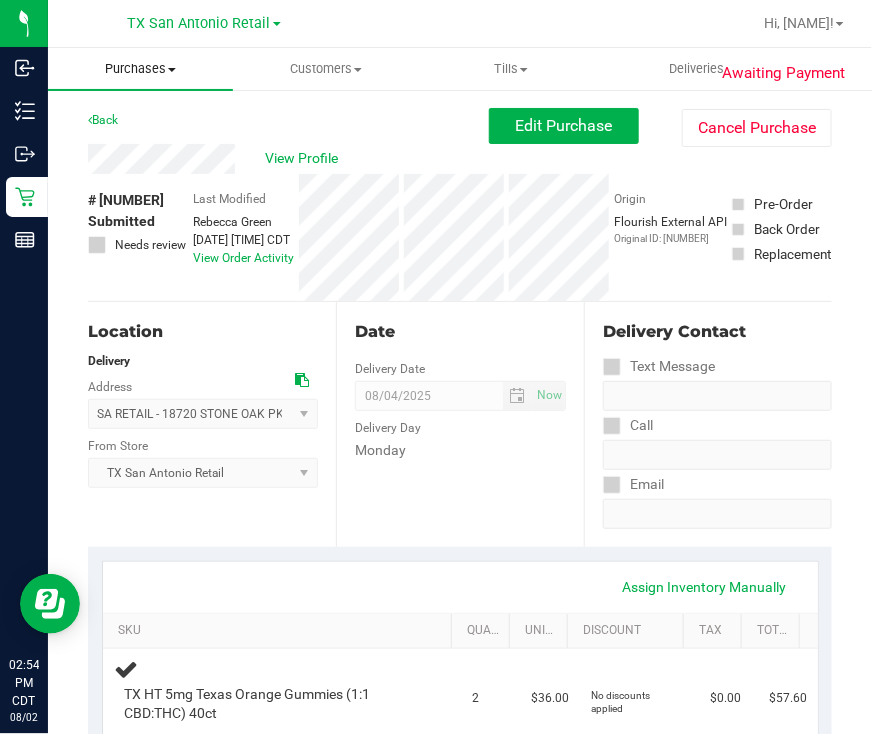click on "Purchases
Summary of purchases
Fulfillment
All purchases" at bounding box center [140, 69] 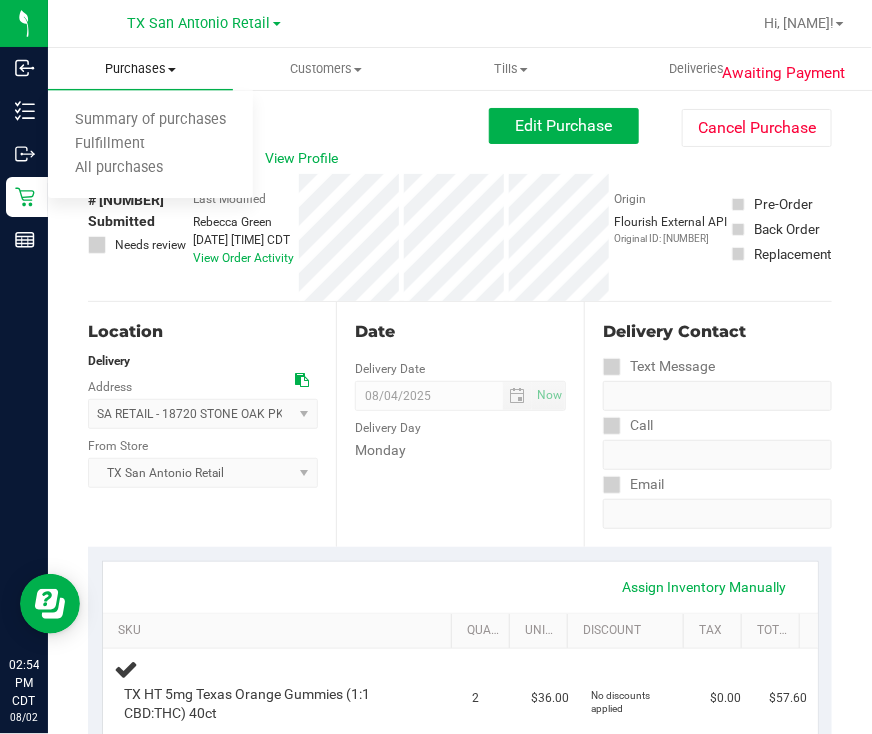click on "Purchases" at bounding box center (140, 69) 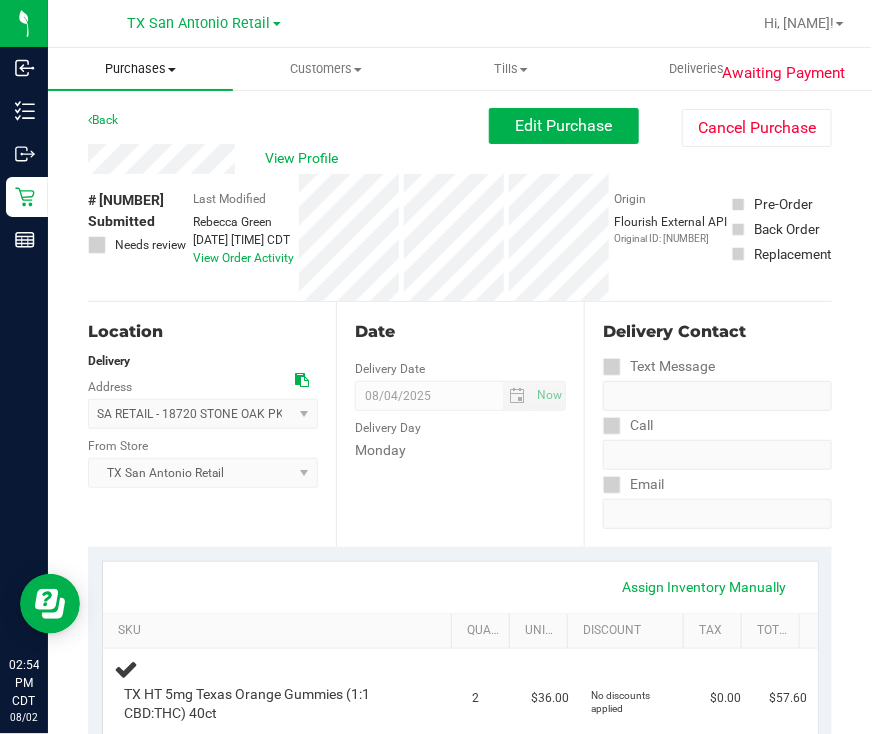 click on "Purchases
Summary of purchases
Fulfillment
All purchases" at bounding box center [140, 69] 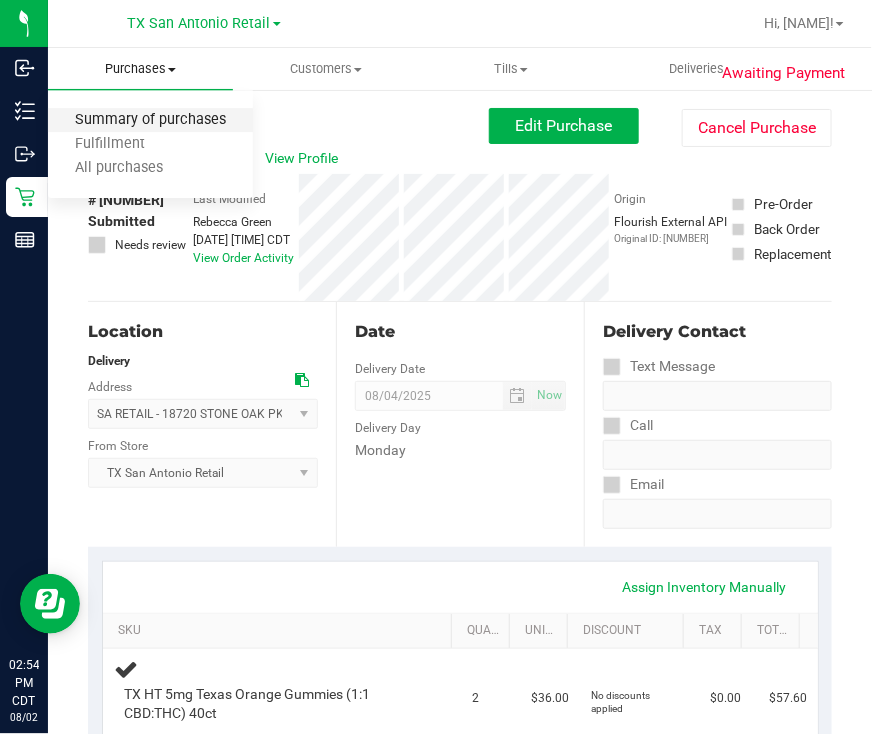 click on "Summary of purchases" at bounding box center (150, 120) 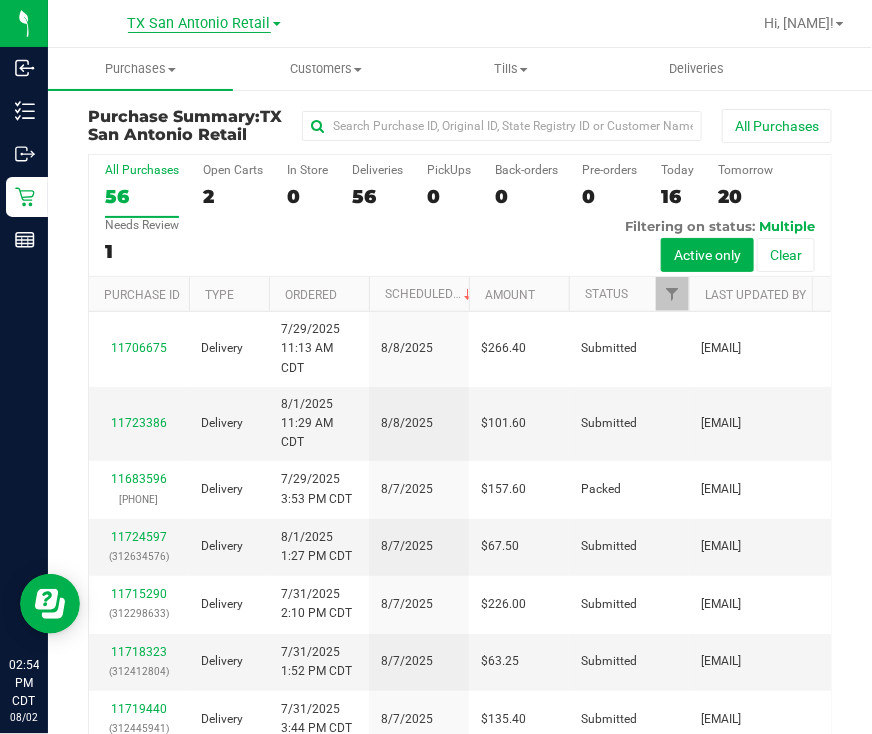 click on "TX San Antonio Retail" at bounding box center (199, 24) 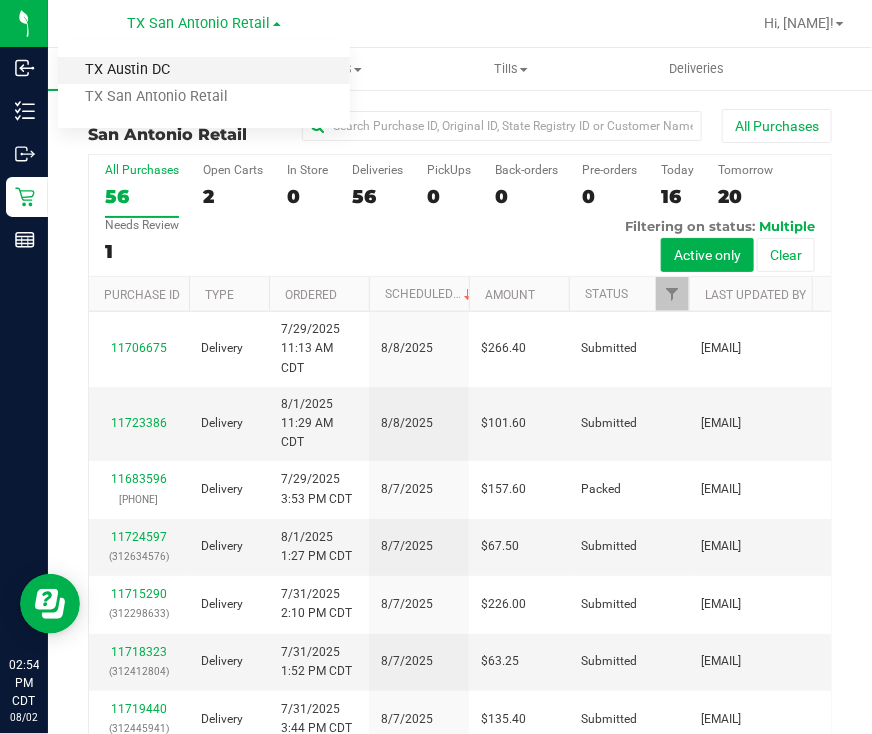 click on "TX Austin DC" at bounding box center [204, 70] 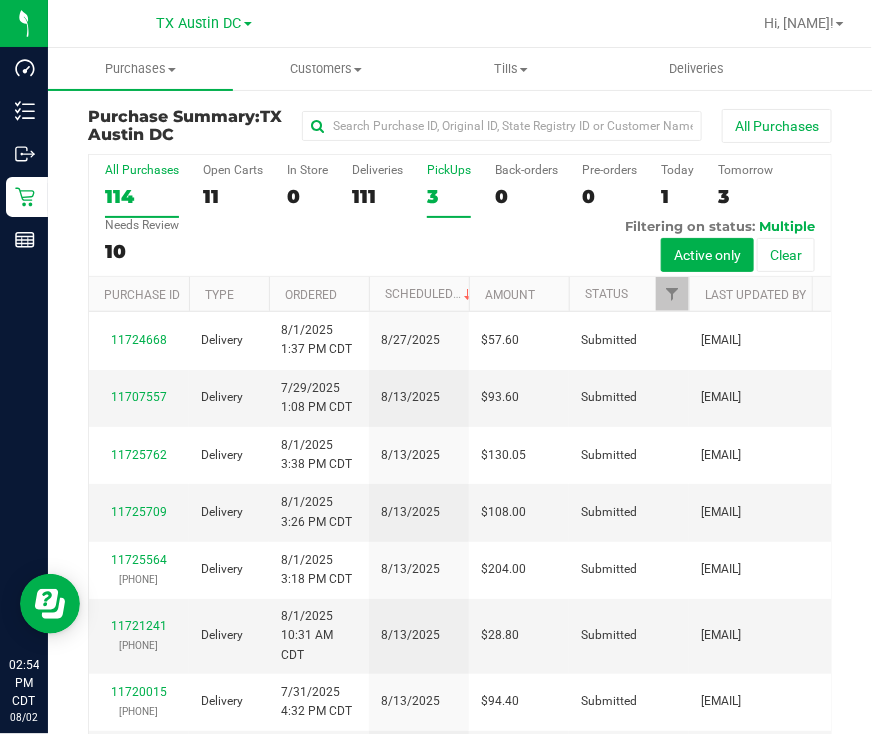 click on "3" at bounding box center (449, 196) 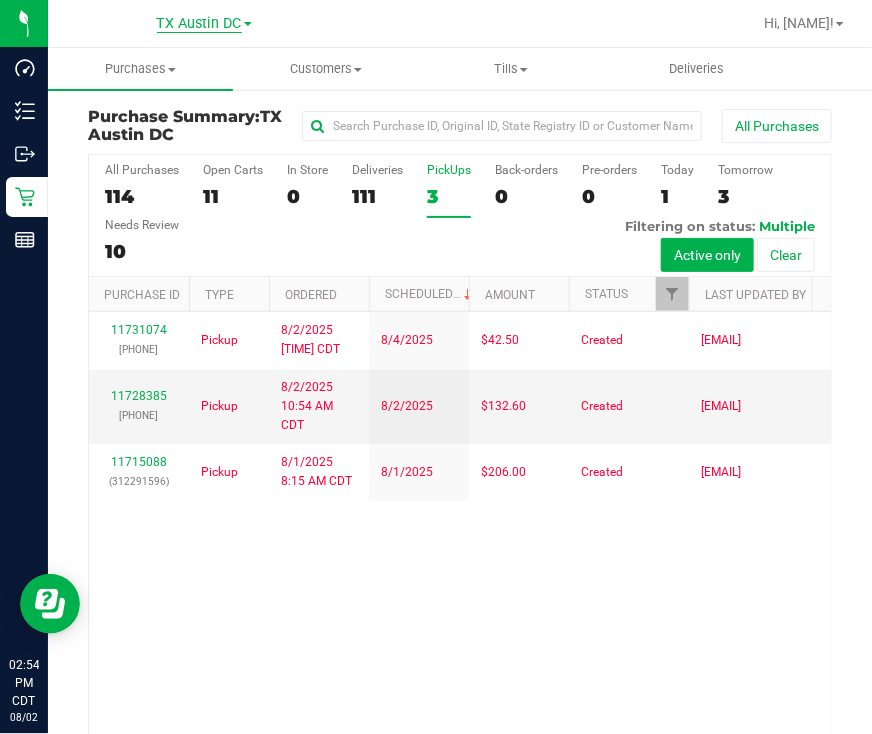 click on "TX Austin DC" at bounding box center (199, 24) 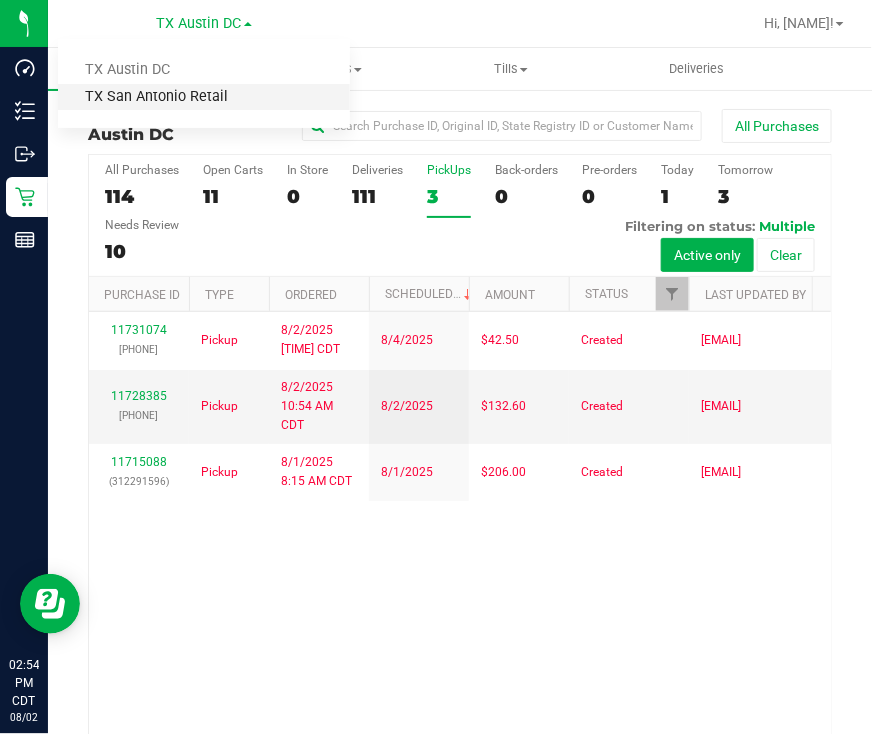 click on "TX San Antonio Retail" at bounding box center [204, 97] 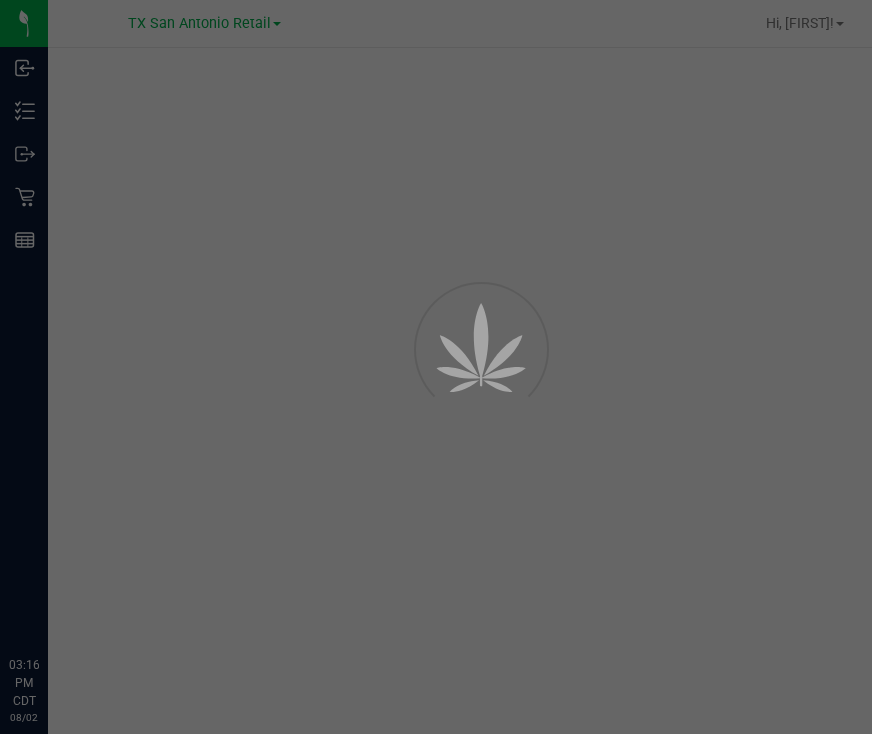 scroll, scrollTop: 0, scrollLeft: 0, axis: both 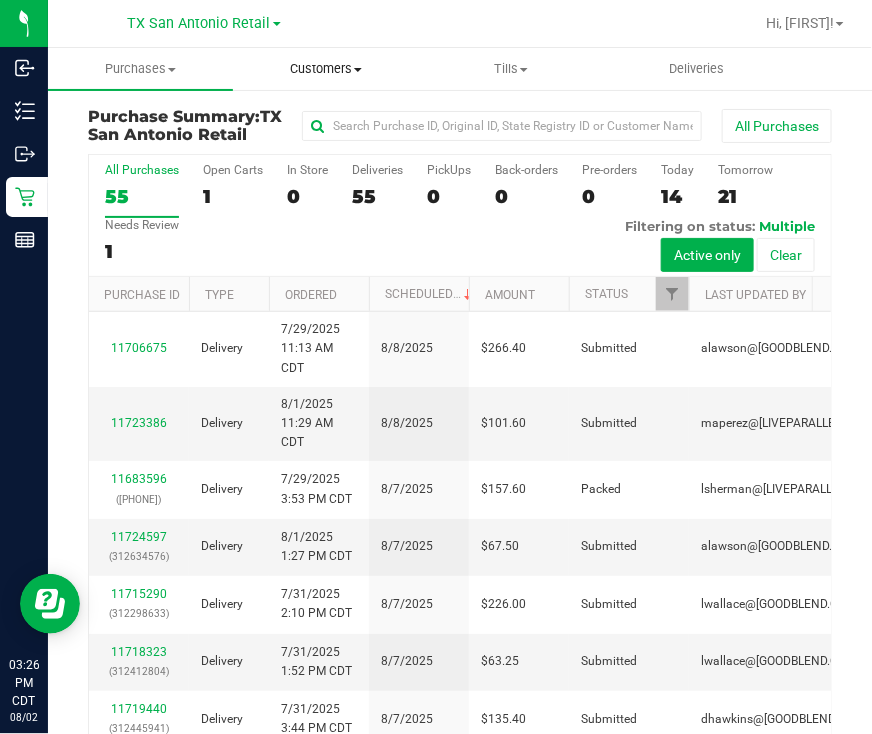 click on "Customers" at bounding box center [325, 69] 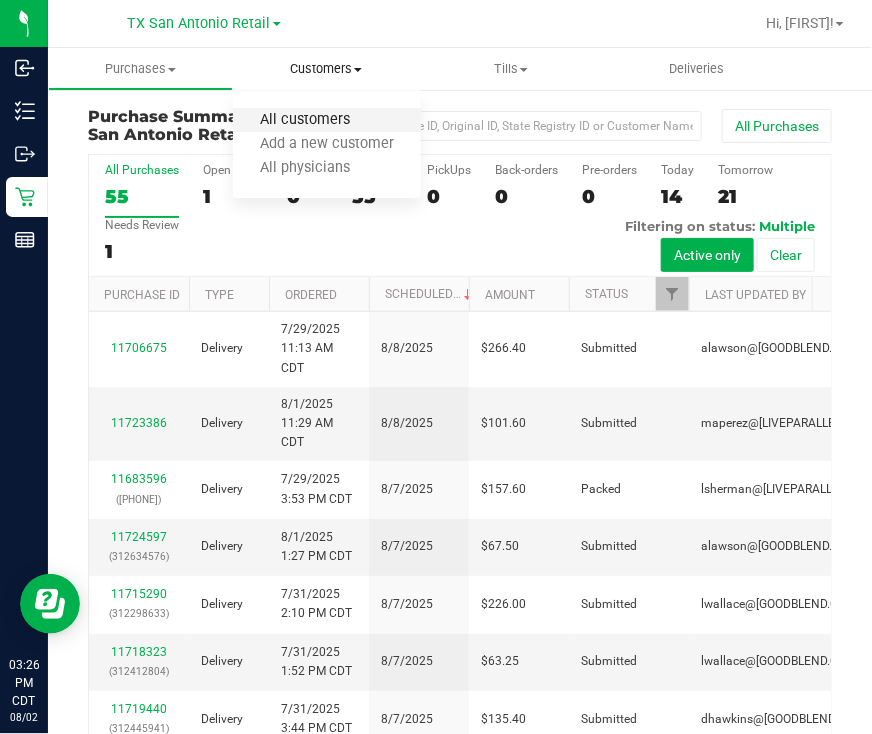 click on "All customers" at bounding box center [305, 120] 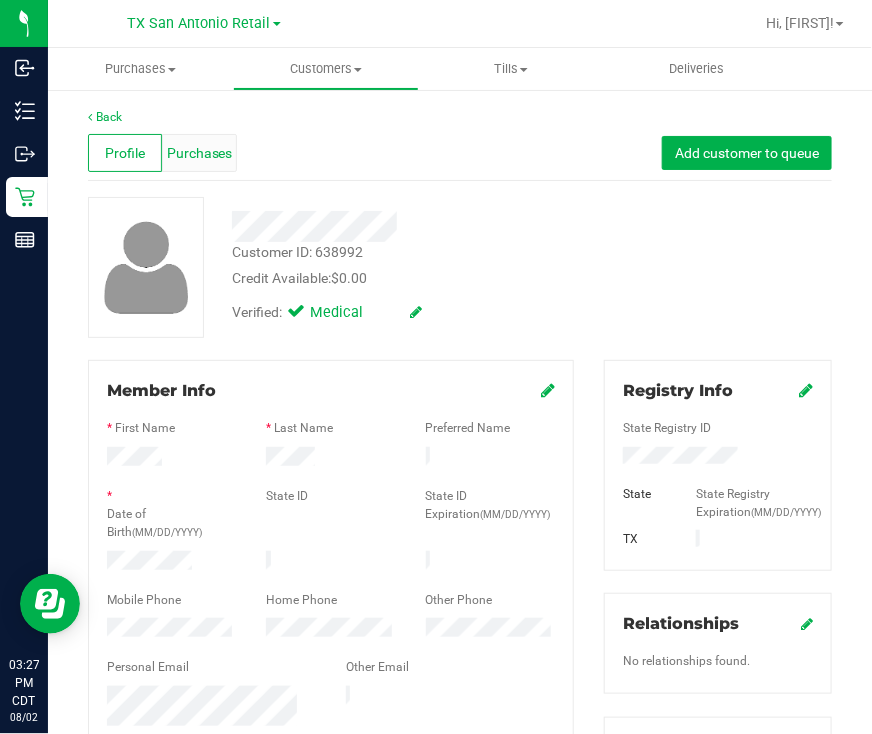 click on "Purchases" at bounding box center [200, 153] 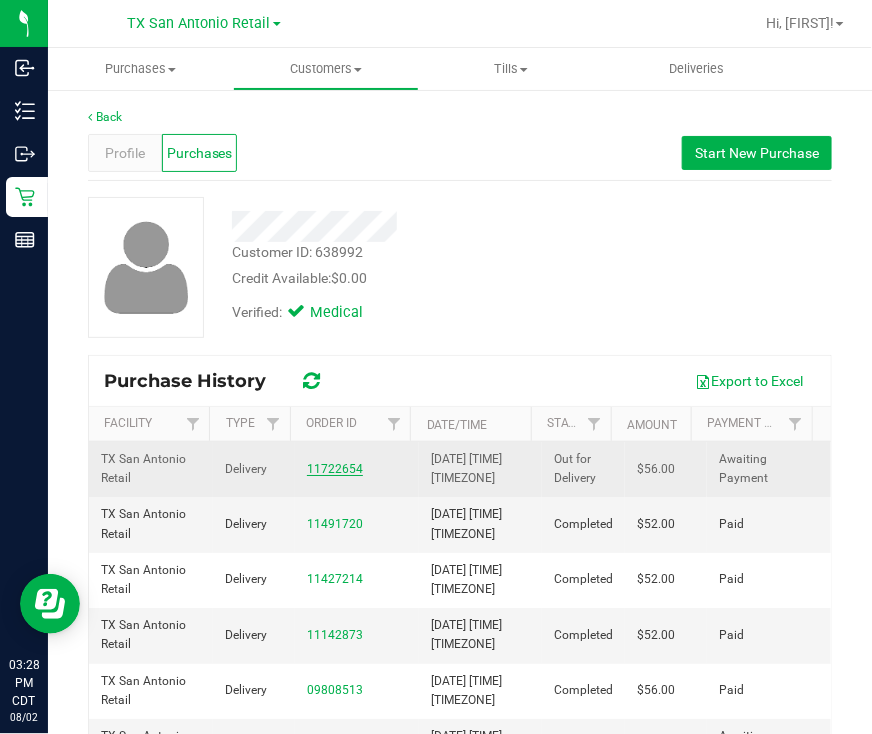 click on "11722654" at bounding box center [335, 469] 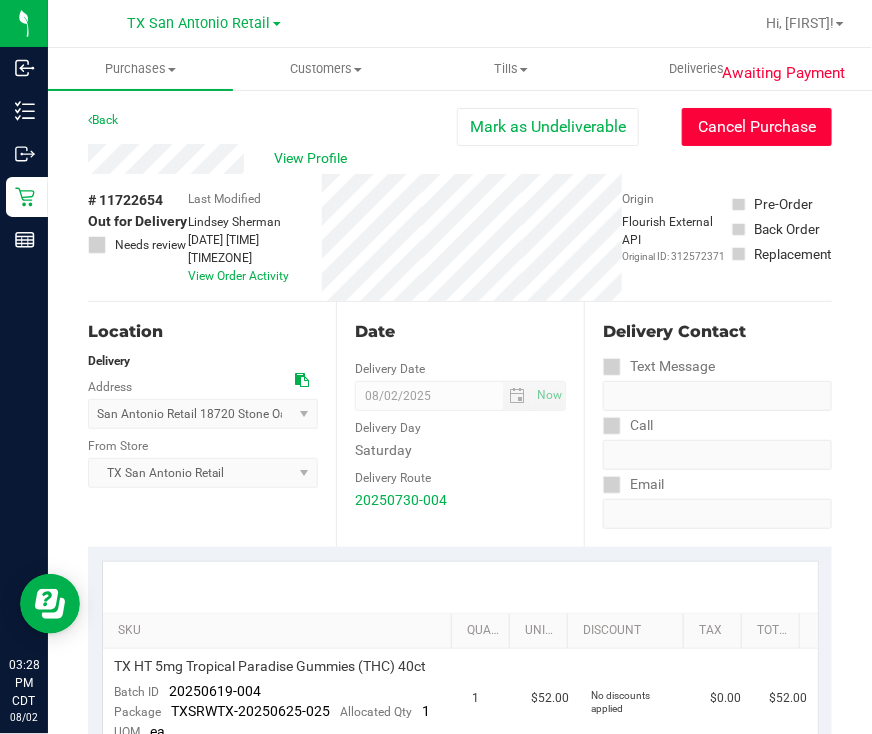 click on "Cancel Purchase" at bounding box center (757, 127) 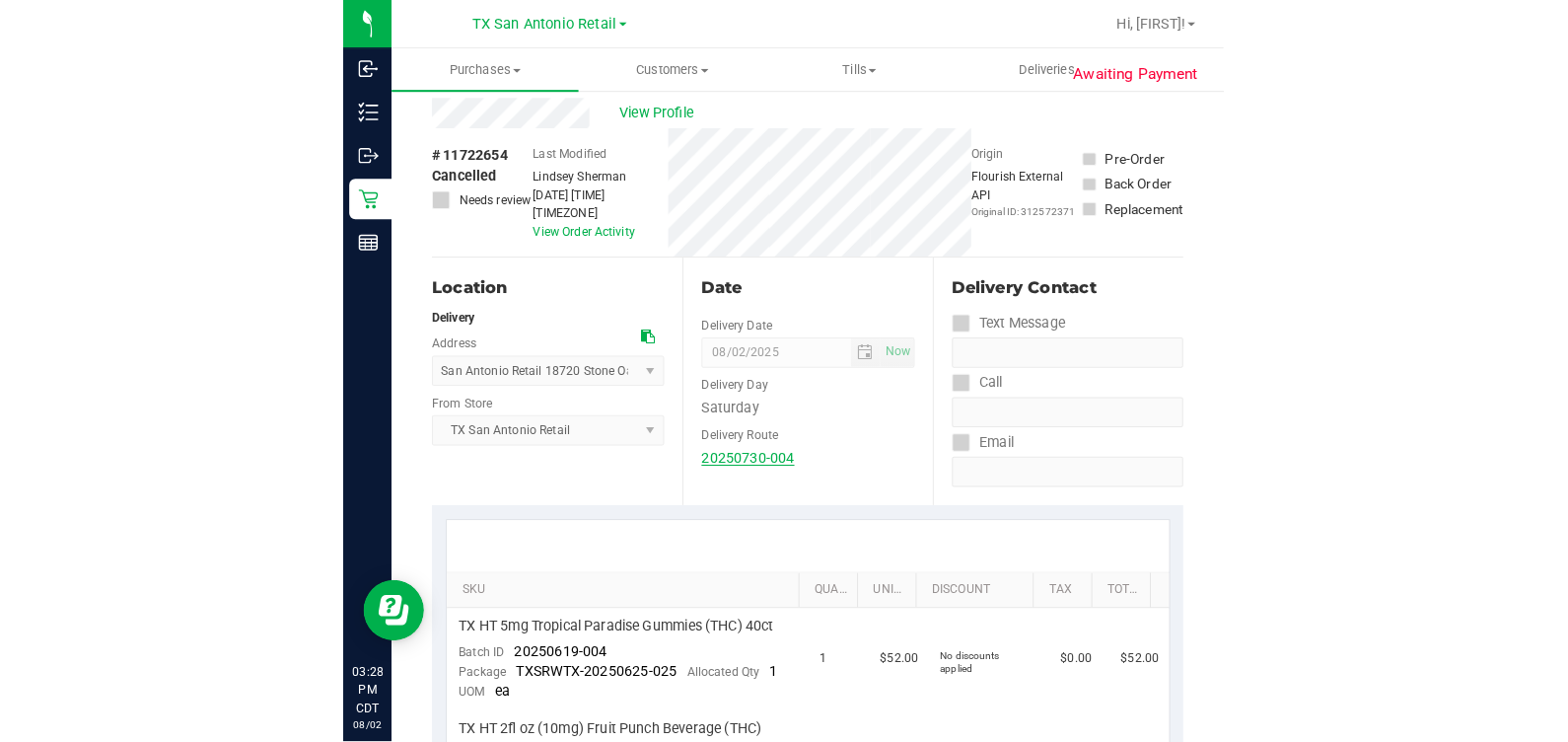scroll, scrollTop: 0, scrollLeft: 0, axis: both 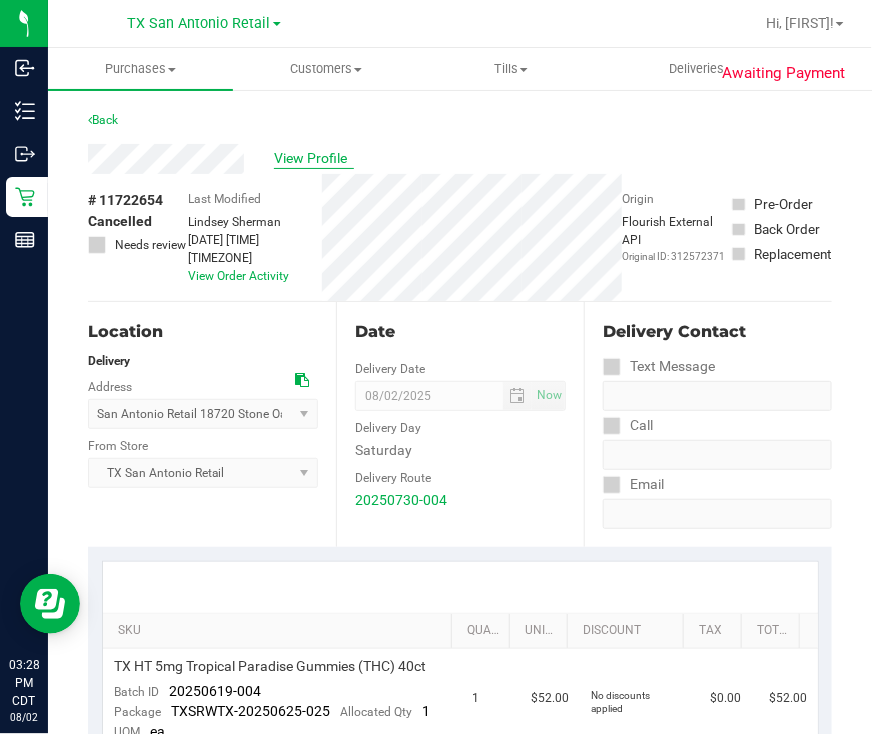 click on "View Profile" at bounding box center [314, 158] 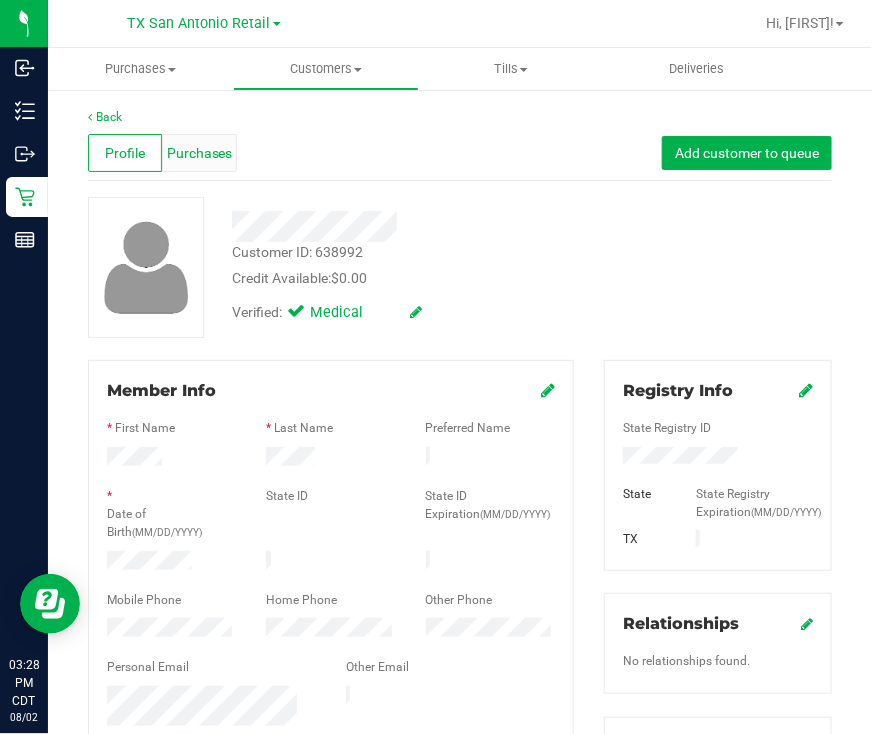 click on "Purchases" at bounding box center (200, 153) 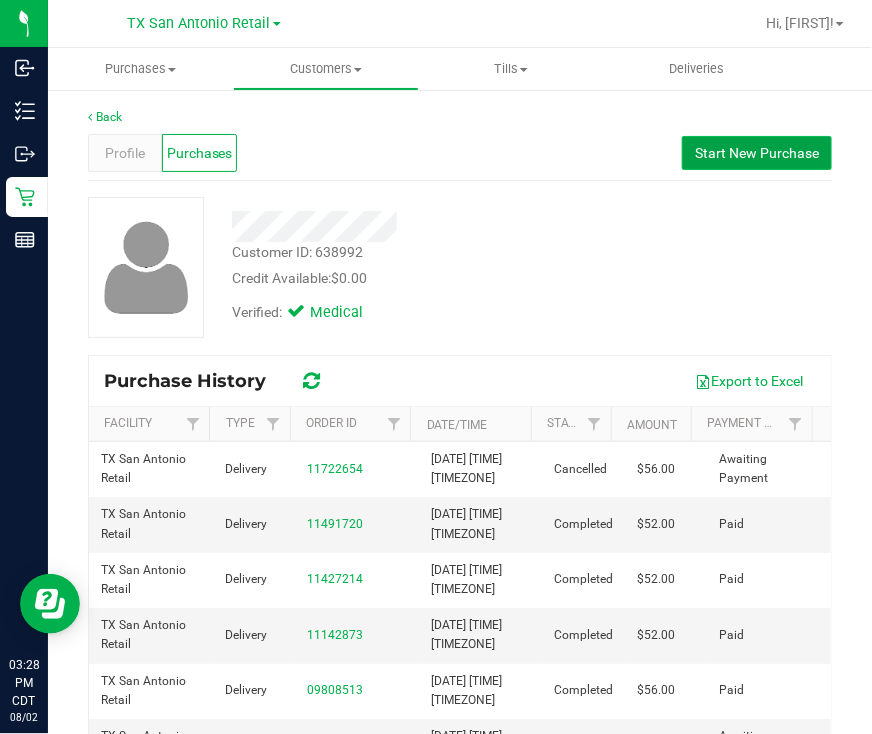 click on "Start New Purchase" at bounding box center (757, 153) 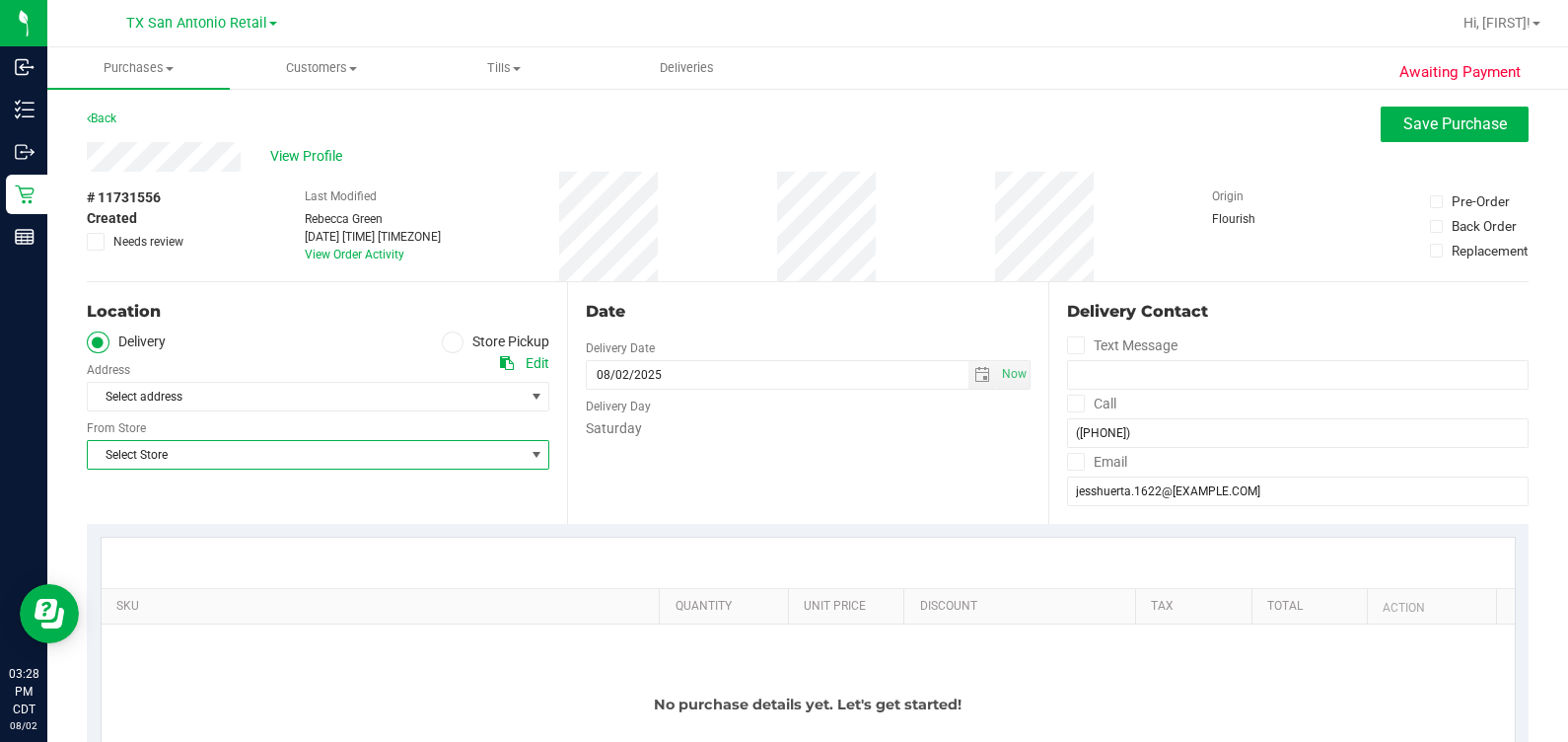 click on "Select Store" at bounding box center [306, 455] 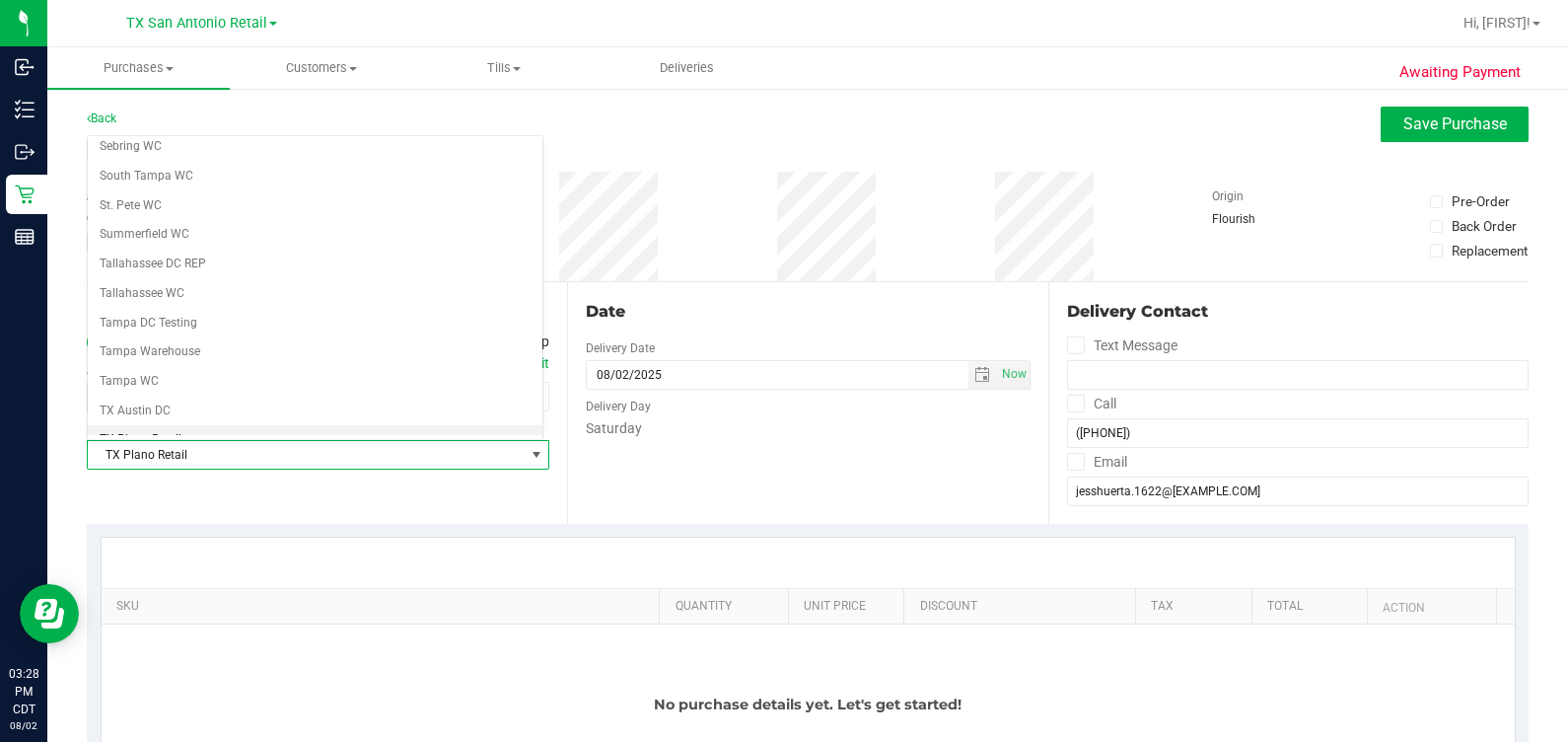 scroll, scrollTop: 1268, scrollLeft: 0, axis: vertical 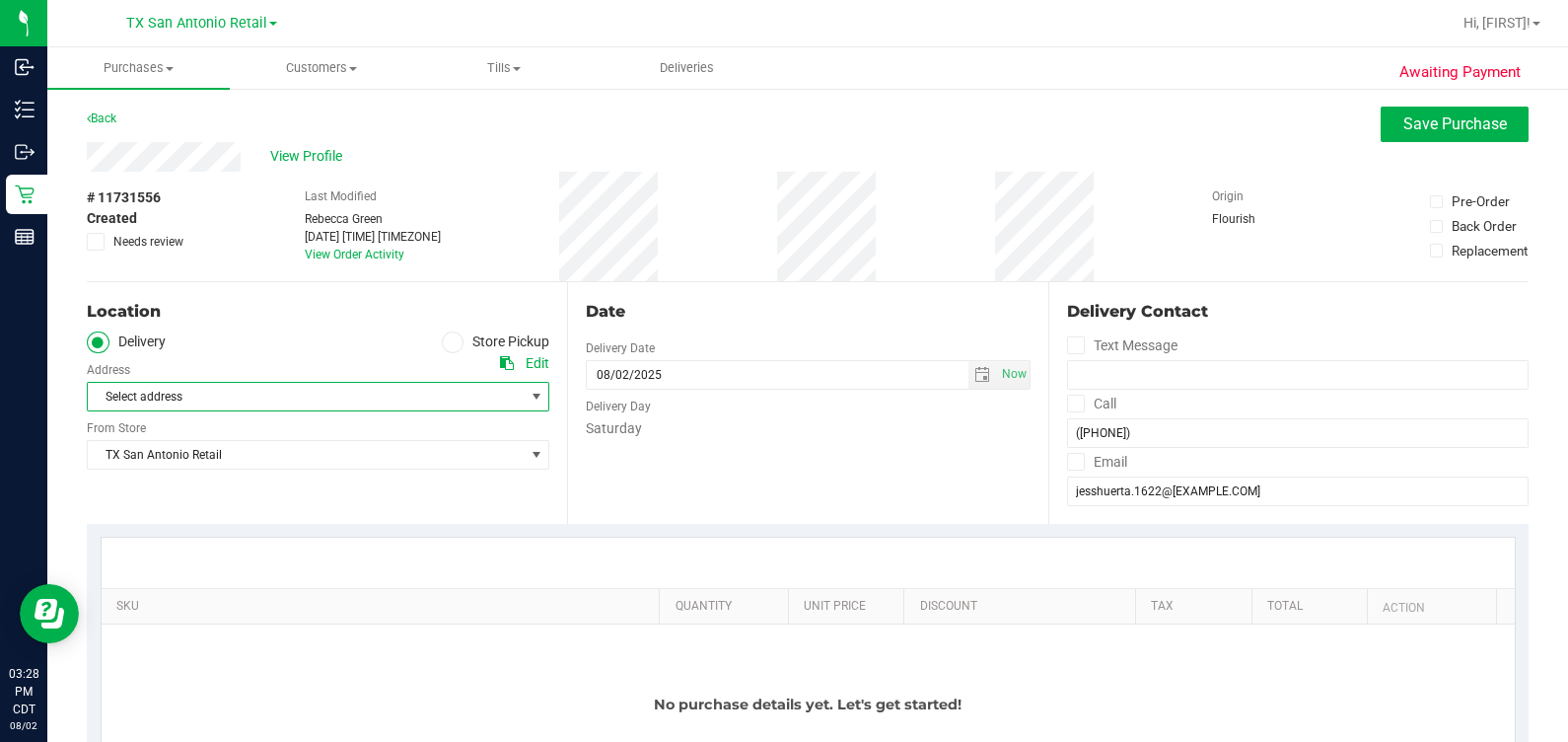 click on "Select address" at bounding box center (295, 397) 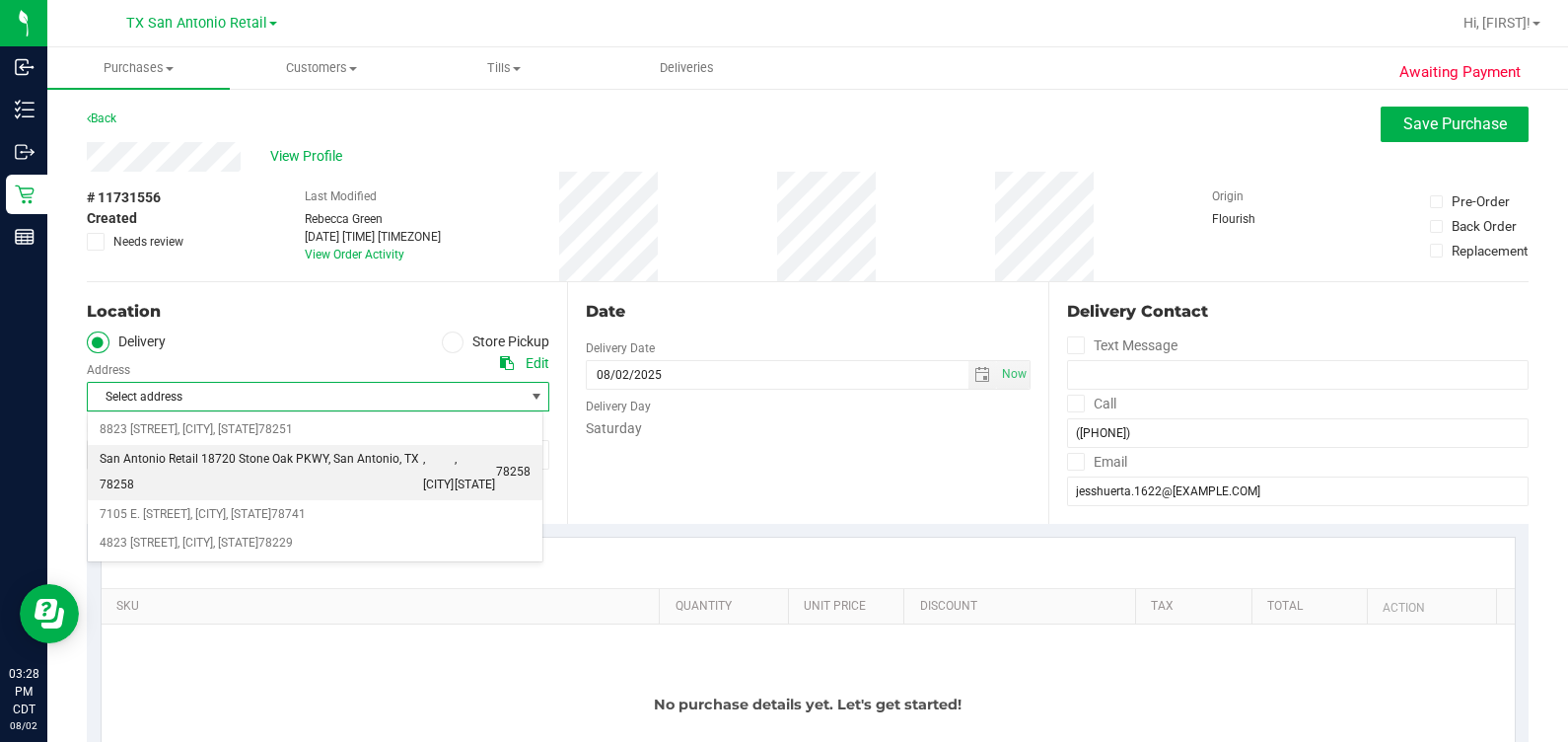 click on ", [CITY]" at bounding box center (439, 472) 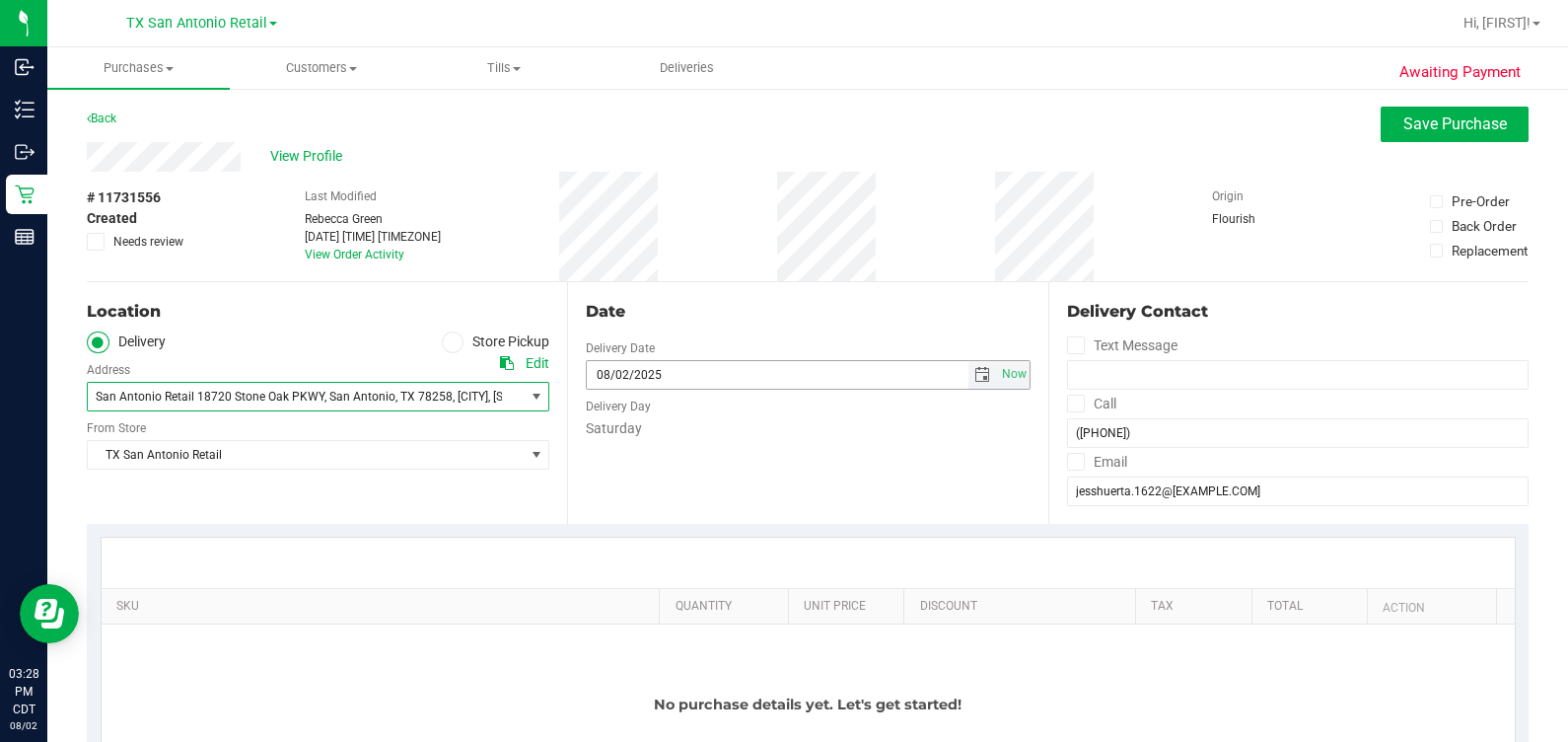 click at bounding box center (982, 375) 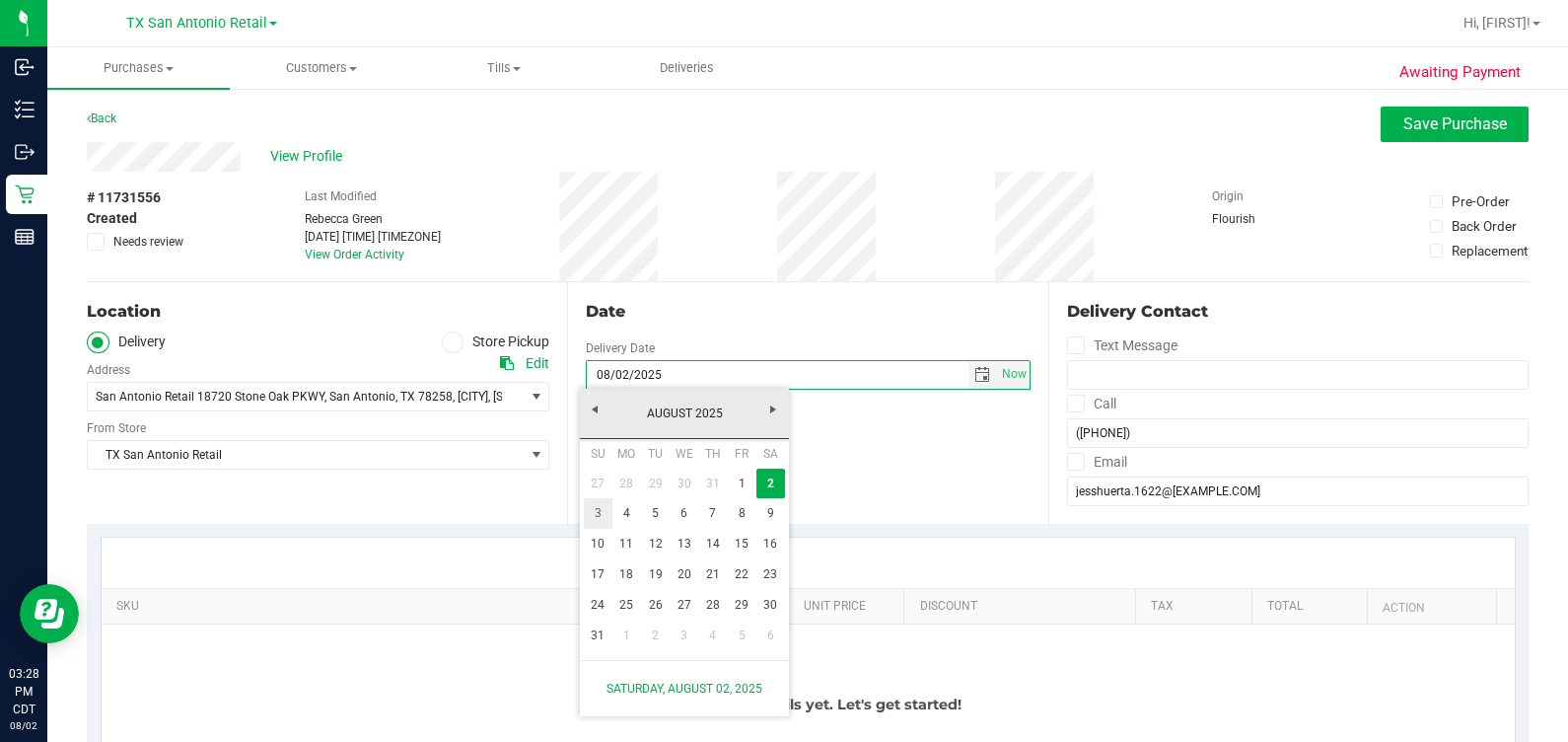 click on "3" at bounding box center (598, 513) 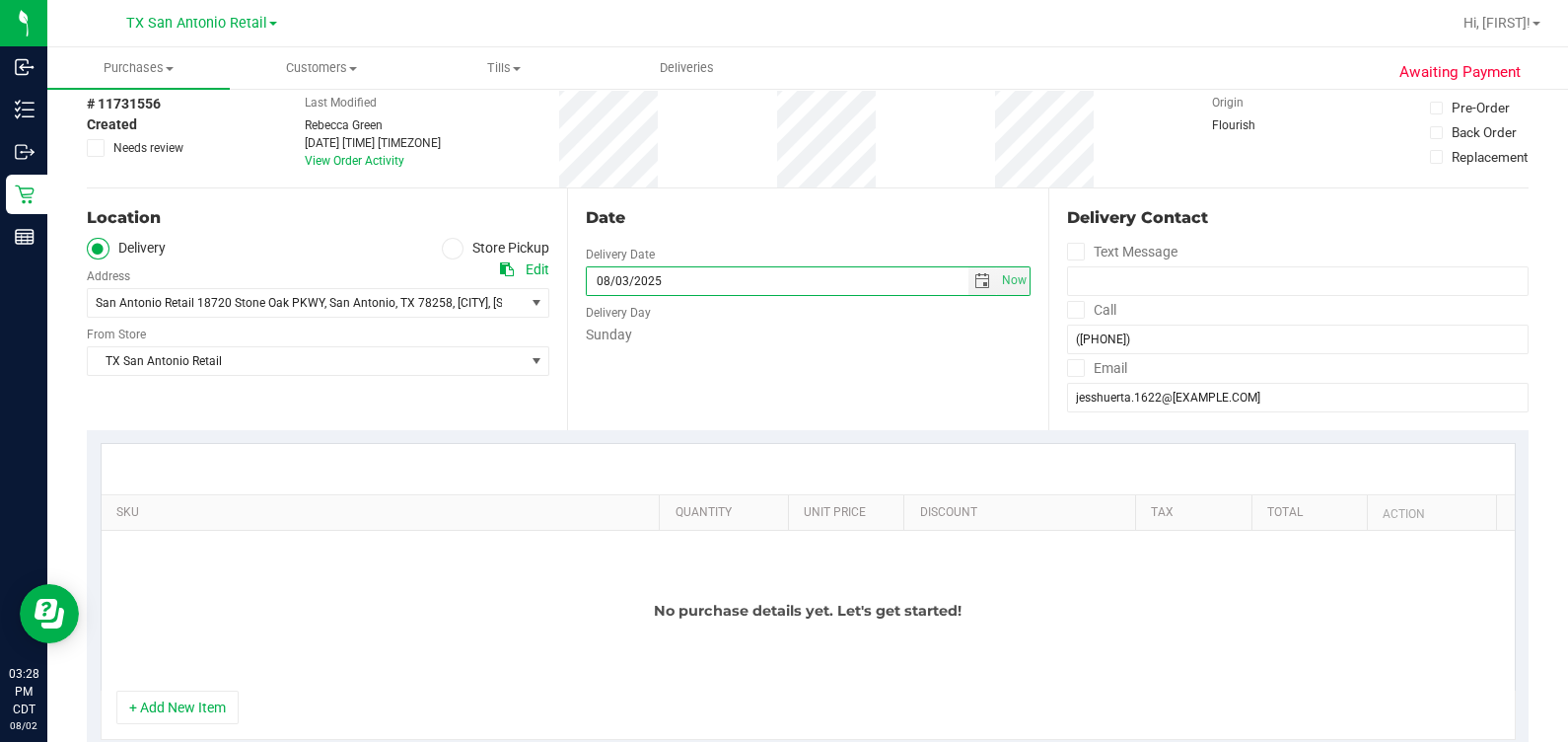scroll, scrollTop: 246, scrollLeft: 0, axis: vertical 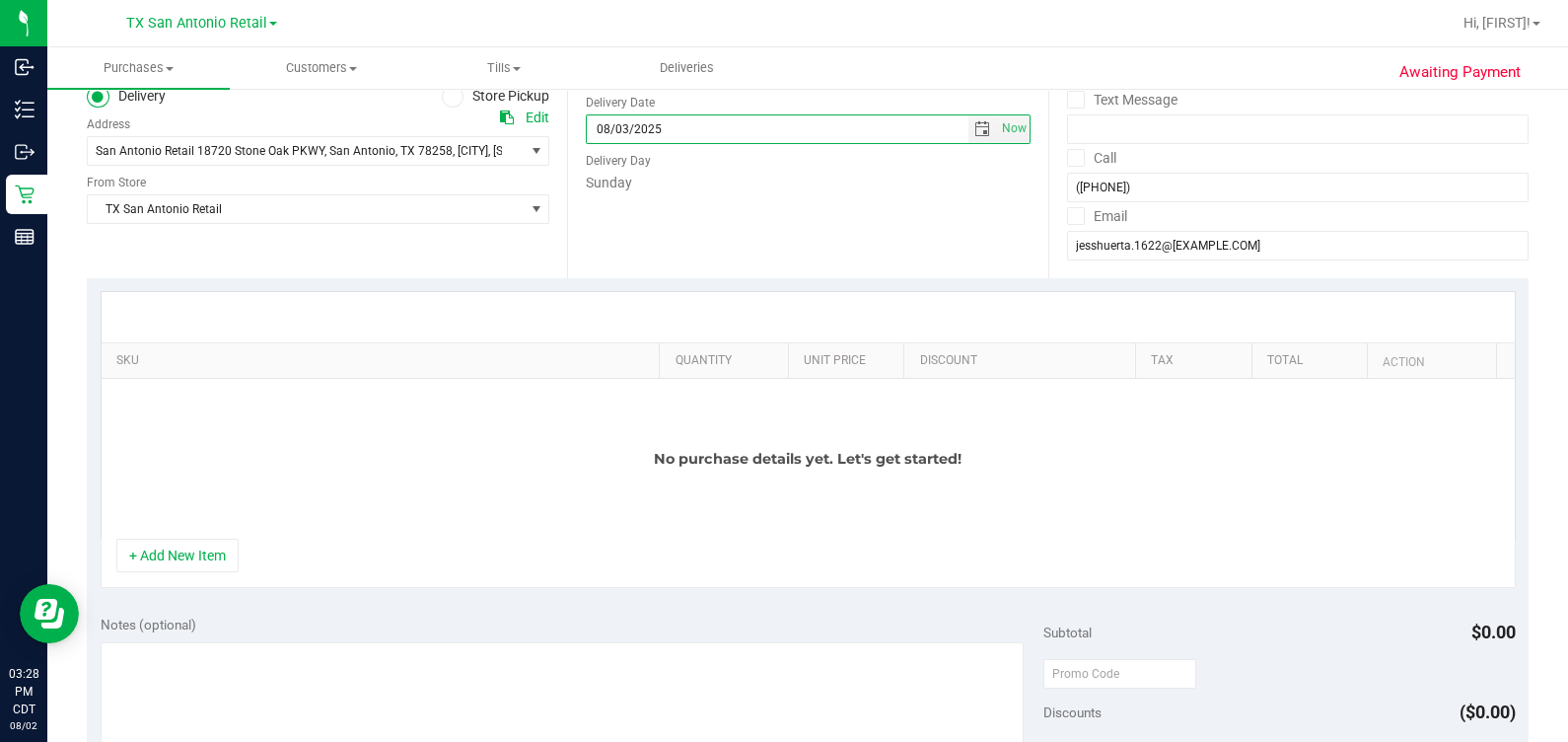 click on "+ Add New Item" at bounding box center (808, 563) 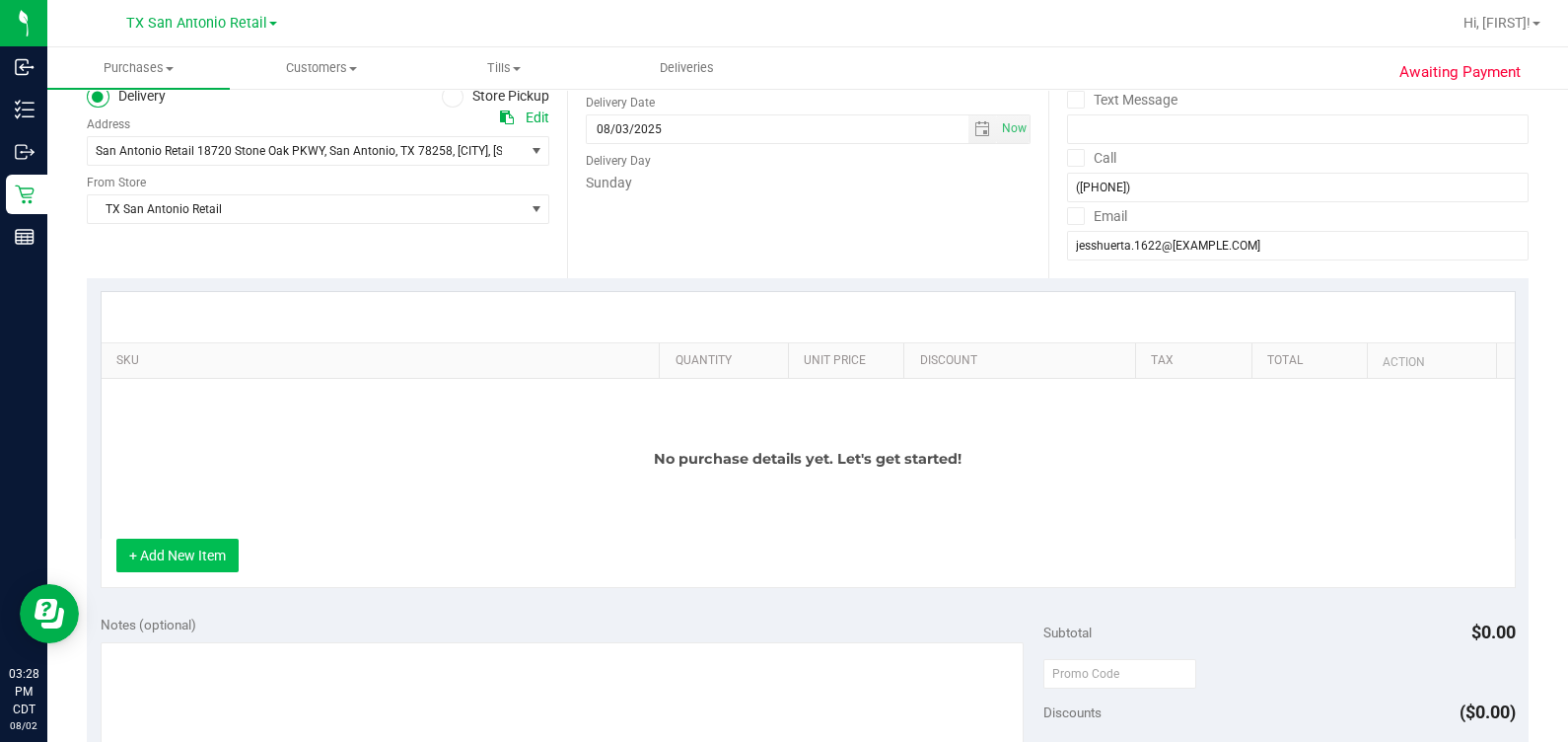 click on "+ Add New Item" at bounding box center [178, 556] 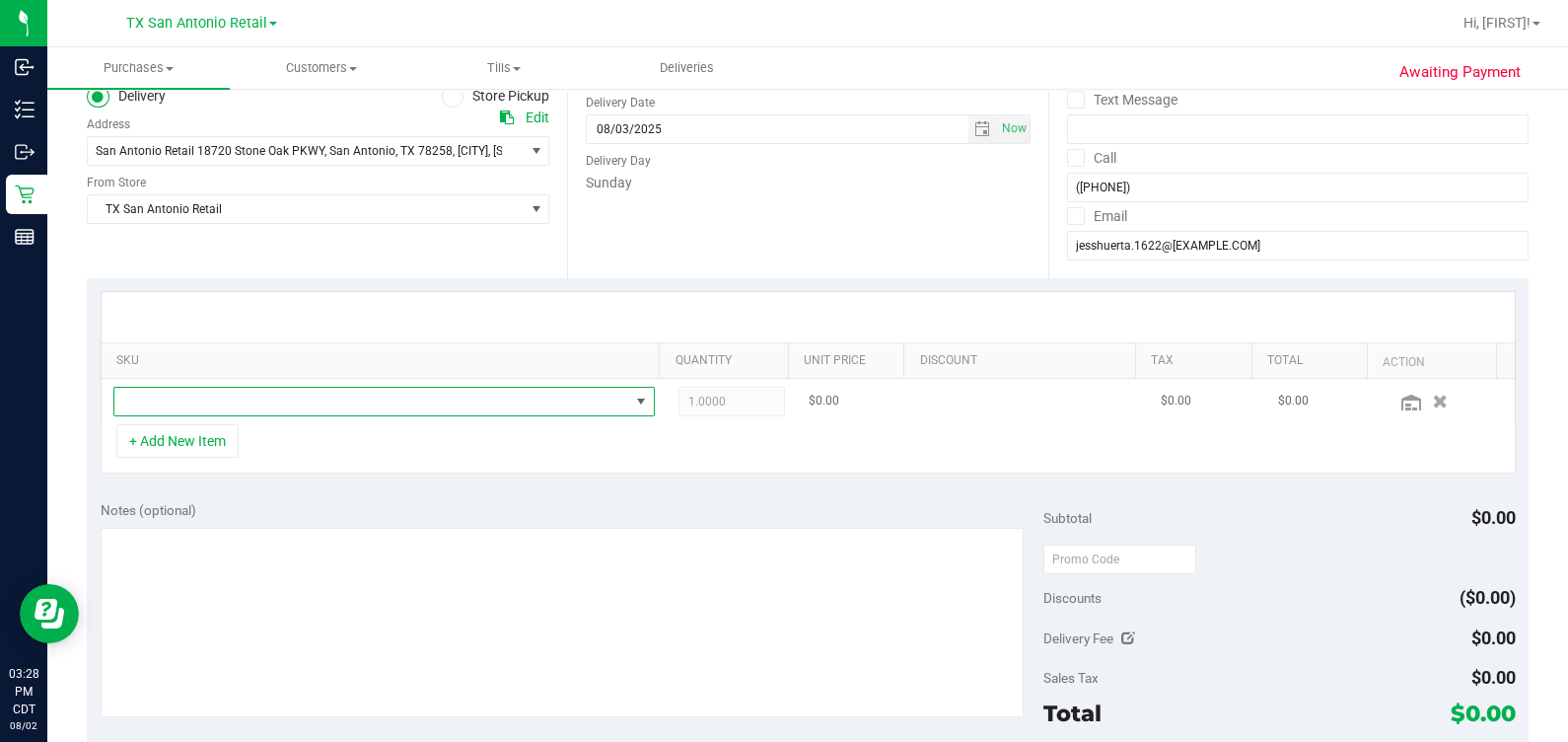 click at bounding box center [372, 402] 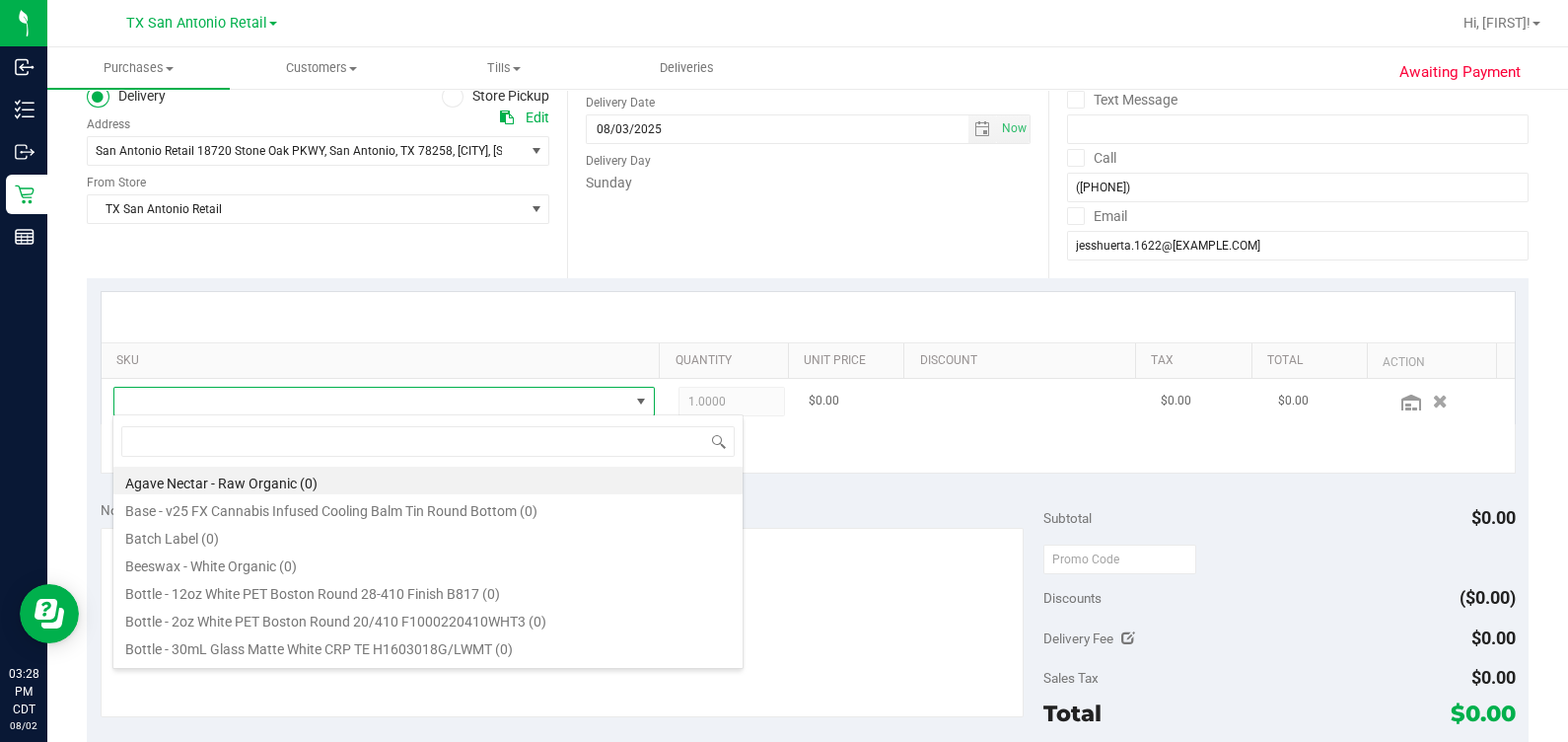 scroll, scrollTop: 98640, scrollLeft: 98089, axis: both 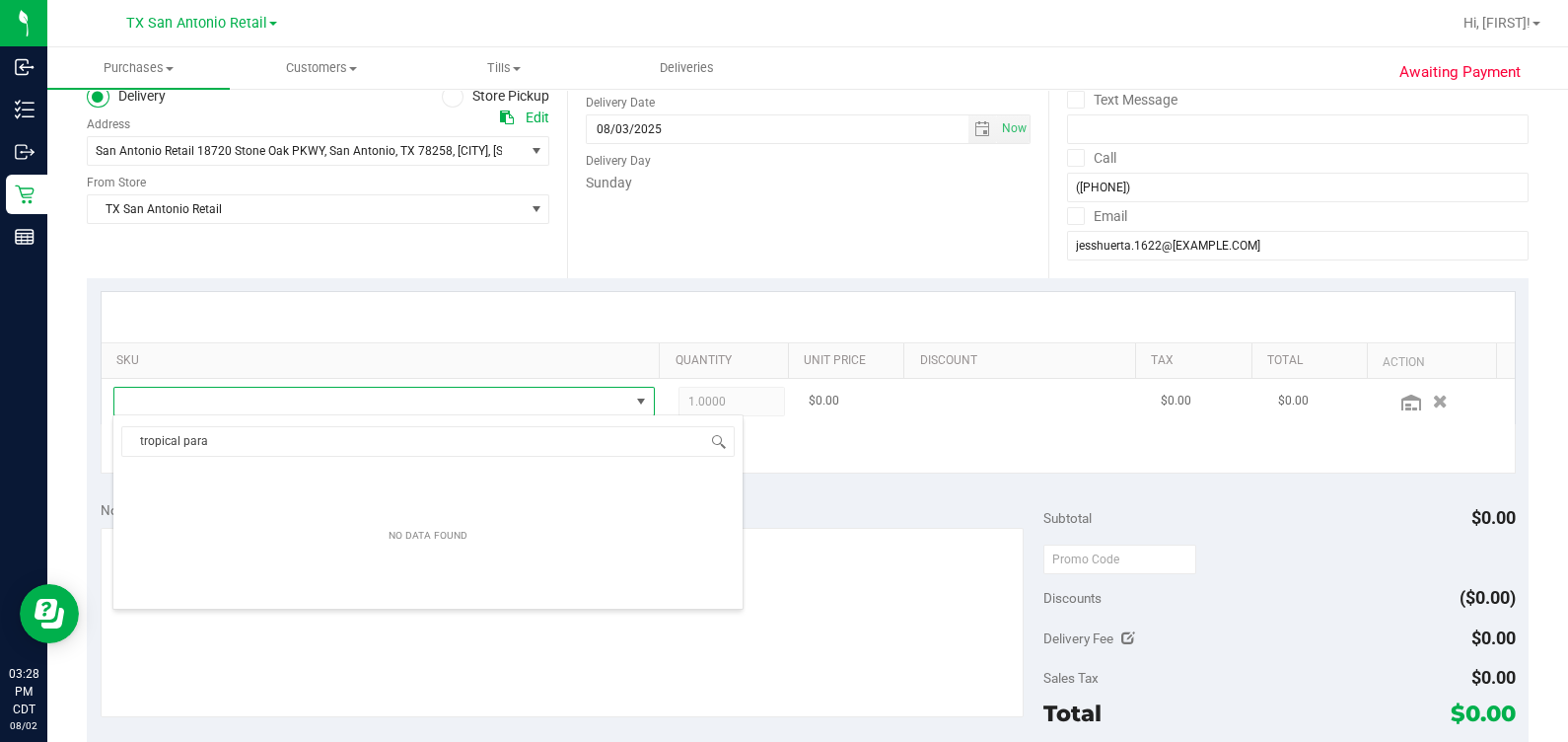 type on "tropical para" 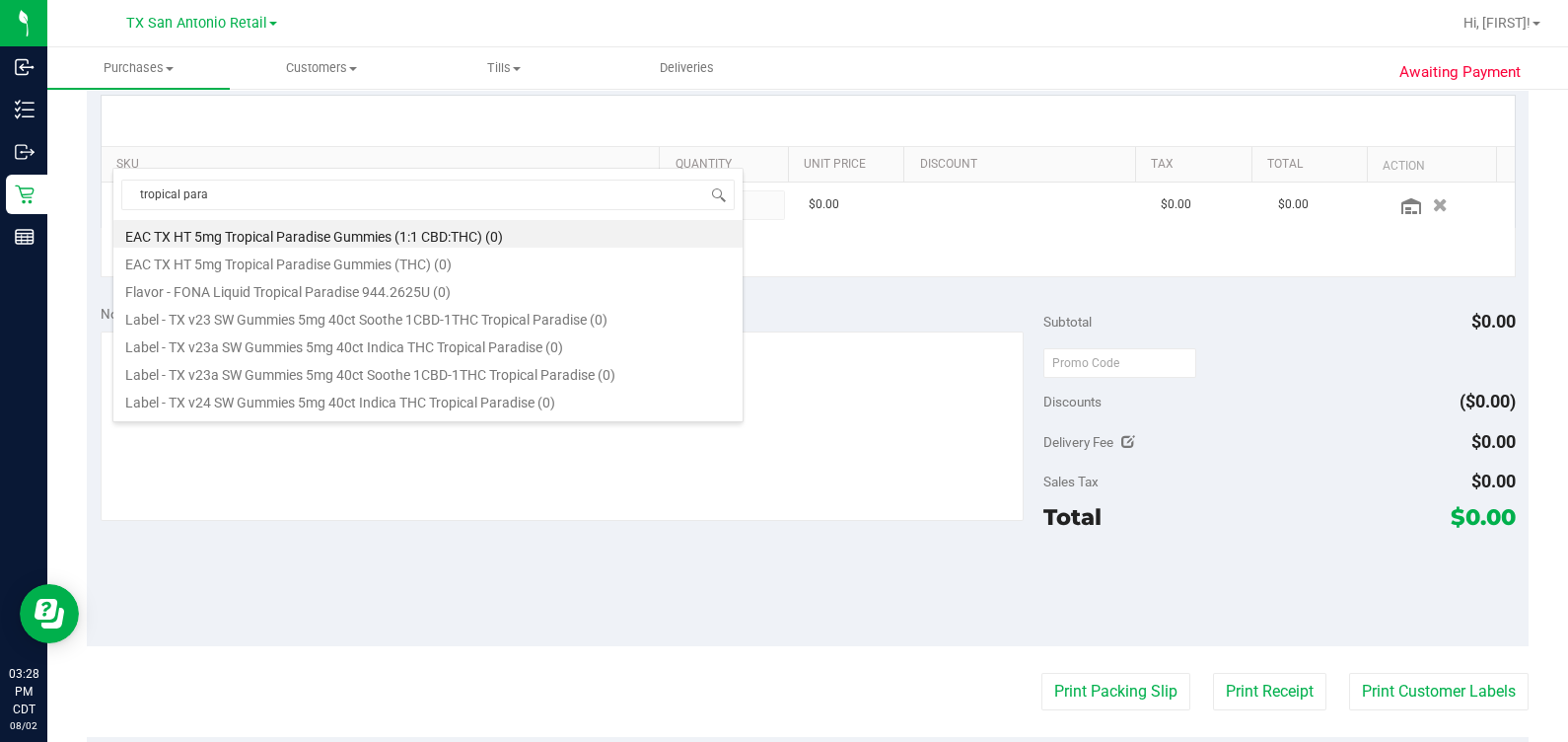 scroll, scrollTop: 492, scrollLeft: 0, axis: vertical 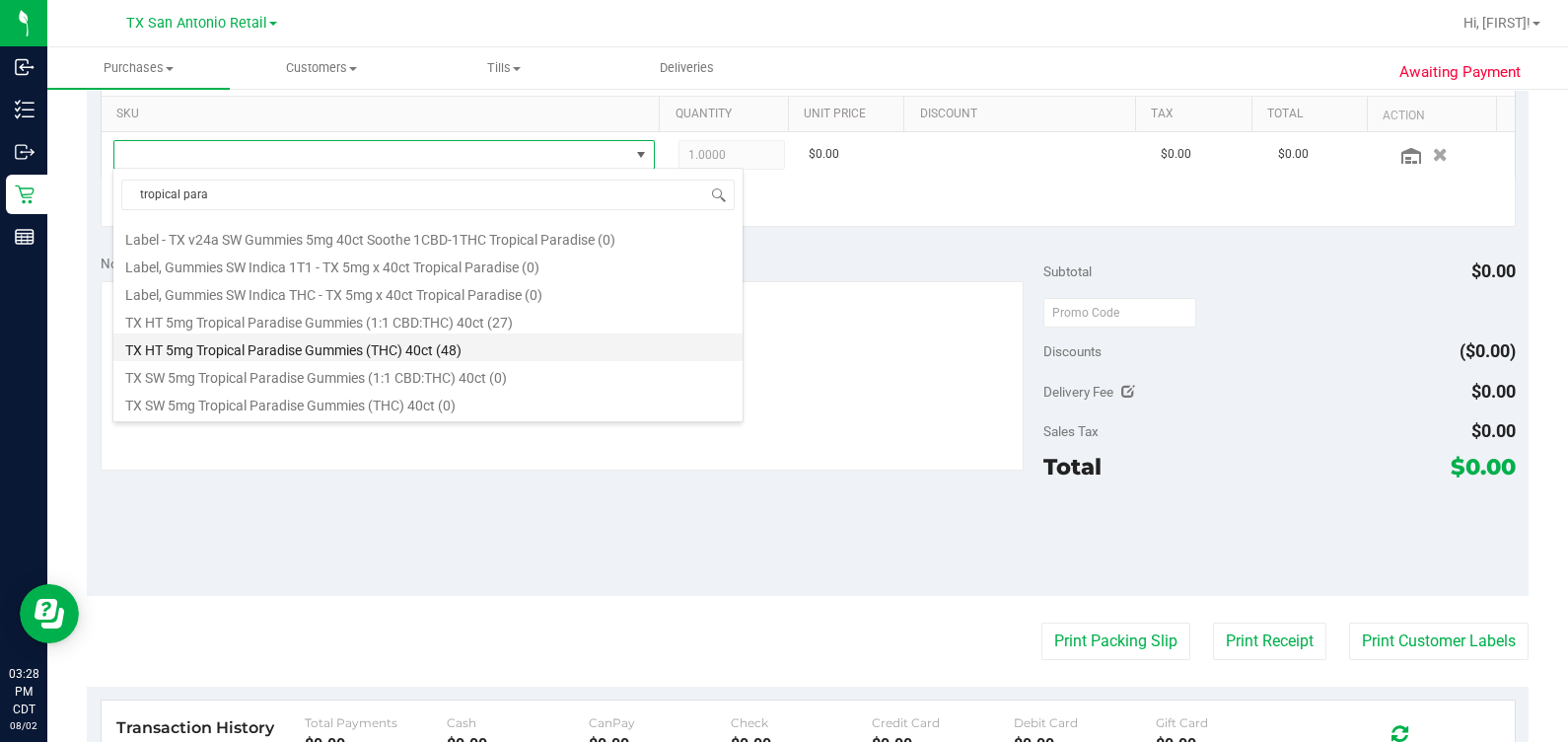 click on "TX HT 5mg Tropical Paradise Gummies (THC) 40ct (48)" at bounding box center (428, 347) 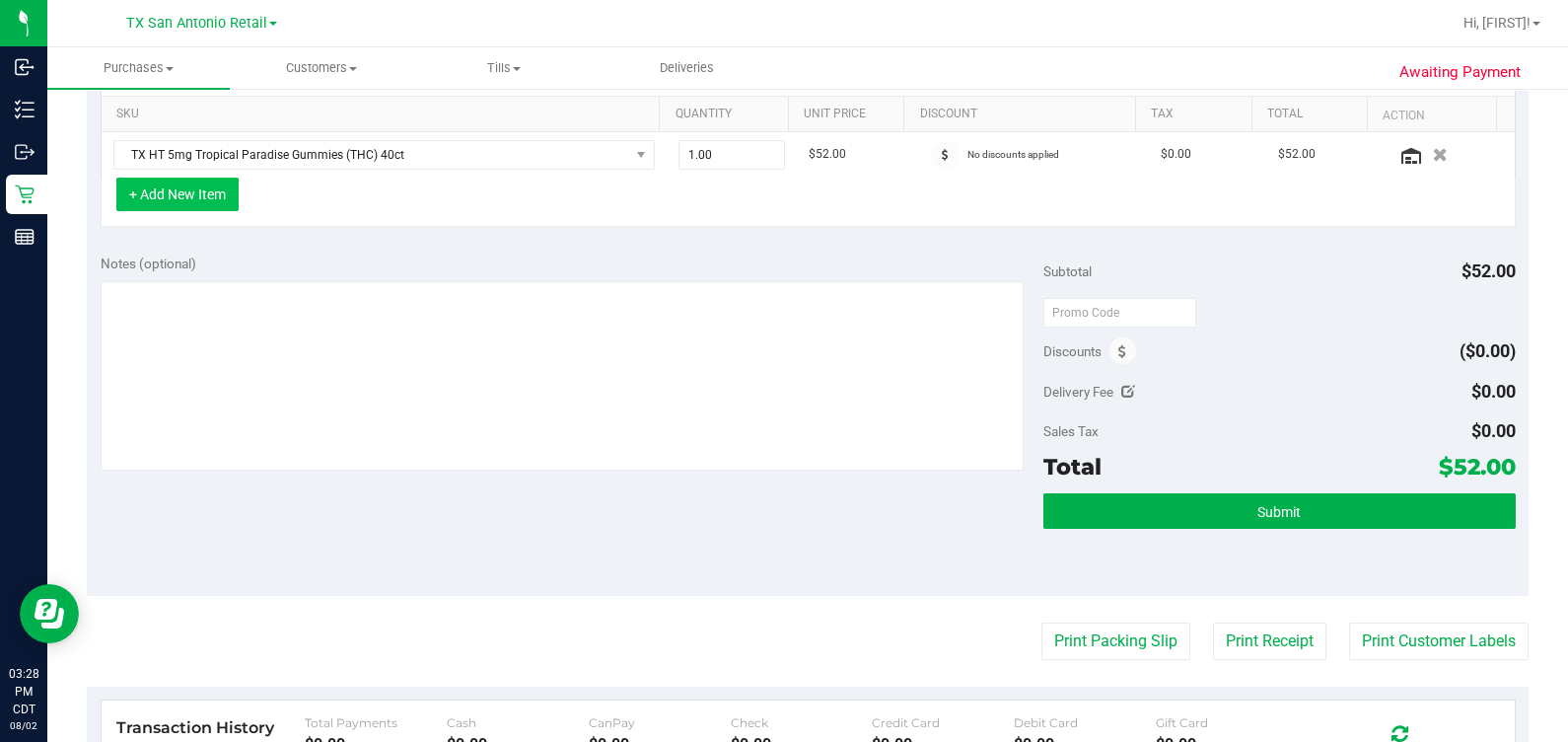 click on "+ Add New Item" at bounding box center [178, 194] 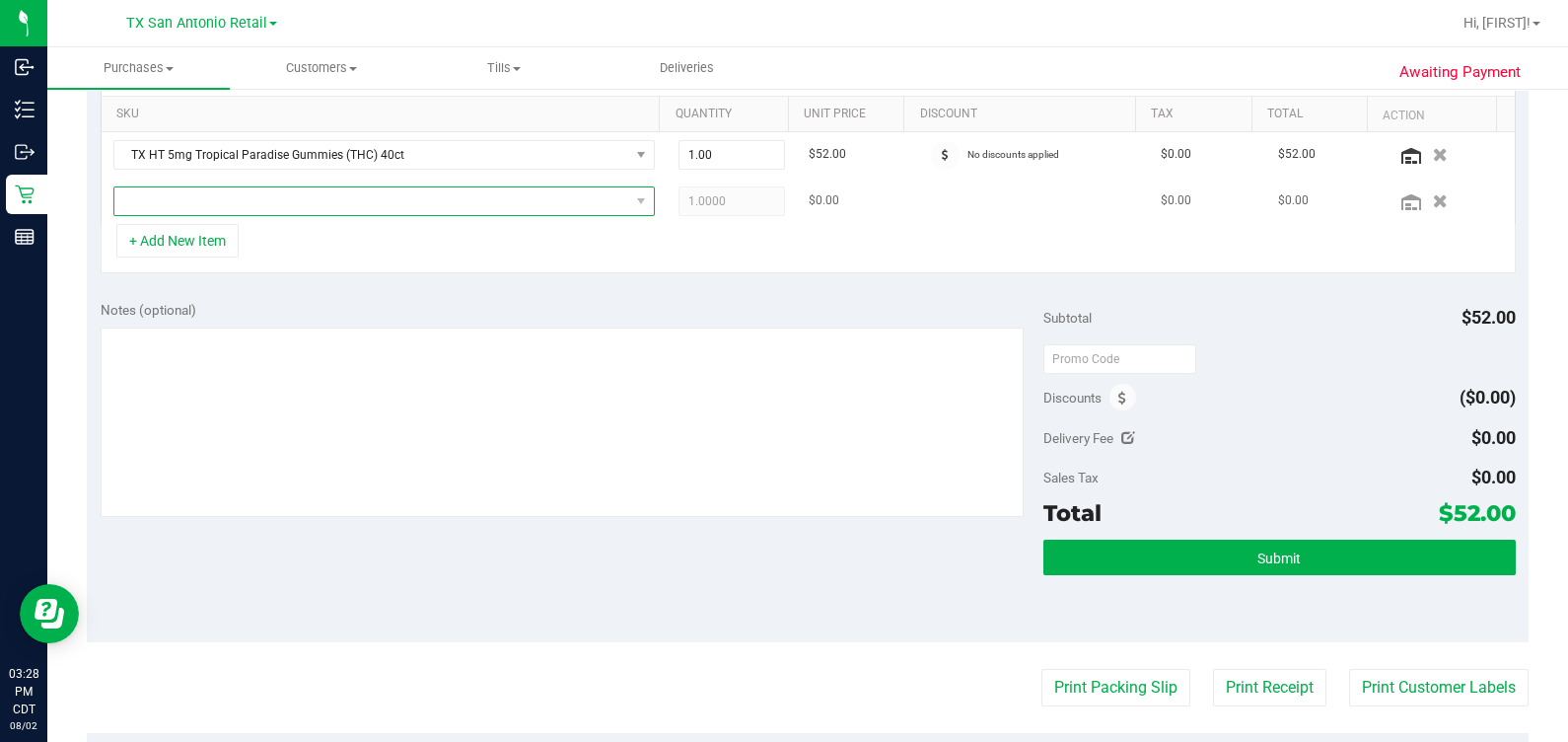 click at bounding box center [372, 201] 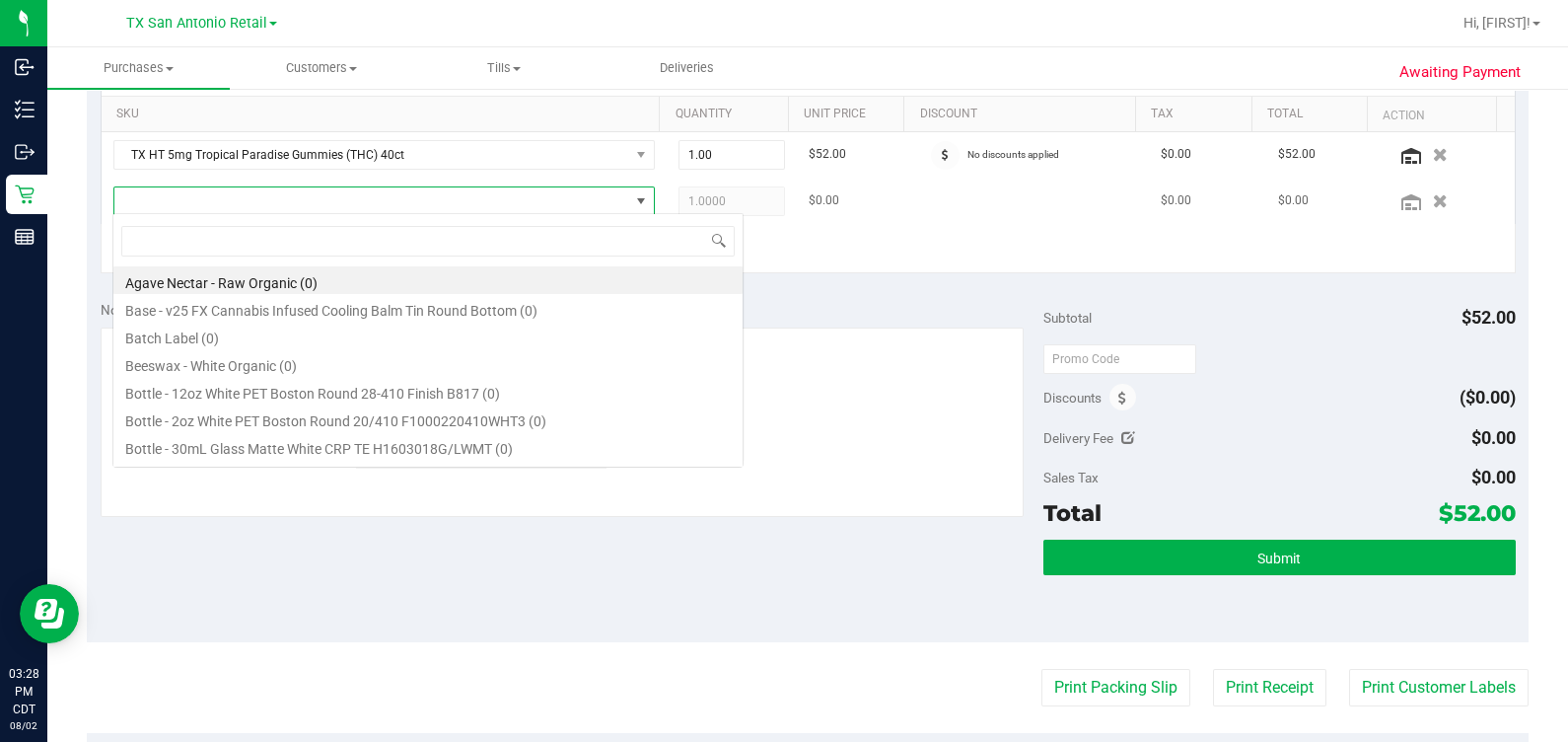scroll, scrollTop: 98640, scrollLeft: 98089, axis: both 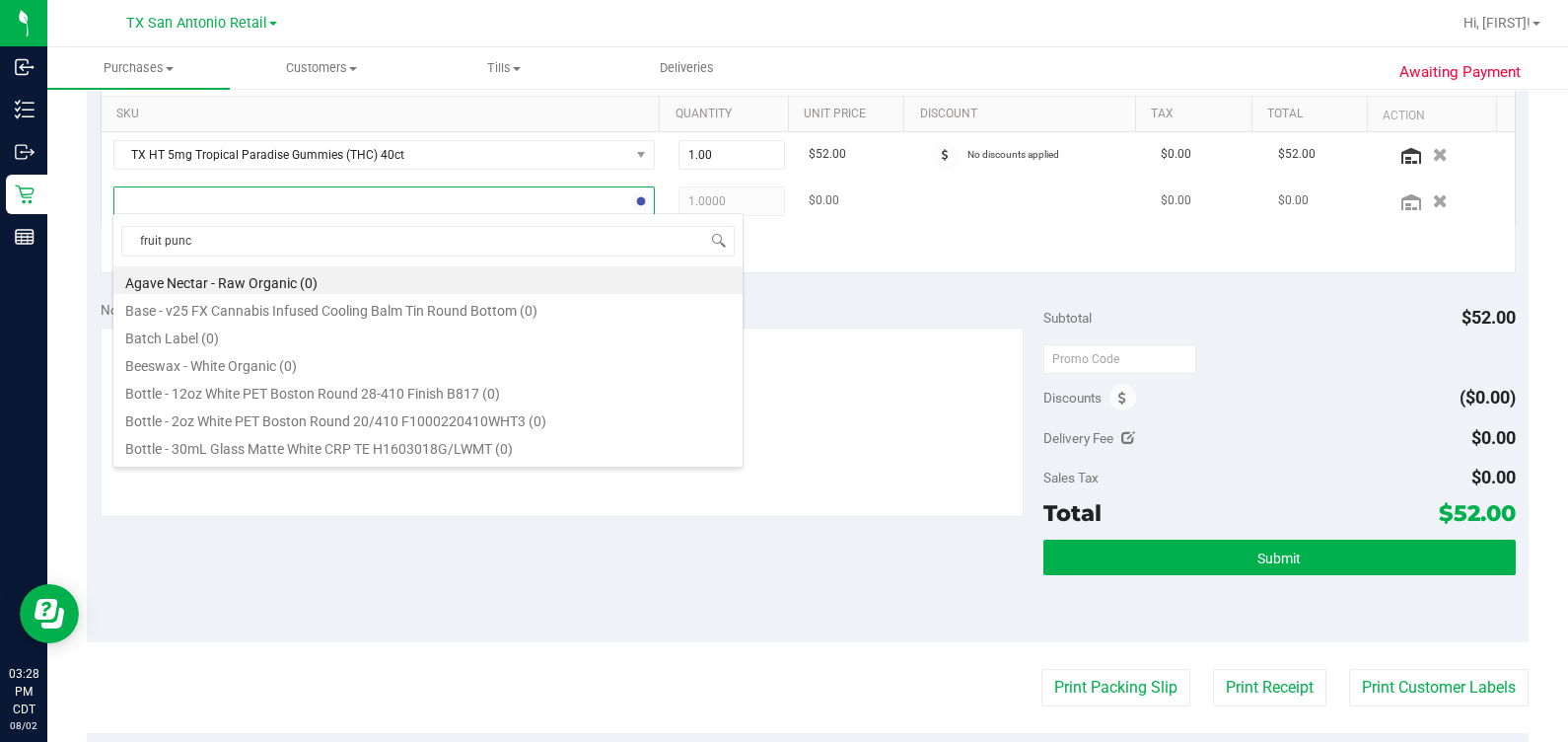 type on "fruit punch" 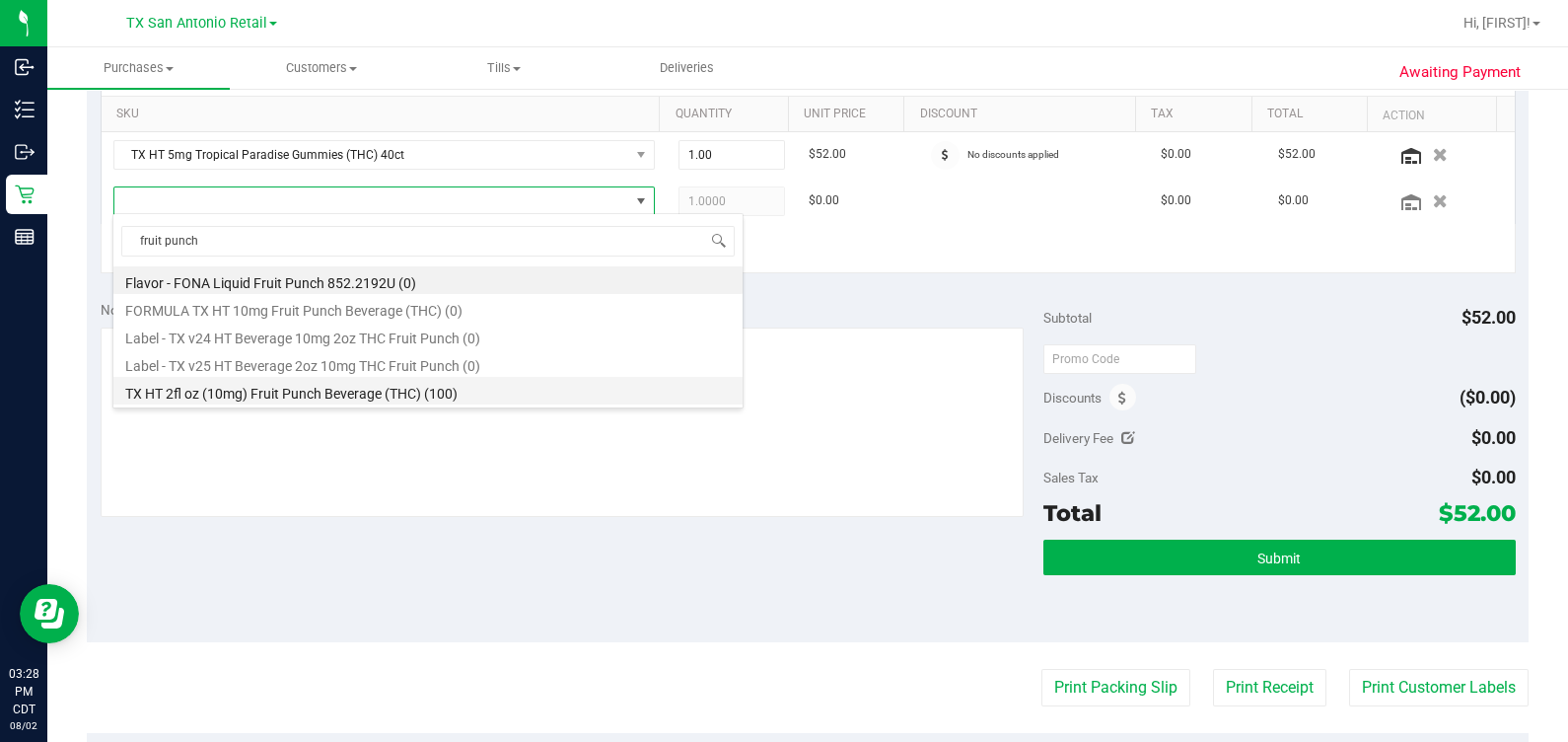click on "TX HT 2fl oz (10mg) Fruit Punch Beverage (THC) (100)" at bounding box center (428, 391) 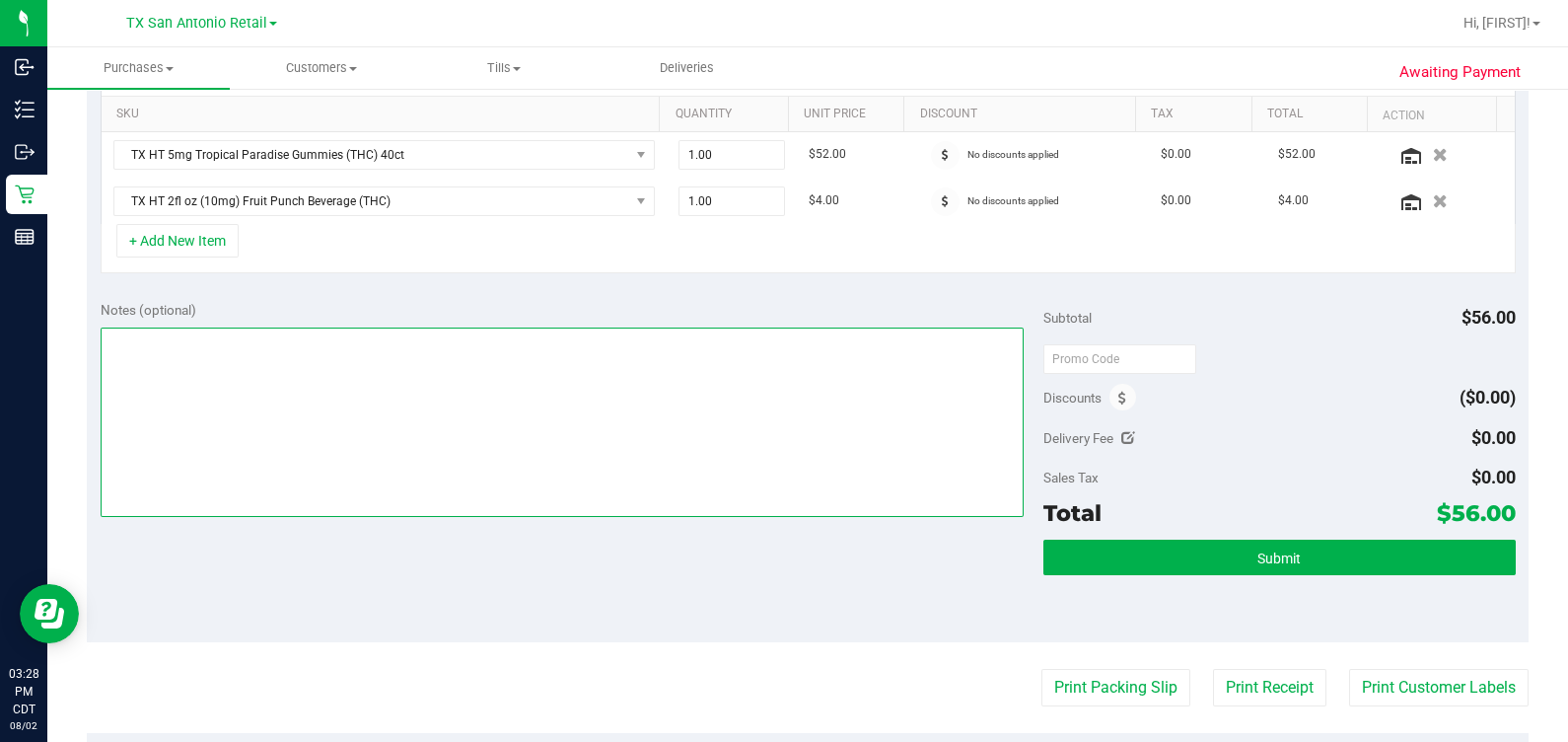 click at bounding box center (562, 422) 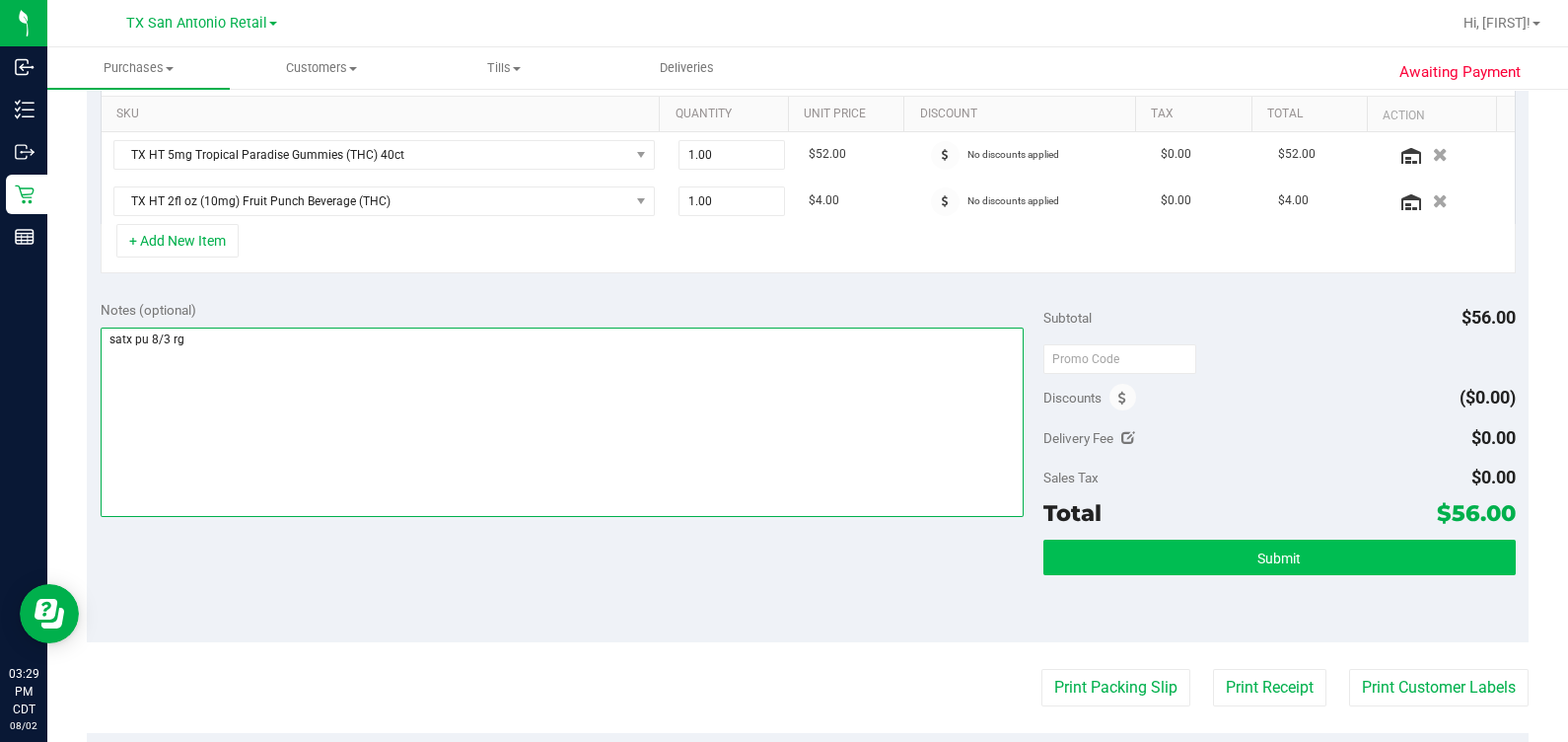 type on "satx pu 8/3 rg" 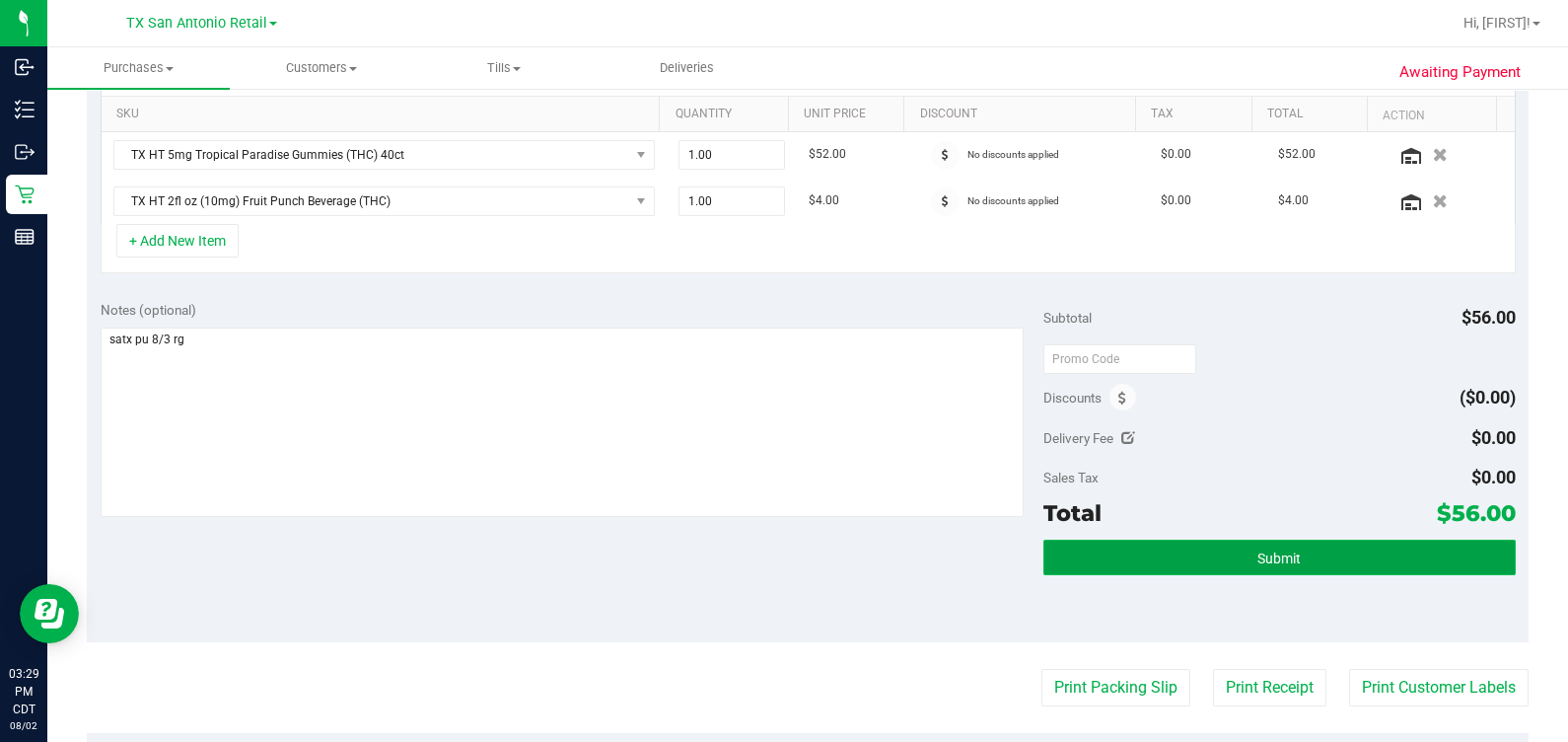 click on "Submit" at bounding box center [1279, 557] 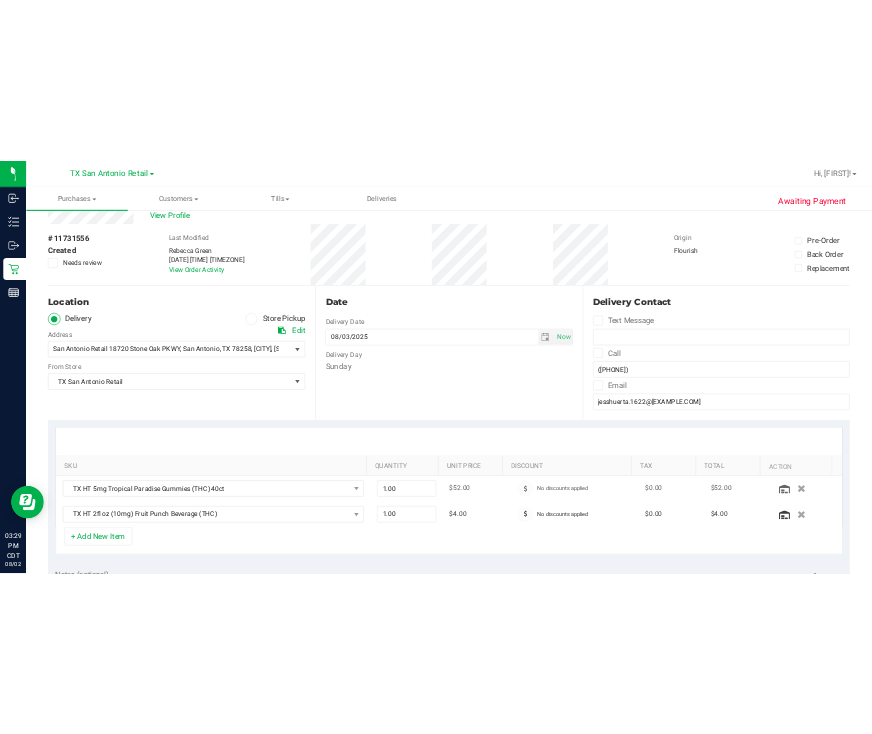 scroll, scrollTop: 0, scrollLeft: 0, axis: both 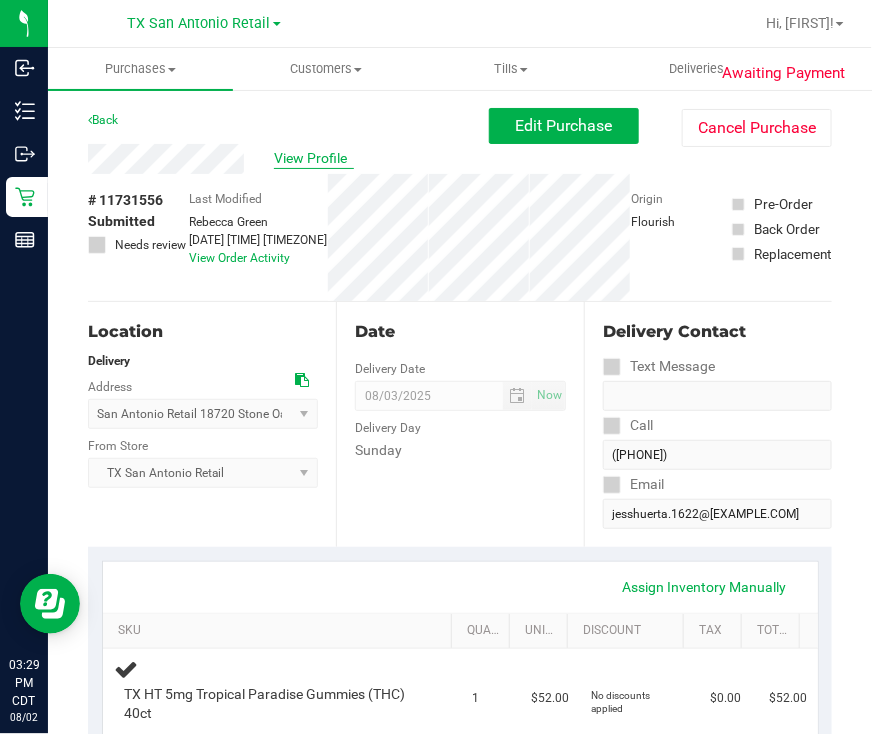 click on "View Profile" at bounding box center (314, 158) 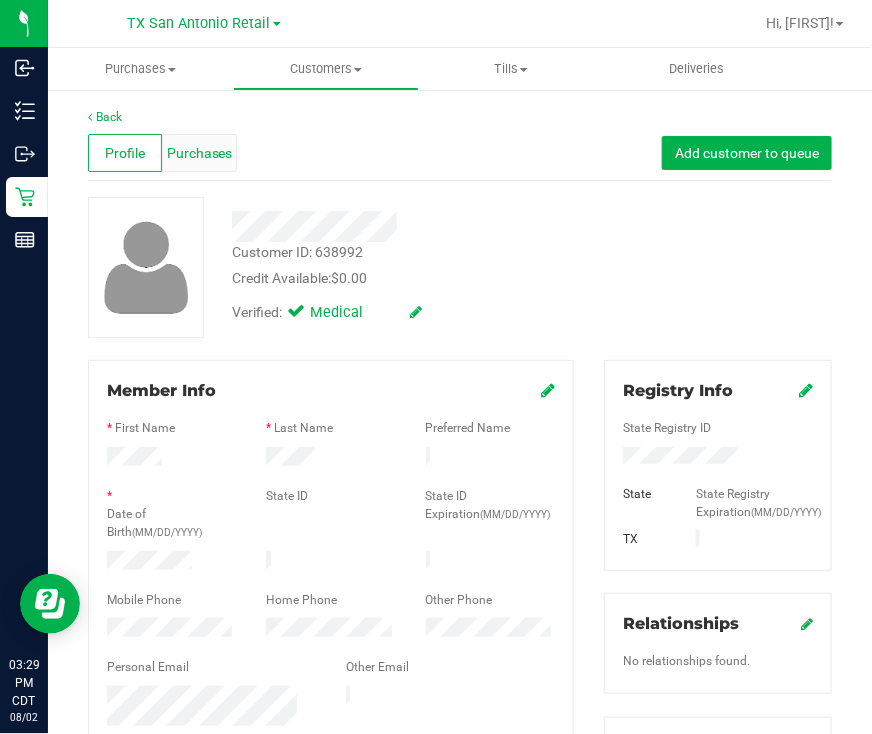 click on "Purchases" at bounding box center [200, 153] 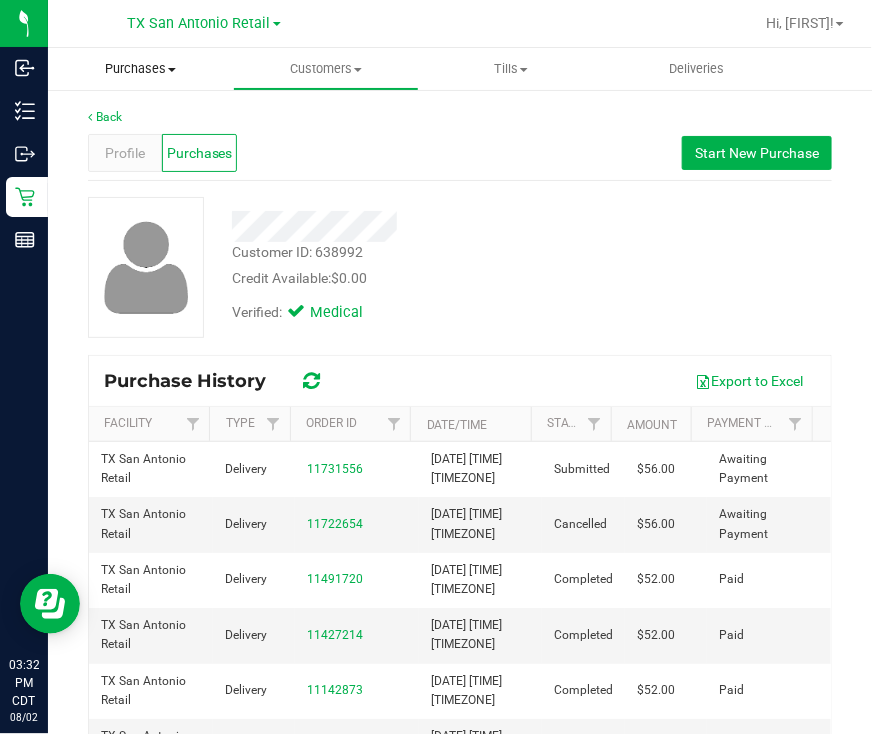 click on "Purchases" at bounding box center (140, 69) 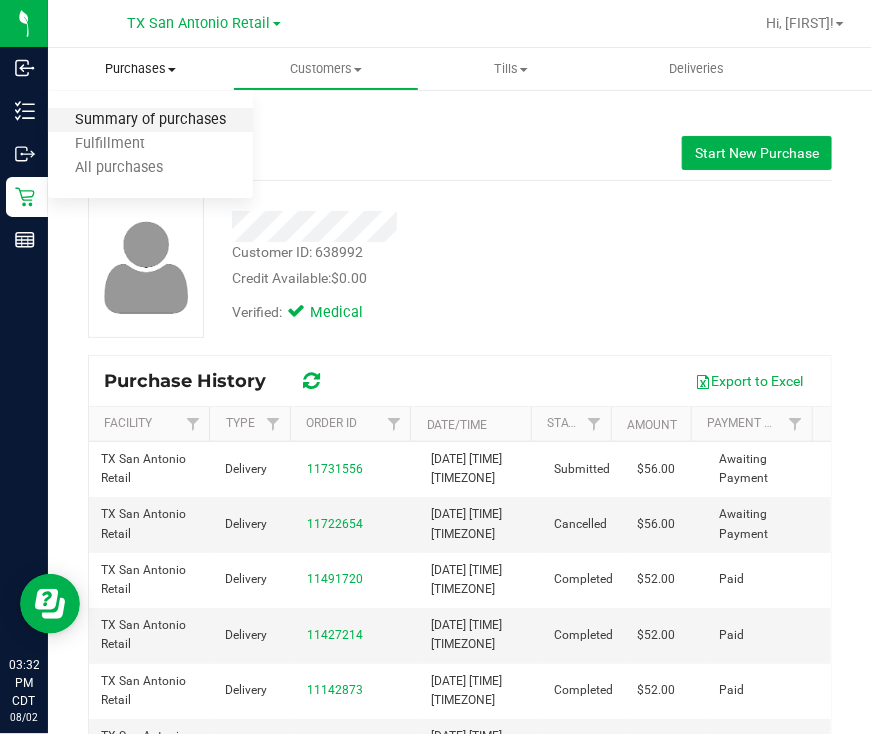 click on "Summary of purchases" at bounding box center (150, 120) 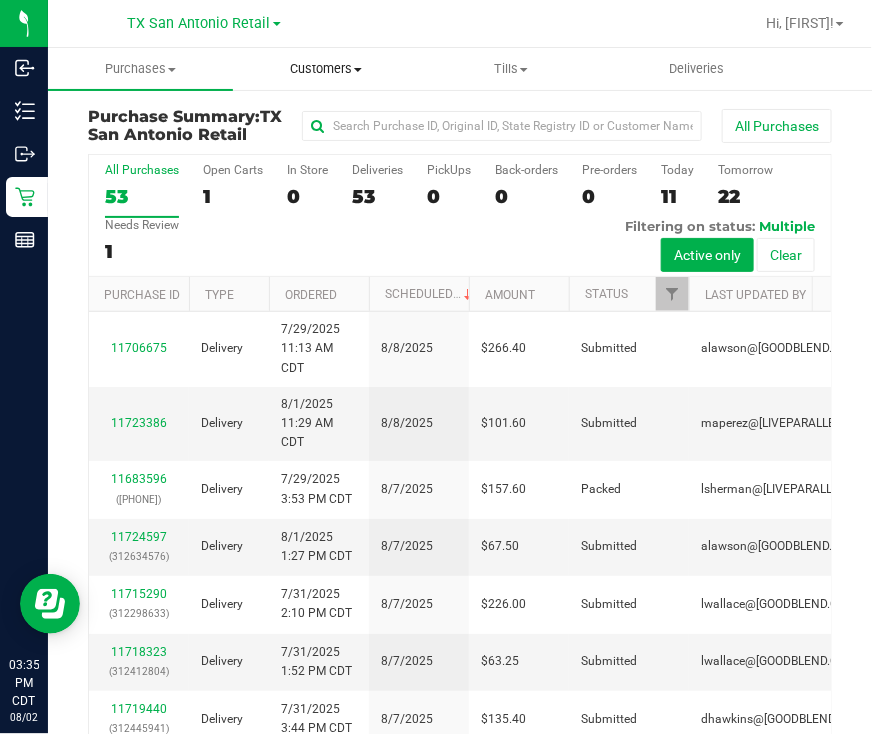 click on "Customers" at bounding box center [325, 69] 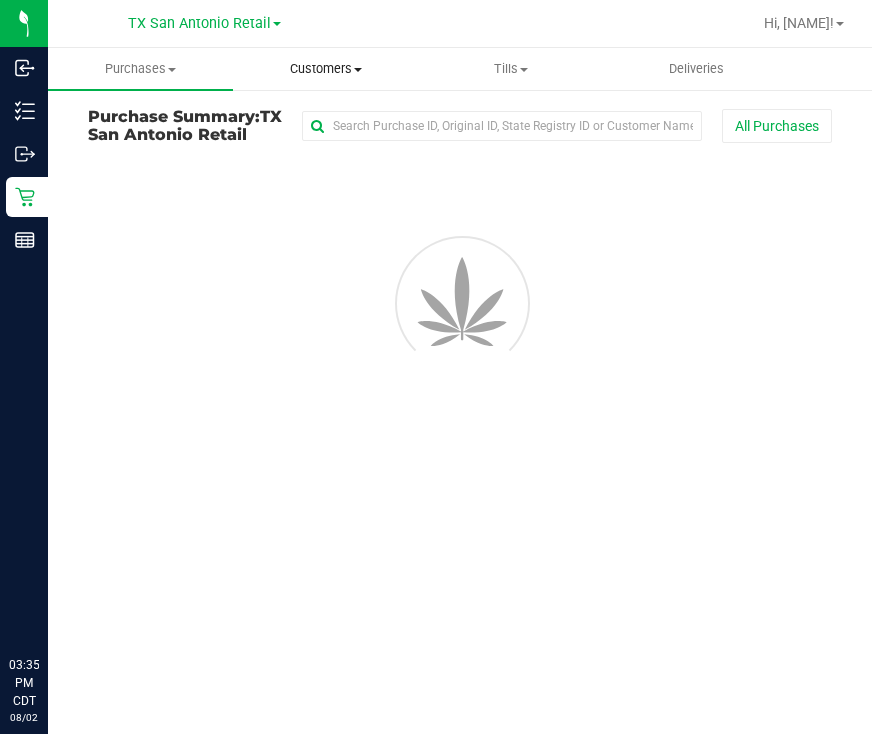 scroll, scrollTop: 0, scrollLeft: 0, axis: both 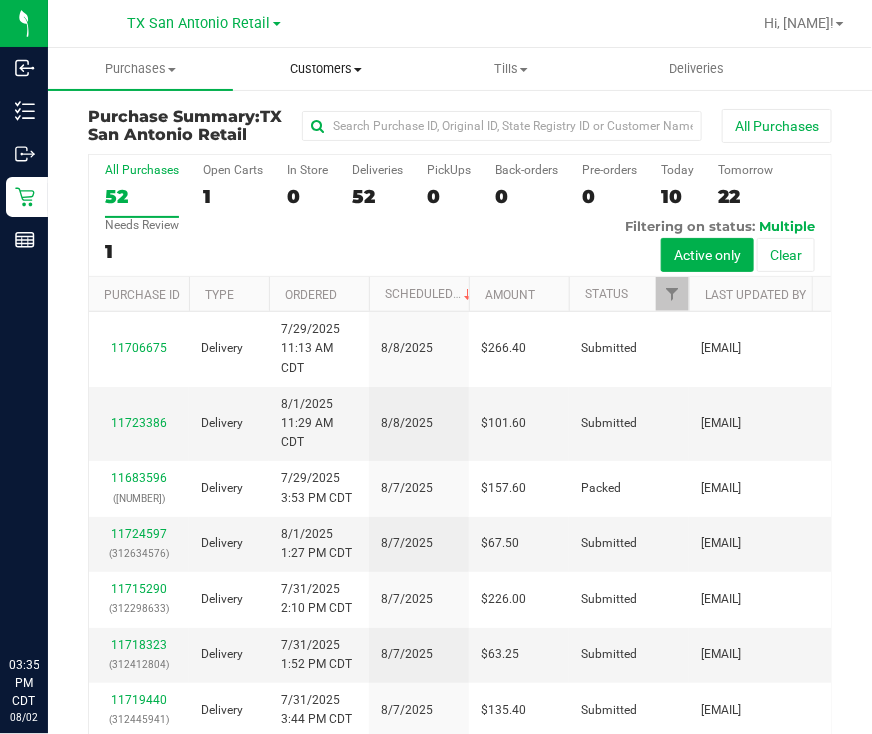 click on "Customers" at bounding box center (325, 69) 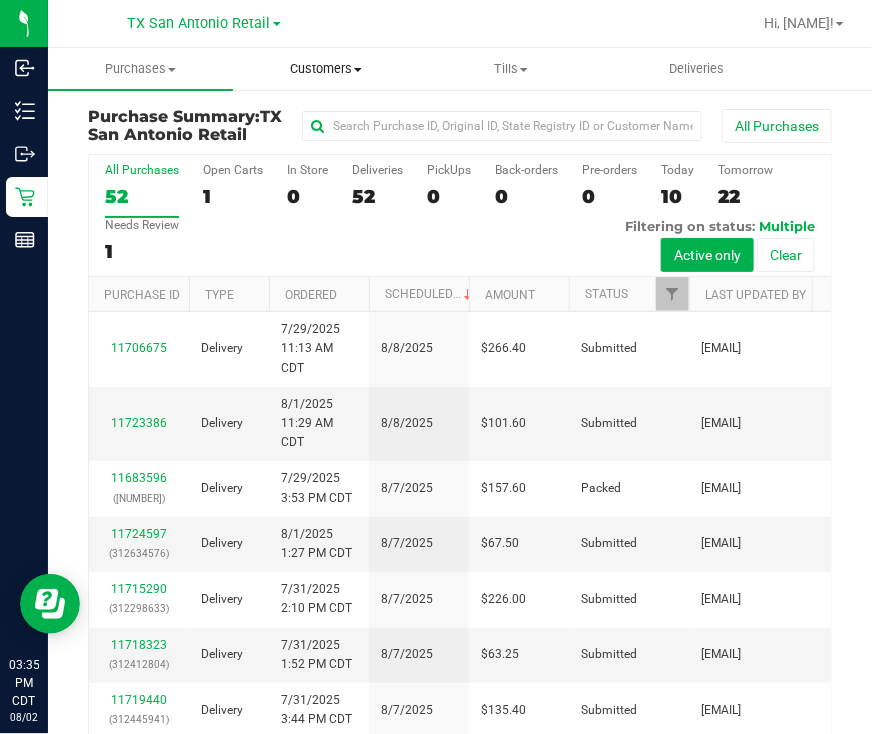 scroll, scrollTop: 0, scrollLeft: 0, axis: both 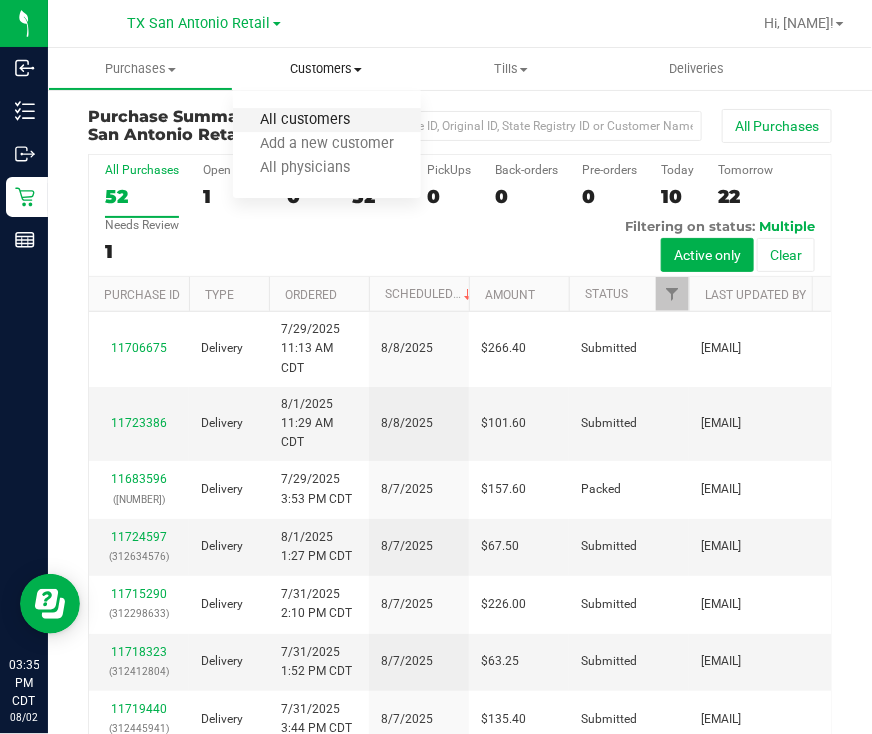 click on "All customers" at bounding box center [305, 120] 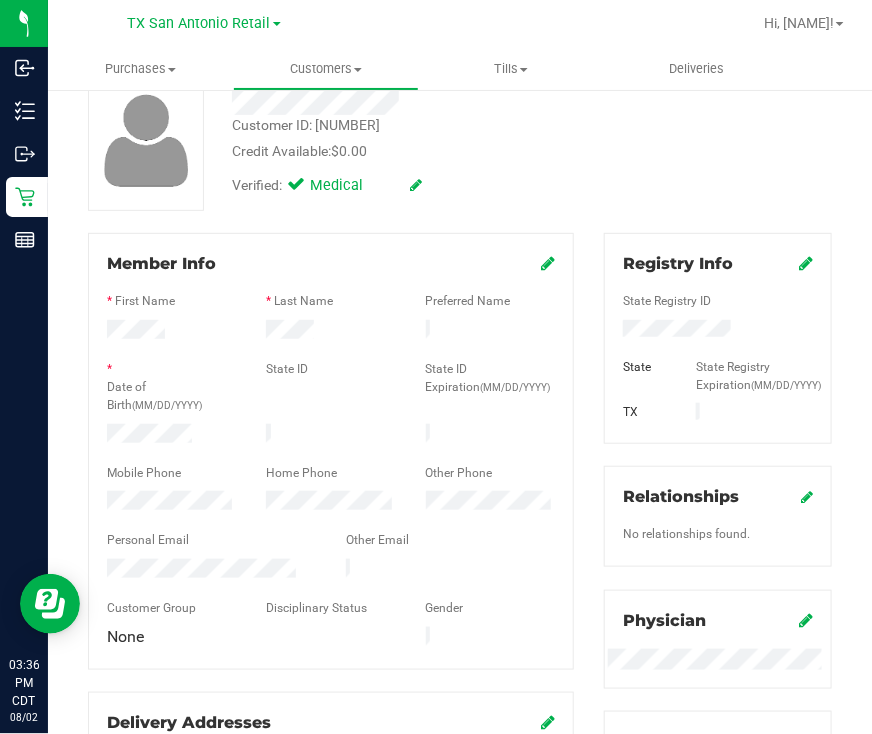 scroll, scrollTop: 0, scrollLeft: 0, axis: both 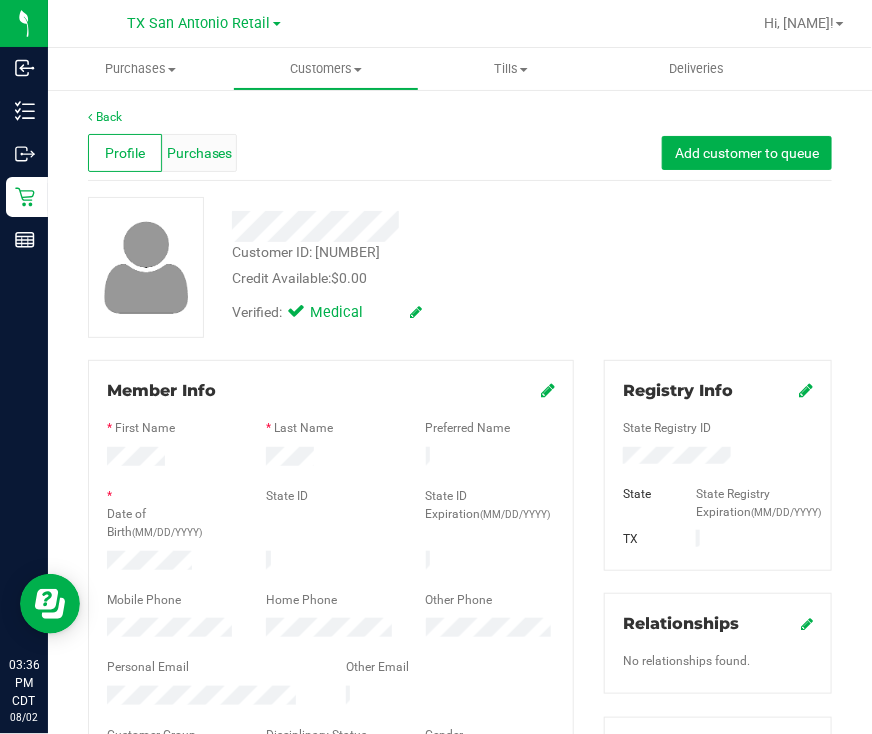click on "Purchases" at bounding box center [200, 153] 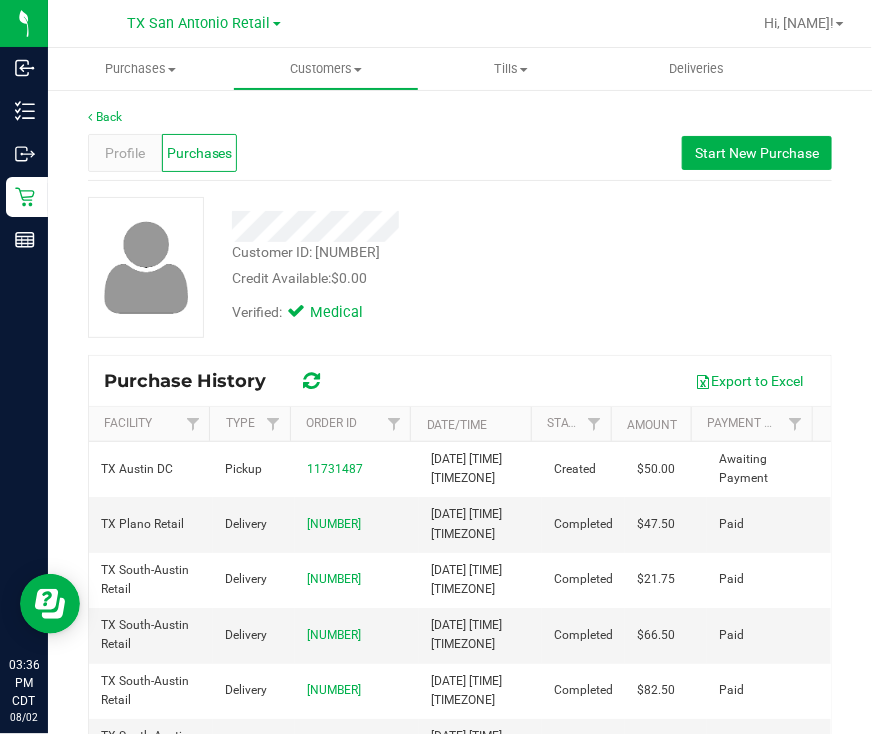 scroll, scrollTop: 124, scrollLeft: 0, axis: vertical 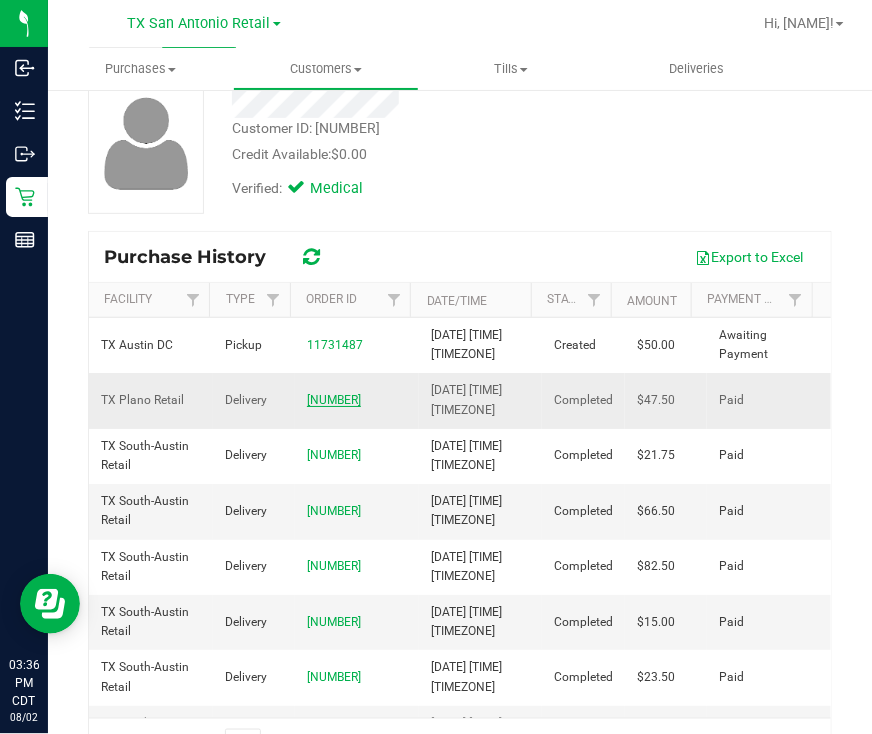 click on "09848033" at bounding box center (334, 400) 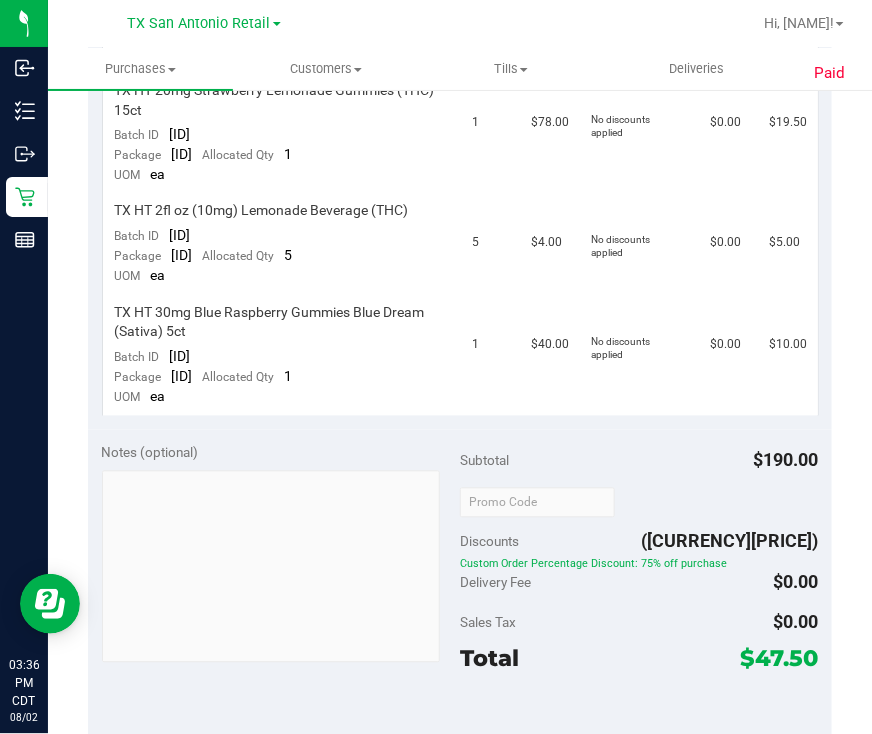 scroll, scrollTop: 750, scrollLeft: 0, axis: vertical 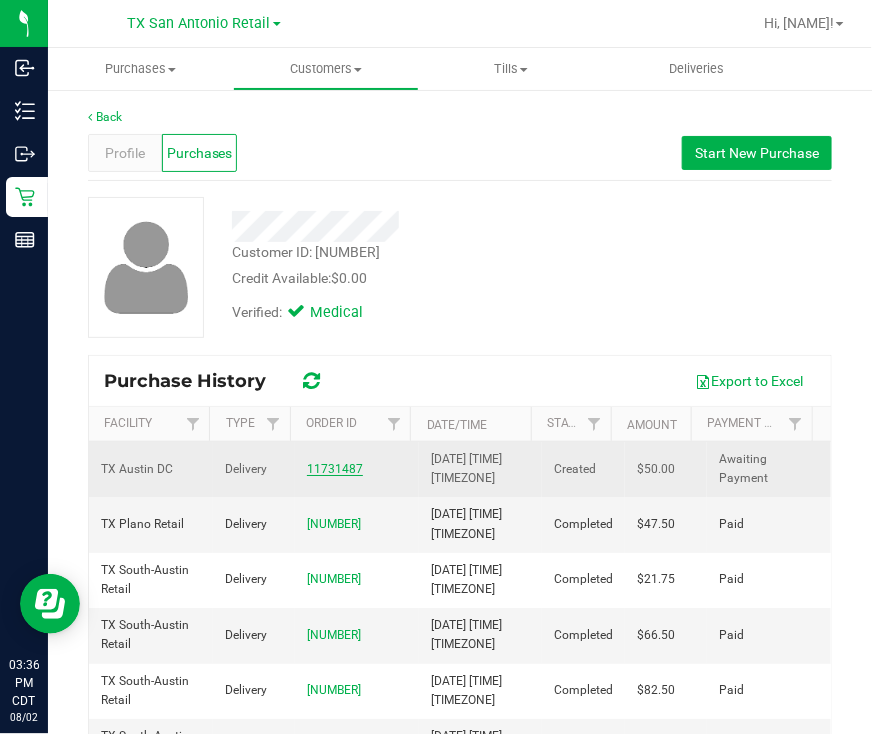 click on "11731487" at bounding box center (335, 469) 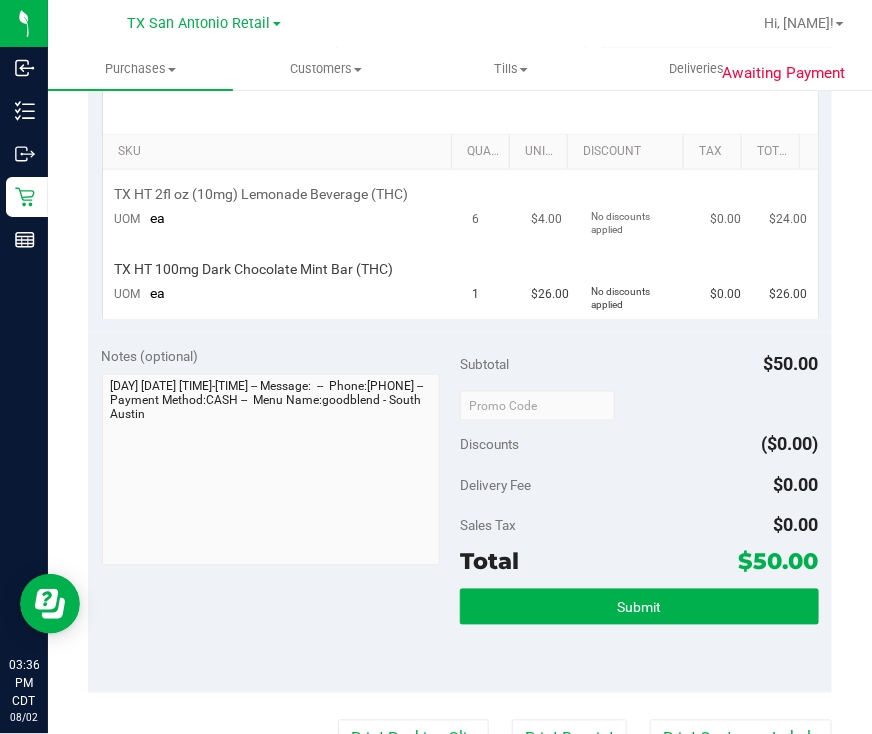 scroll, scrollTop: 499, scrollLeft: 0, axis: vertical 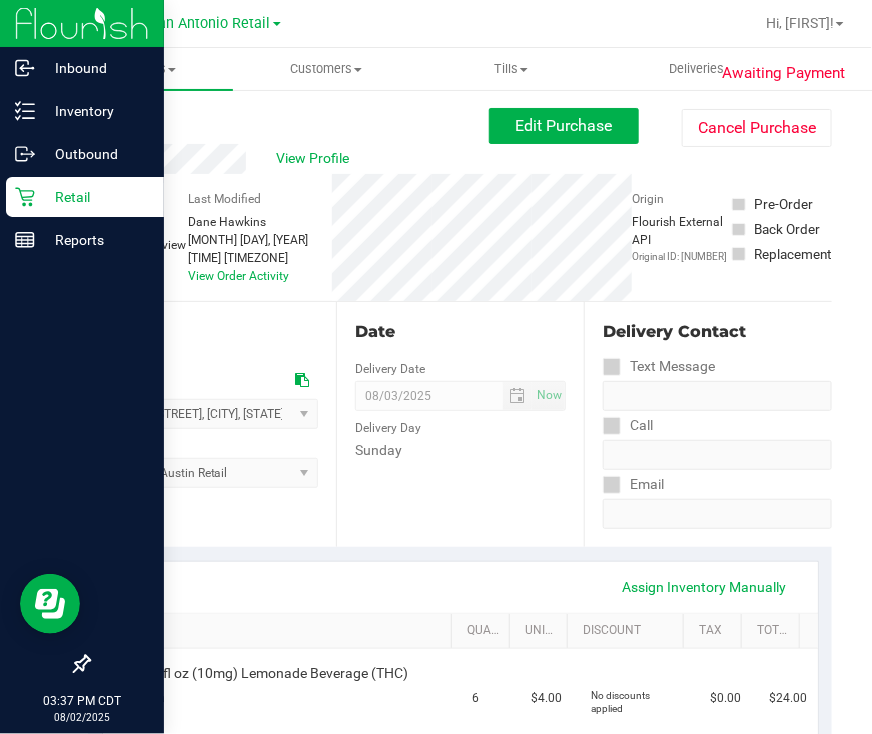 click 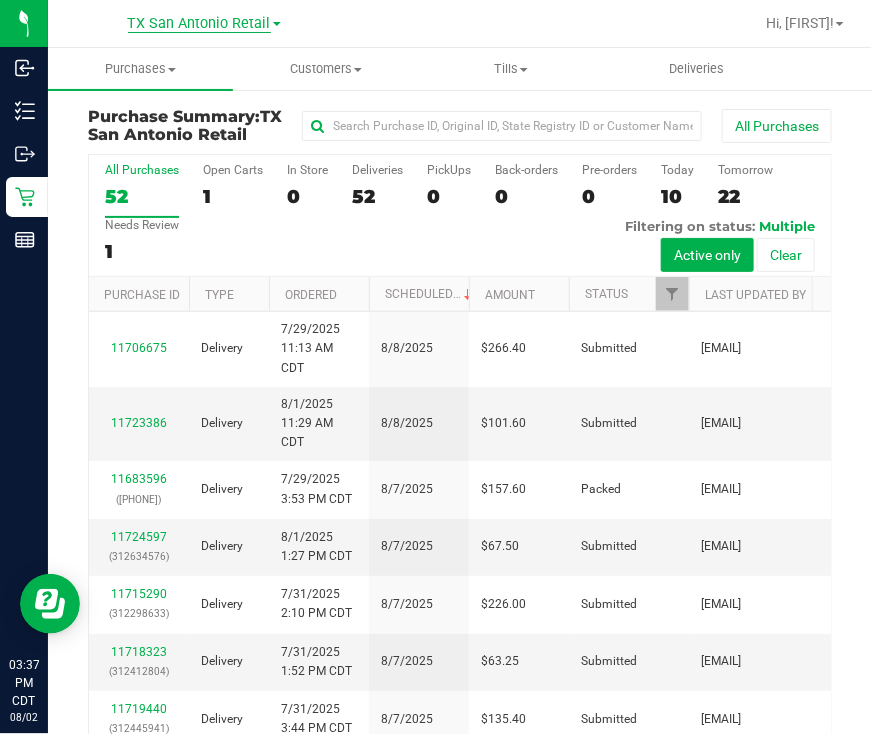 click on "TX San Antonio Retail" at bounding box center [199, 24] 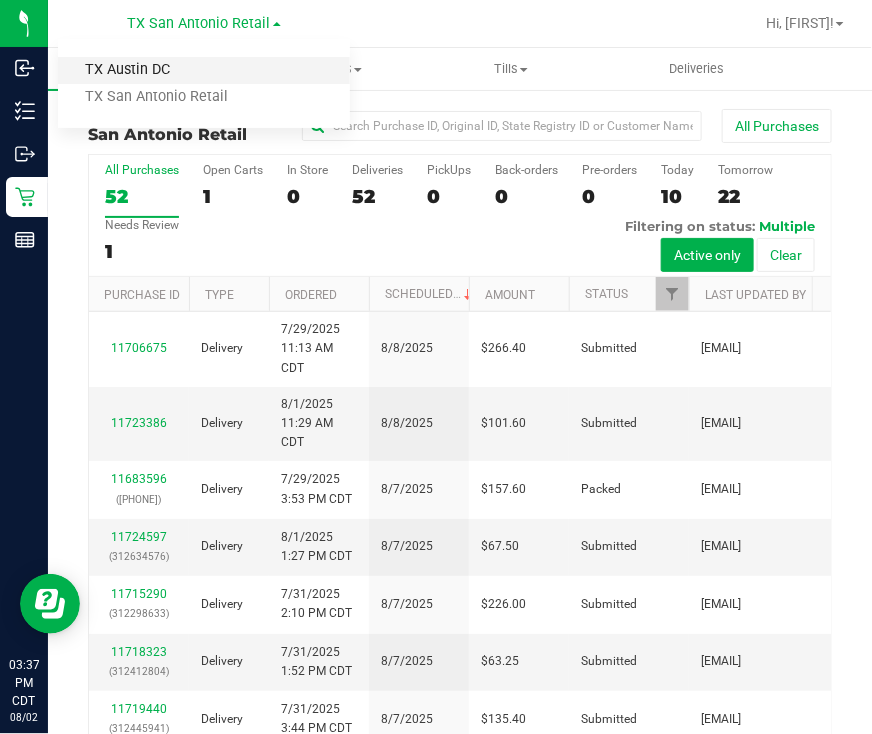 click on "TX Austin DC" at bounding box center (204, 70) 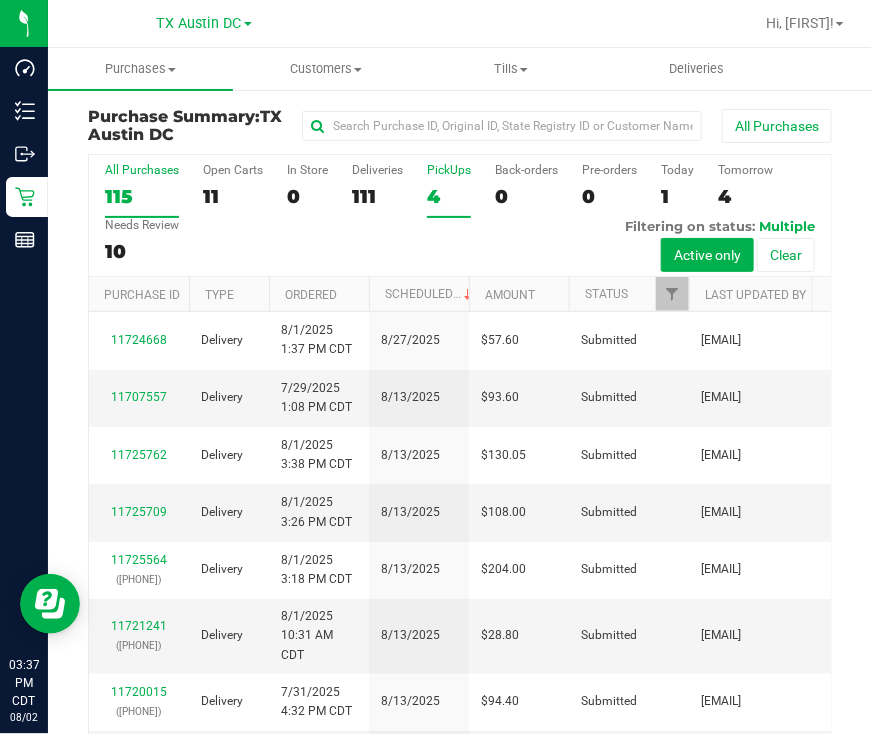 click on "4" at bounding box center [449, 196] 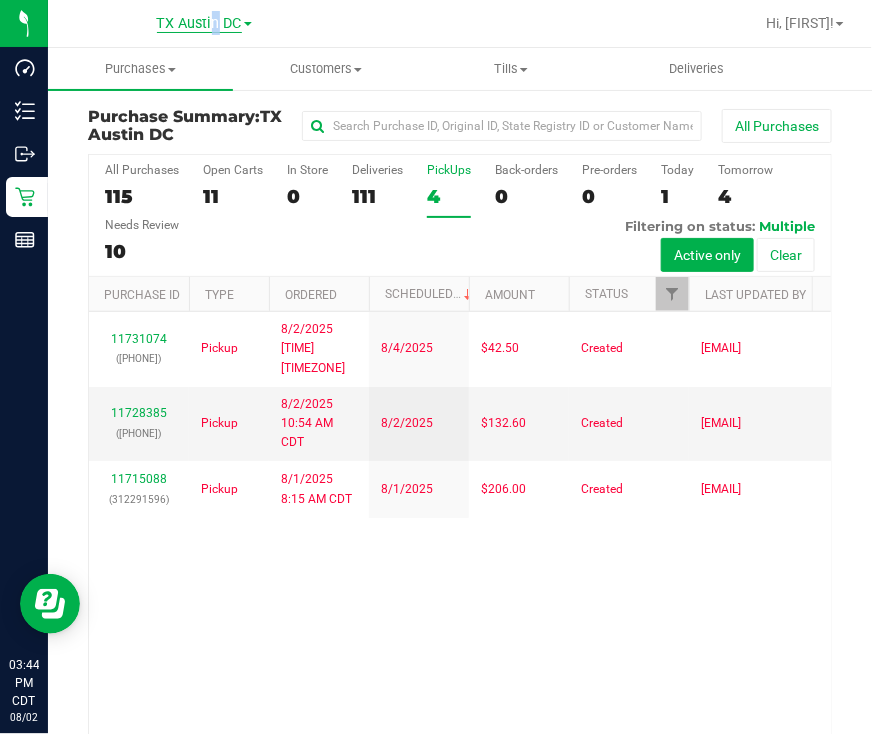 click on "TX Austin DC" at bounding box center [199, 24] 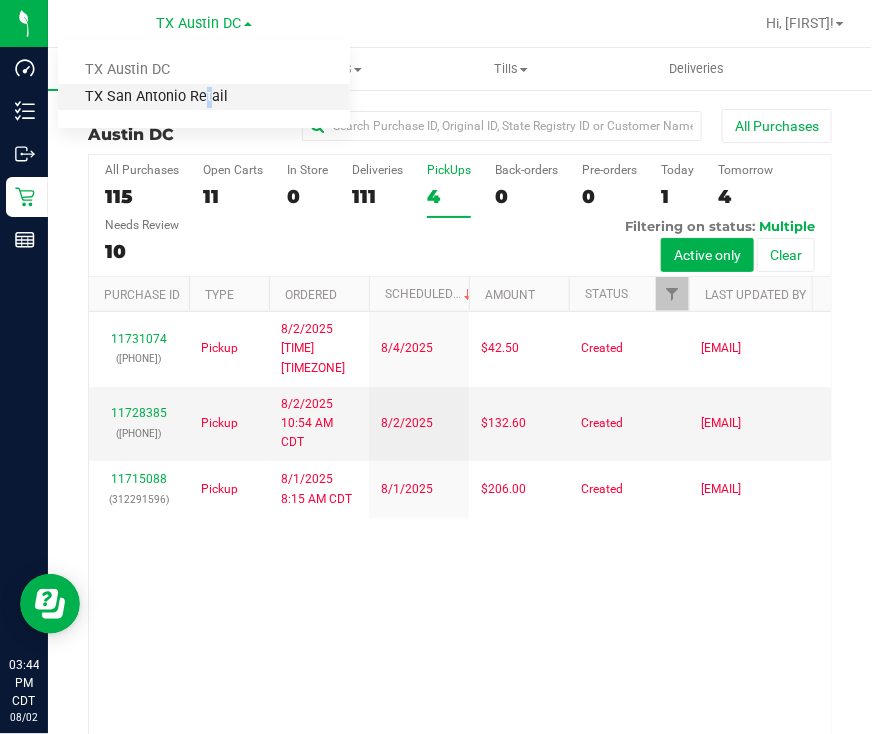 drag, startPoint x: 208, startPoint y: 20, endPoint x: 200, endPoint y: 87, distance: 67.47592 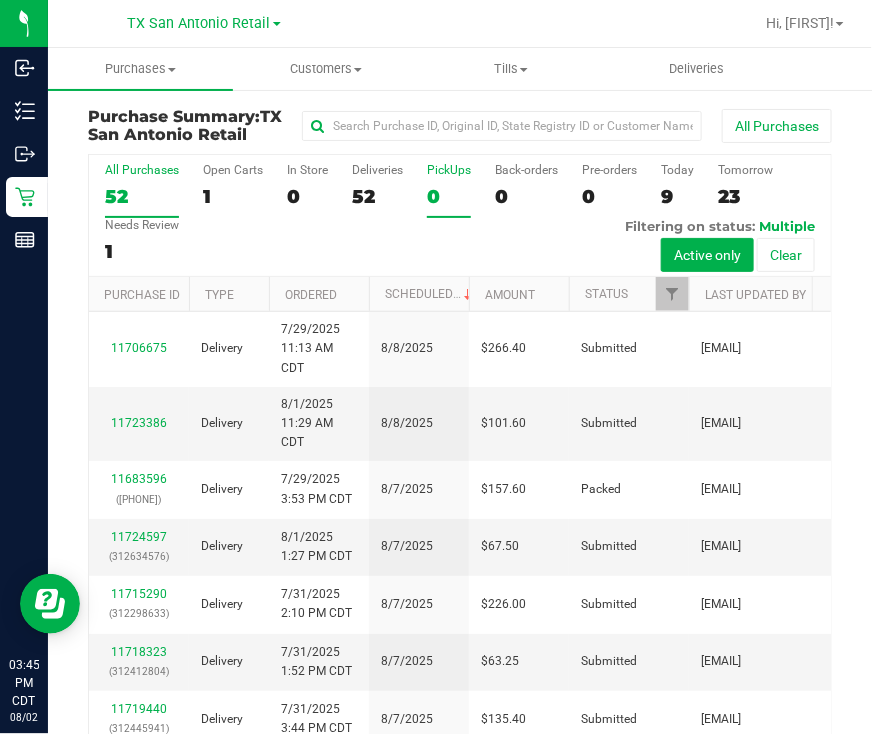 click on "PickUps
0" at bounding box center [449, 190] 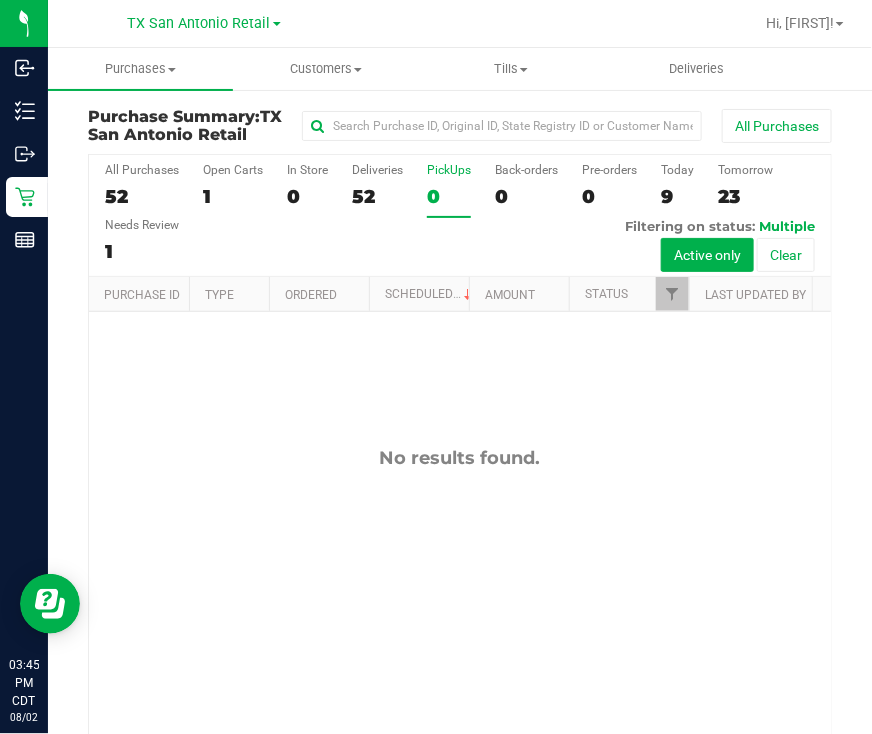 click on "No results found." at bounding box center [460, 610] 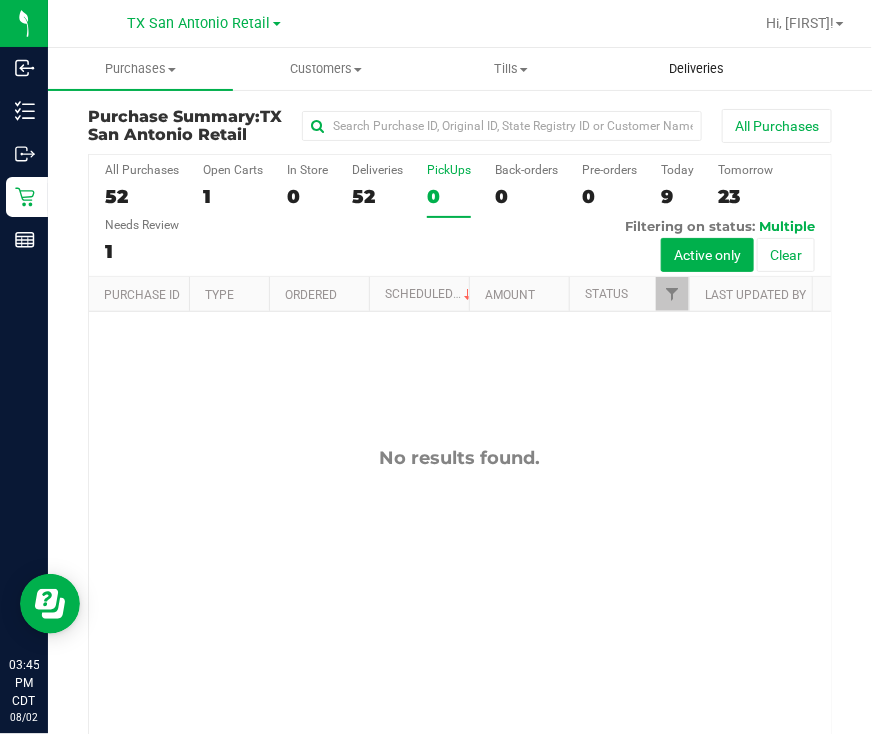 click on "Deliveries" at bounding box center (696, 69) 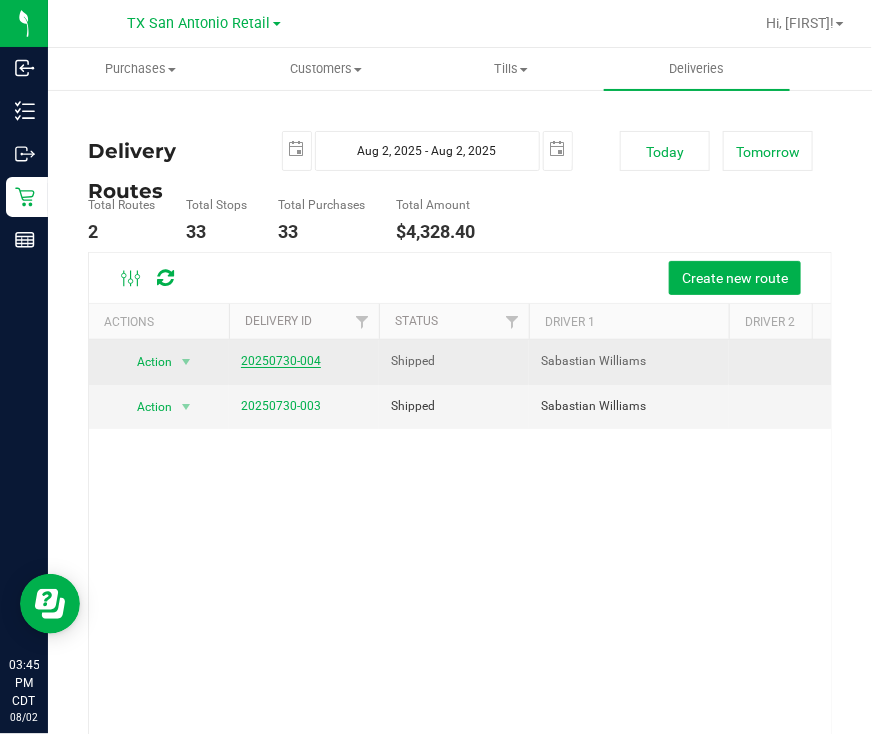 click on "20250730-004" at bounding box center [281, 361] 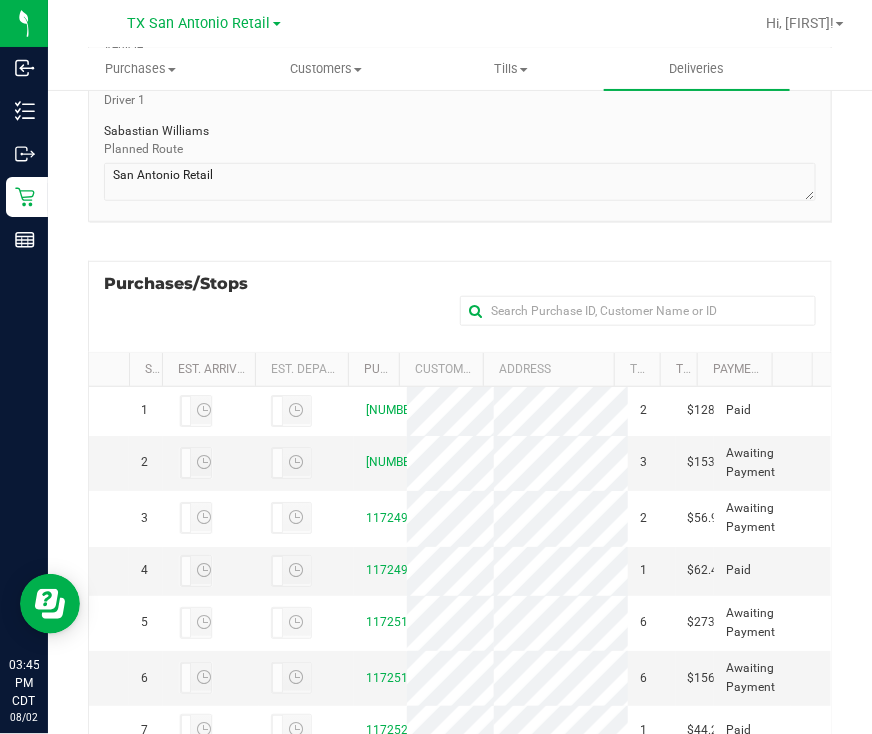 scroll, scrollTop: 375, scrollLeft: 0, axis: vertical 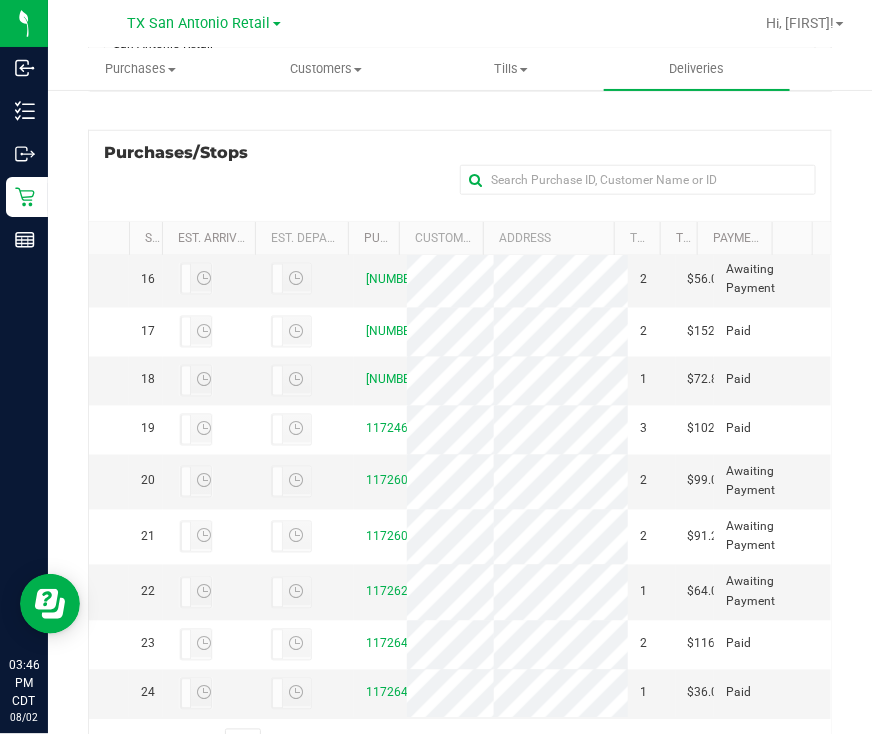 click on "11721122" at bounding box center (393, 125) 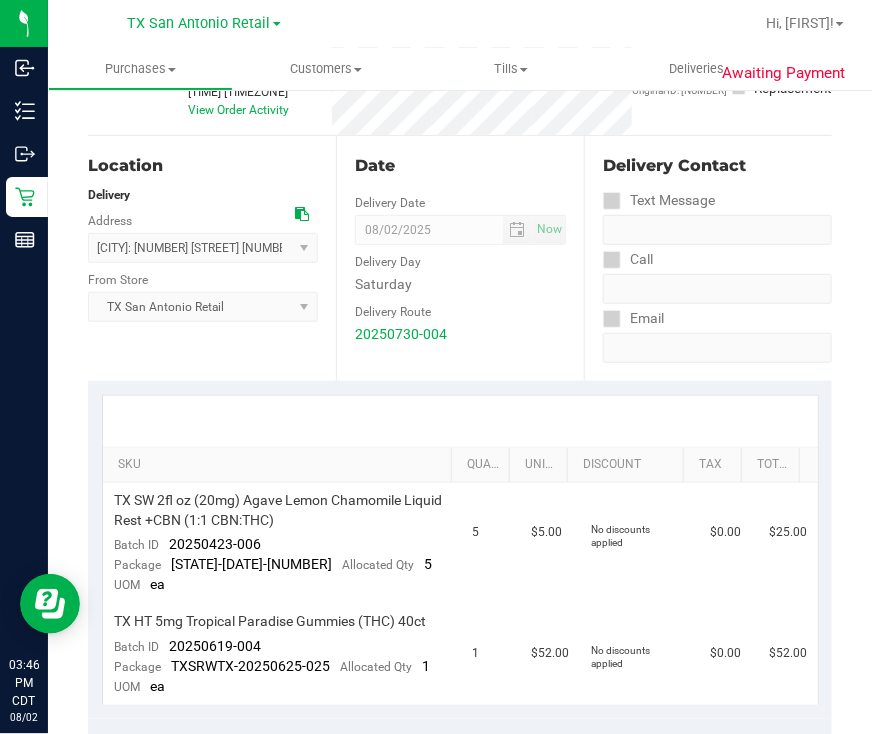 scroll, scrollTop: 0, scrollLeft: 0, axis: both 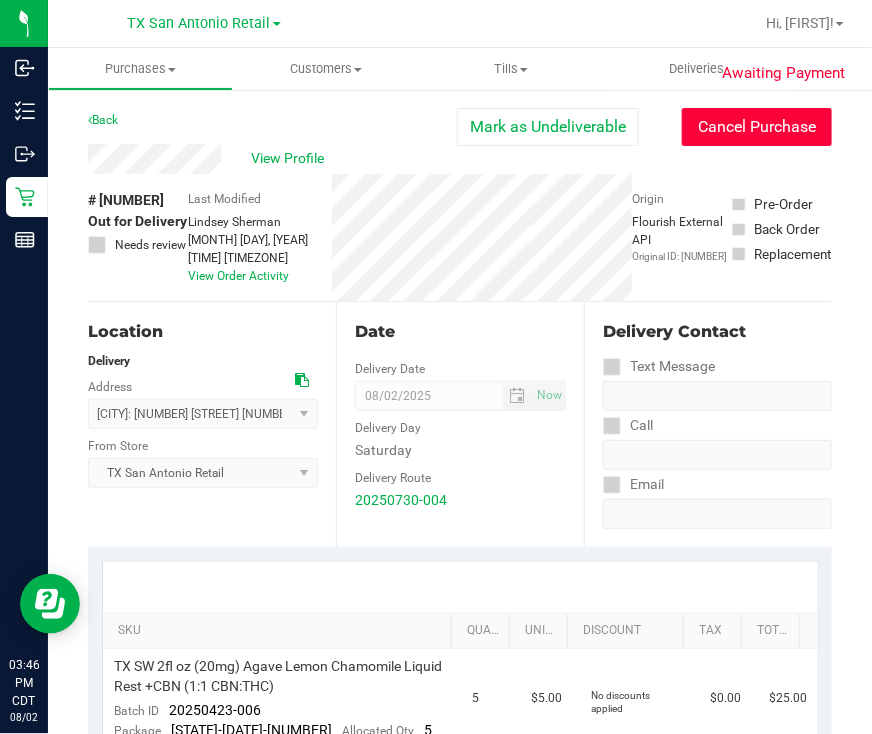 click on "Cancel Purchase" at bounding box center (757, 127) 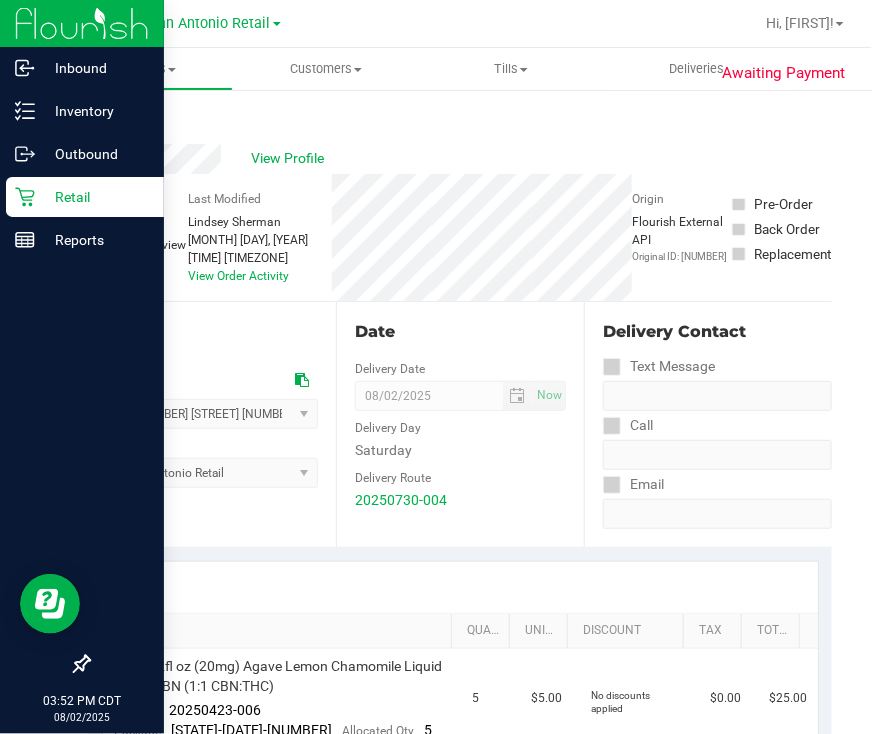 click 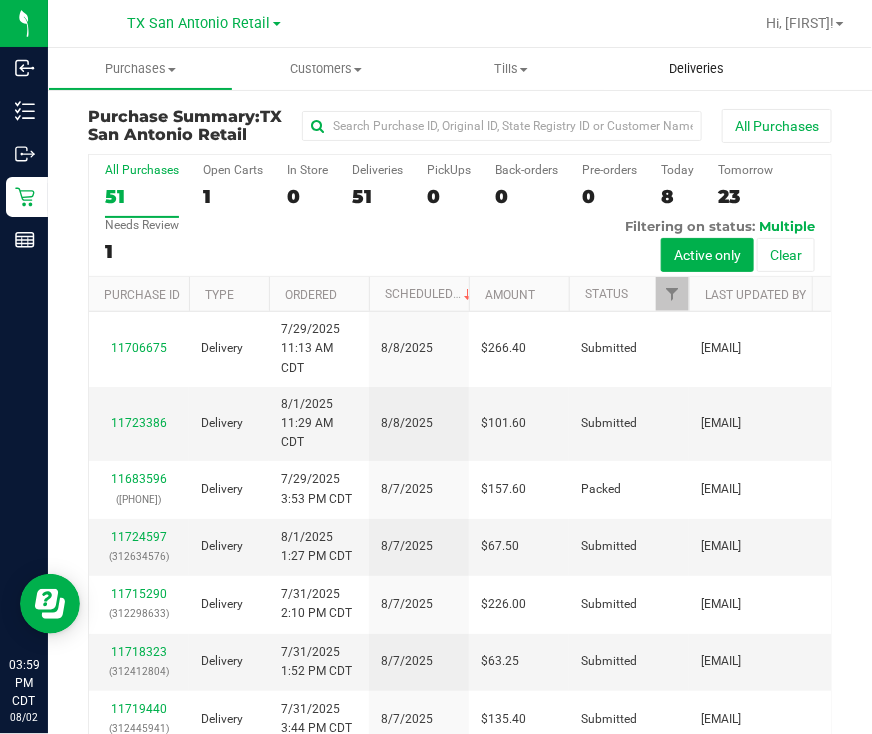 click on "Deliveries" at bounding box center (696, 69) 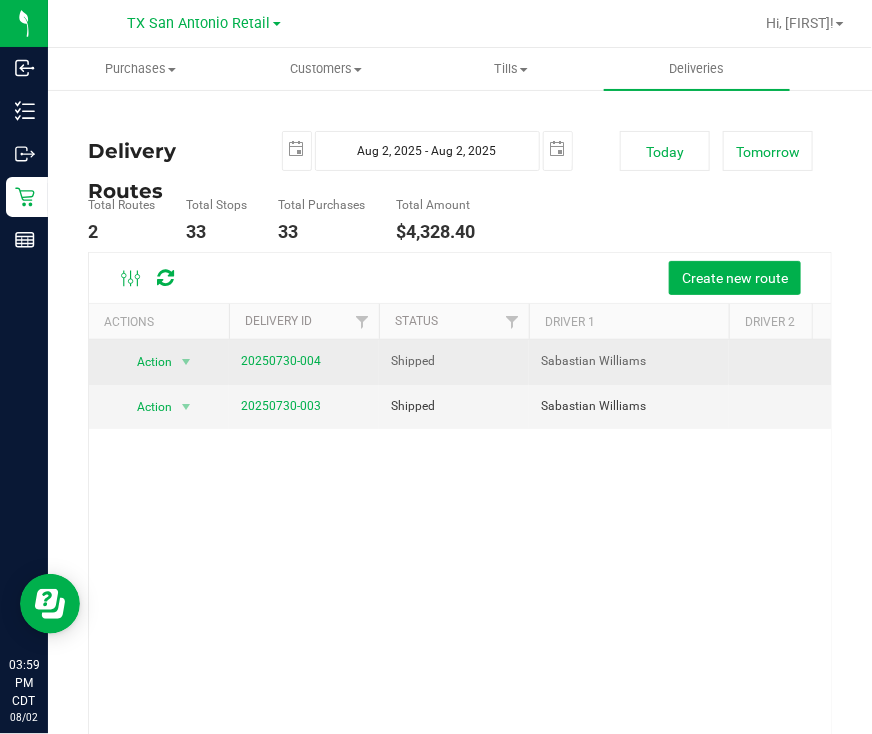 click on "20250730-004" at bounding box center [304, 362] 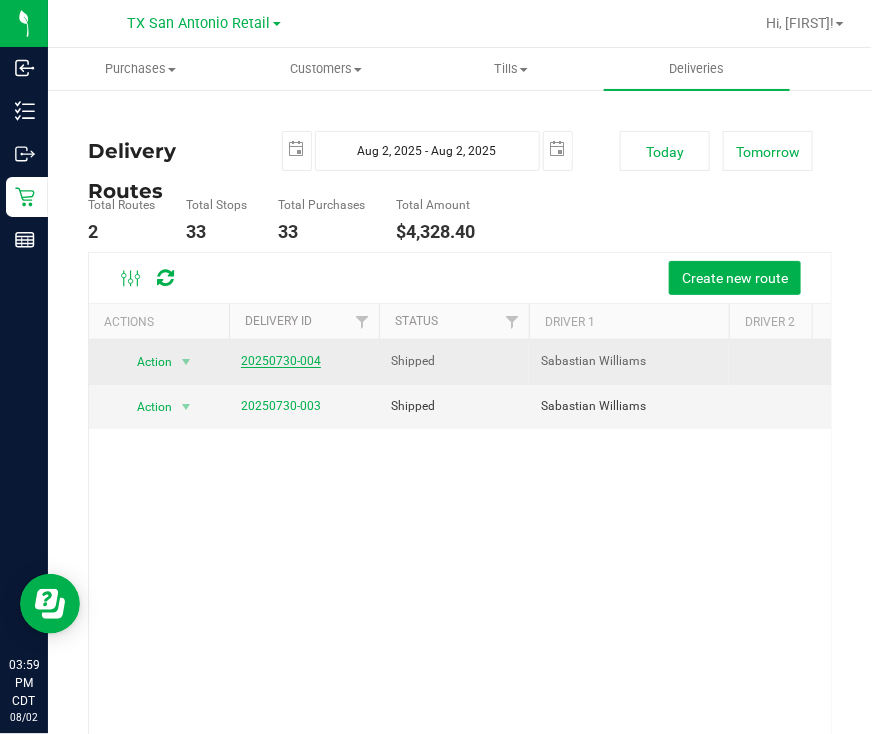 click on "20250730-004" at bounding box center [281, 361] 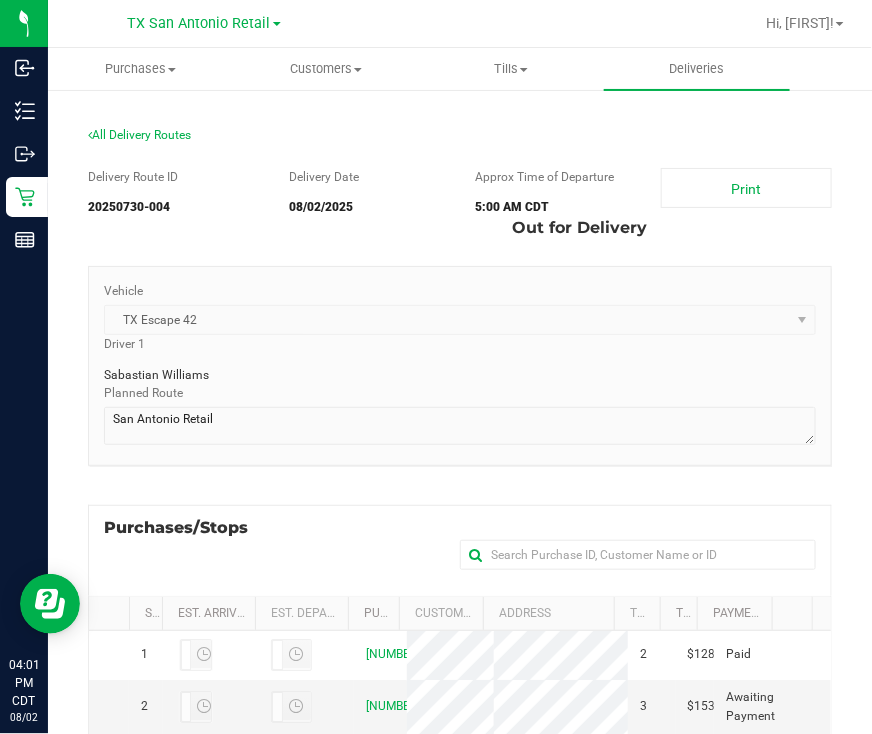 click on "TX Escape 42" at bounding box center [460, 320] 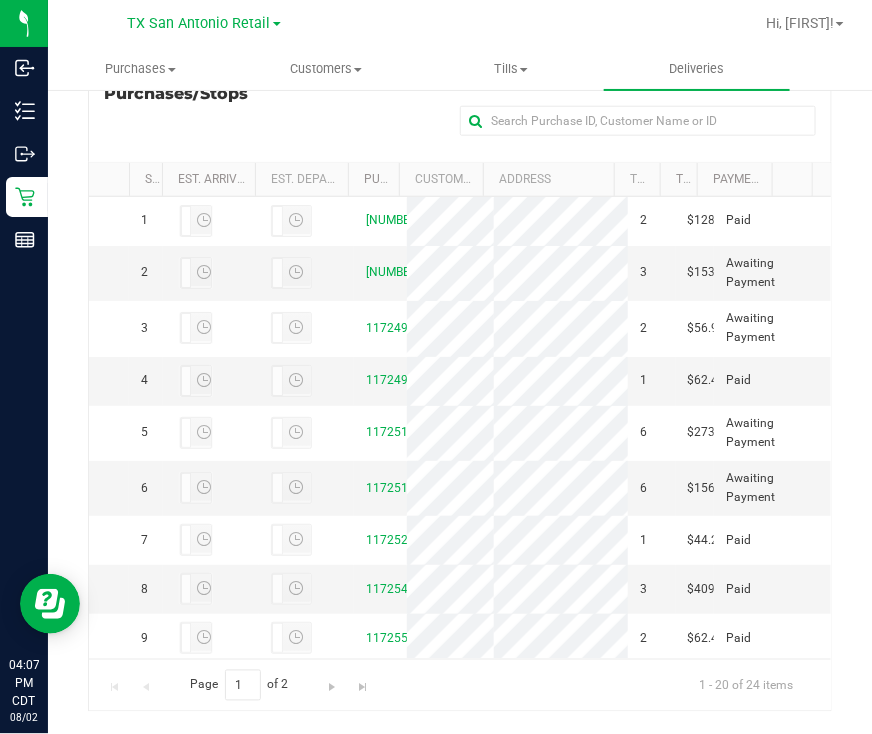 scroll, scrollTop: 466, scrollLeft: 0, axis: vertical 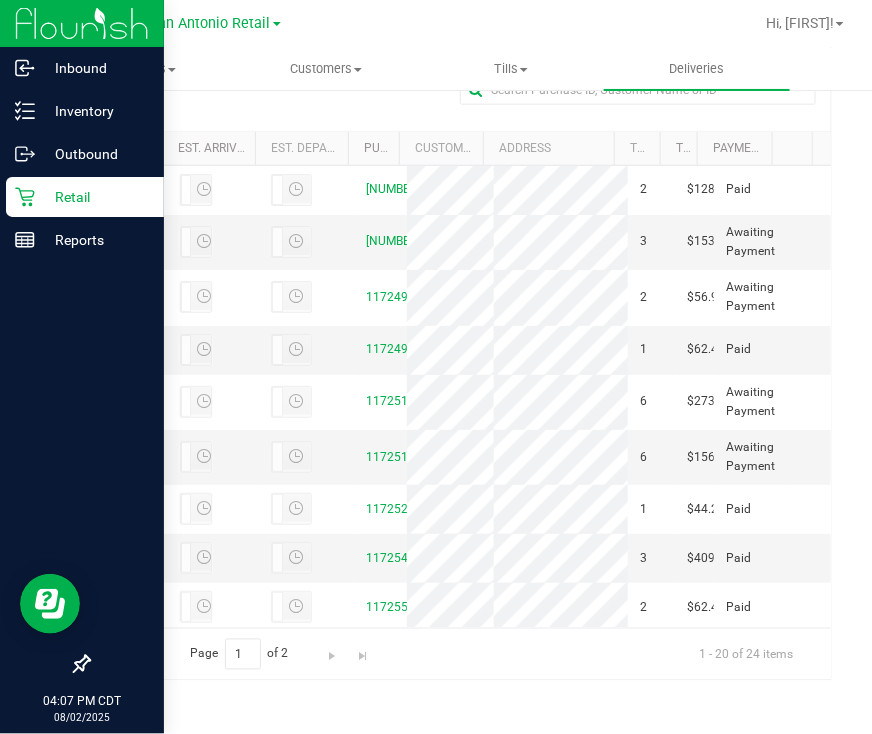 click 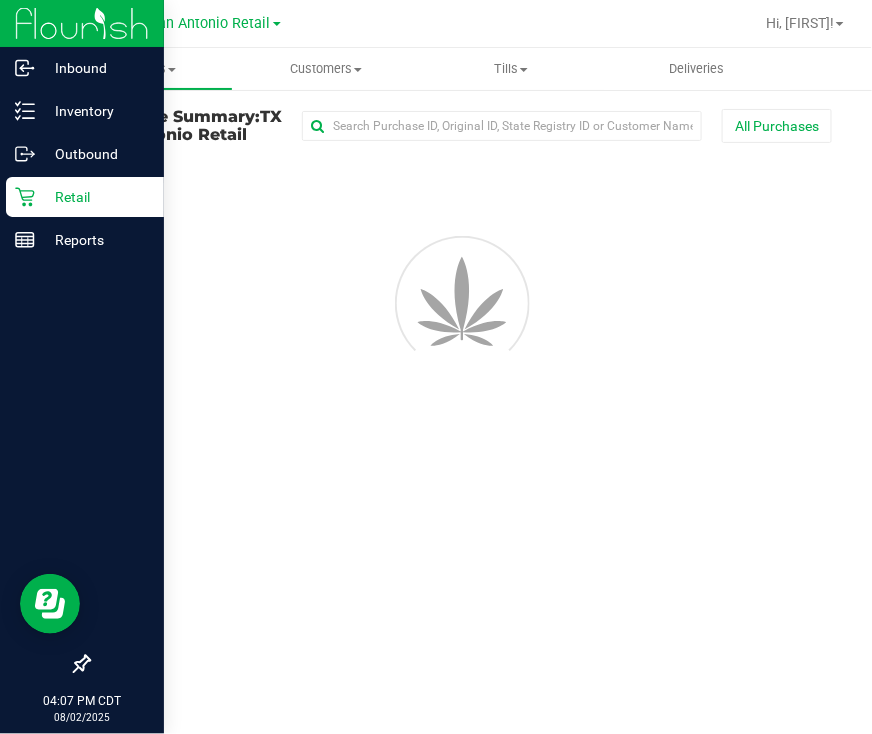 scroll, scrollTop: 0, scrollLeft: 0, axis: both 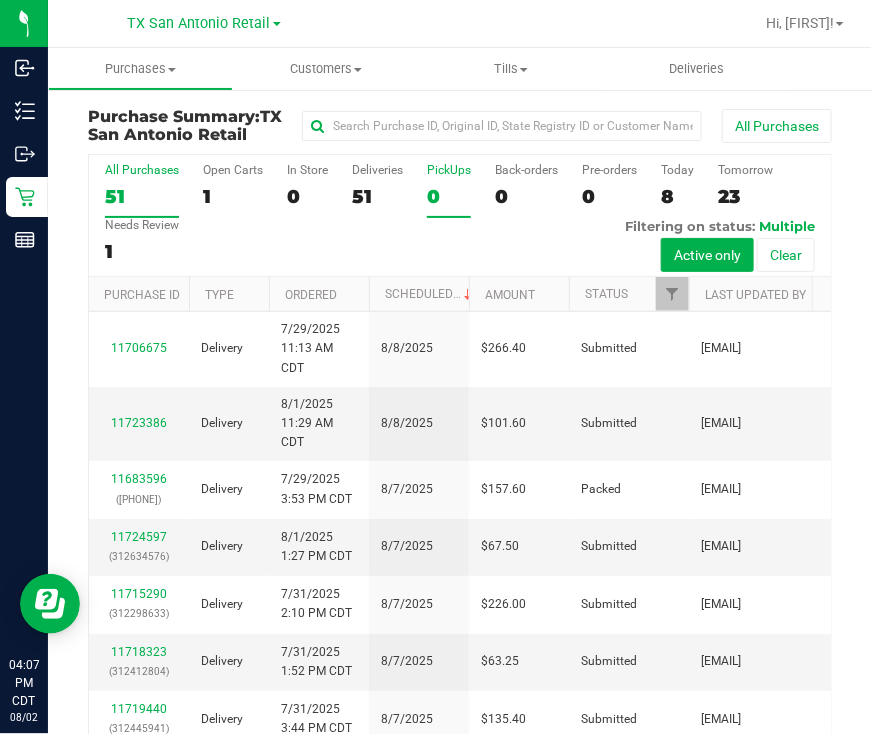 click on "0" at bounding box center [449, 196] 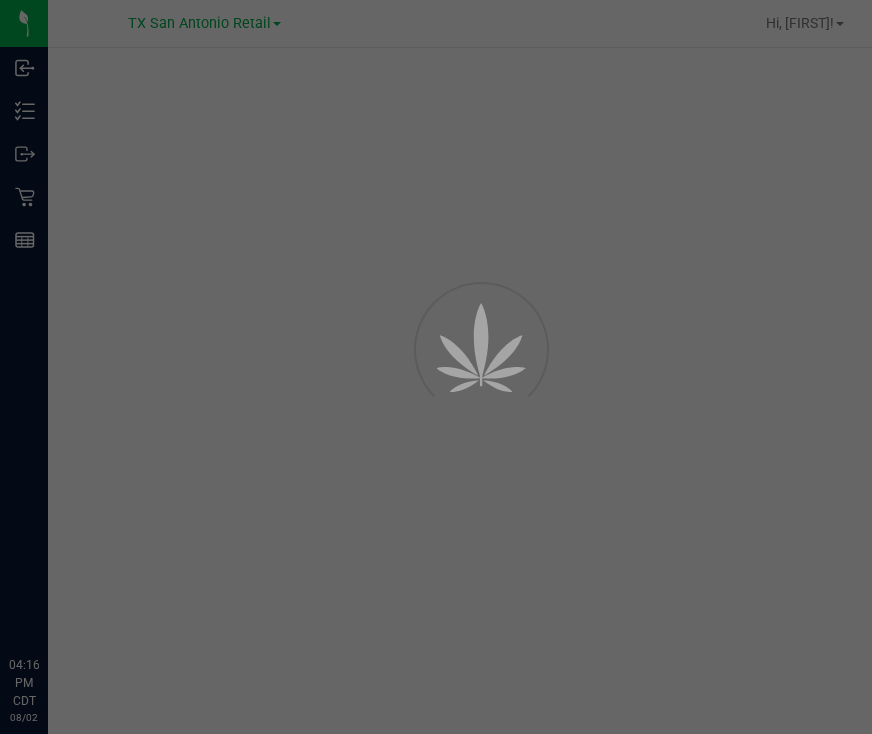 scroll, scrollTop: 0, scrollLeft: 0, axis: both 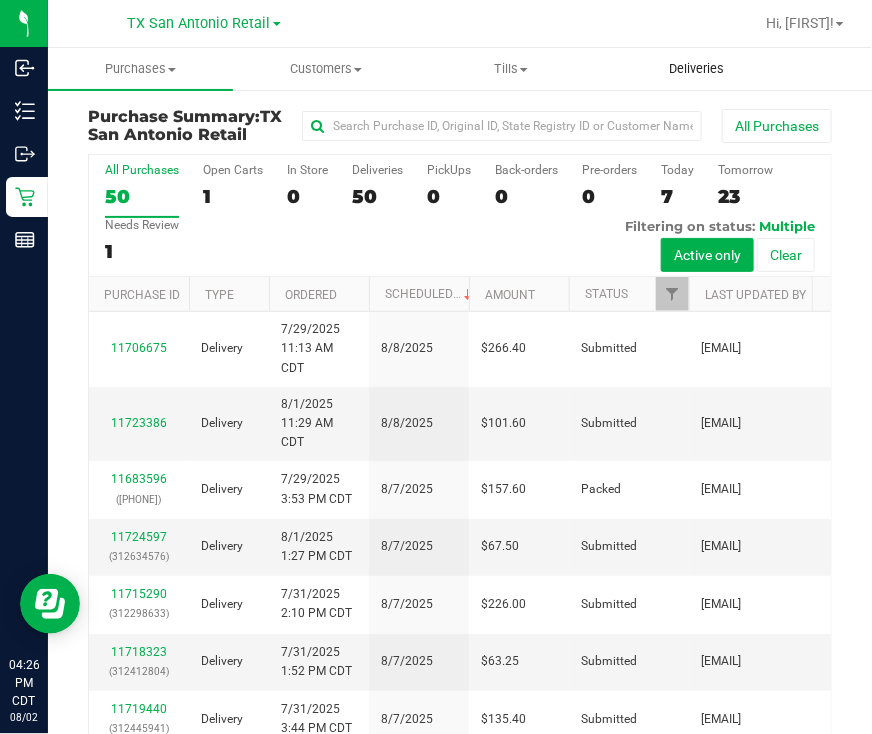 click on "Deliveries" at bounding box center [696, 69] 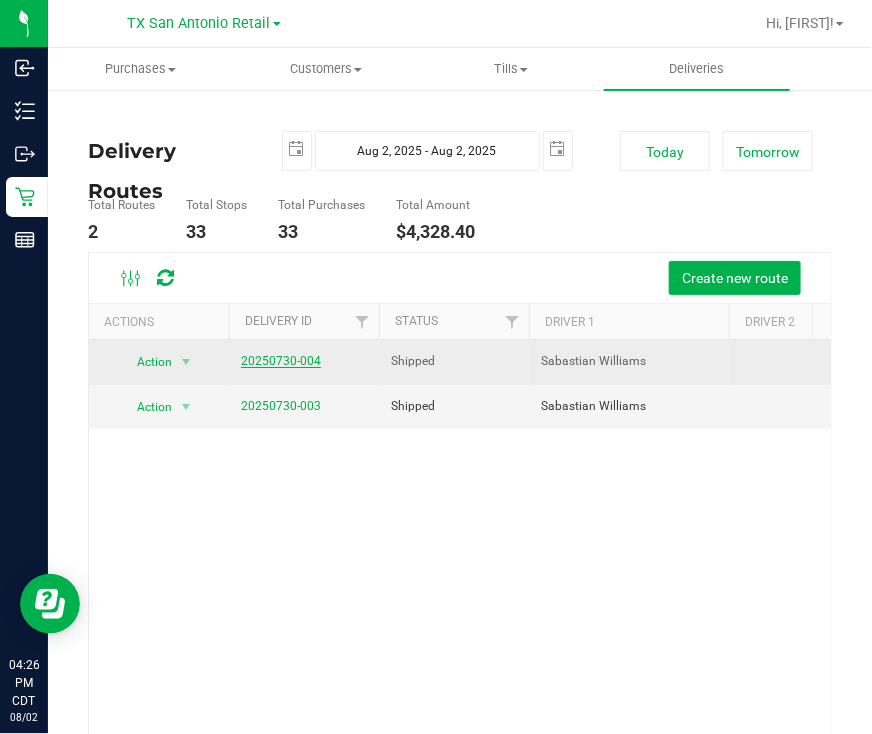 click on "20250730-004" at bounding box center (281, 361) 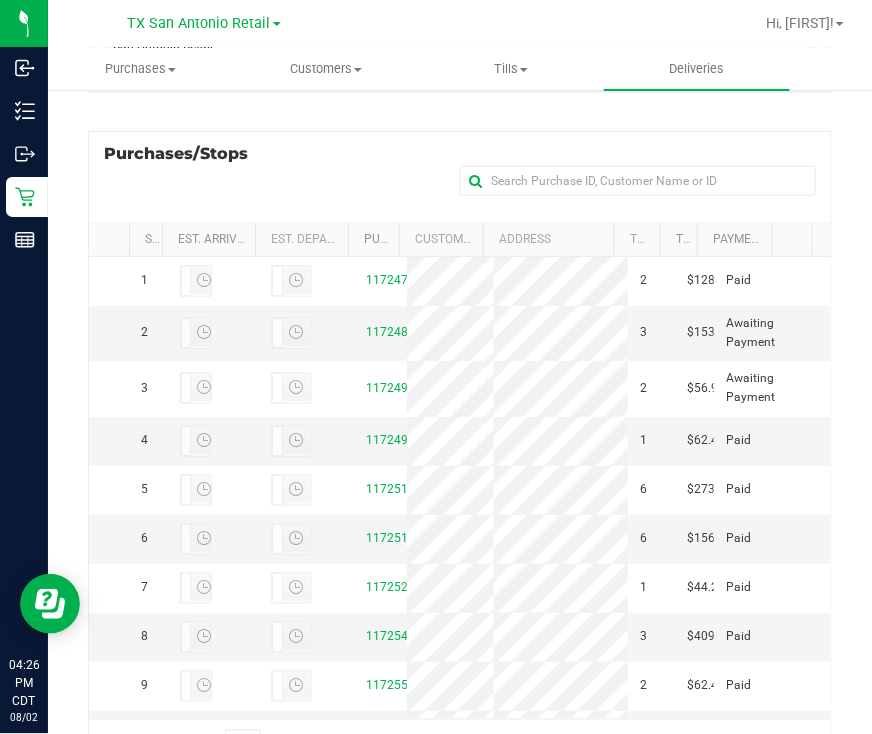 scroll, scrollTop: 375, scrollLeft: 0, axis: vertical 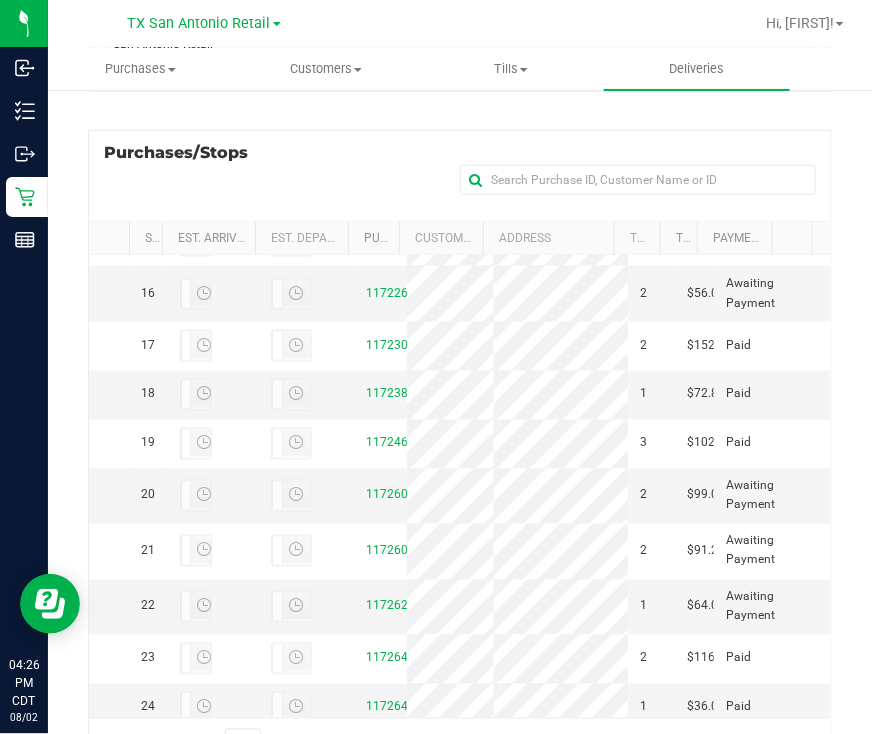 click on "[NUMBER]" at bounding box center [380, -13] 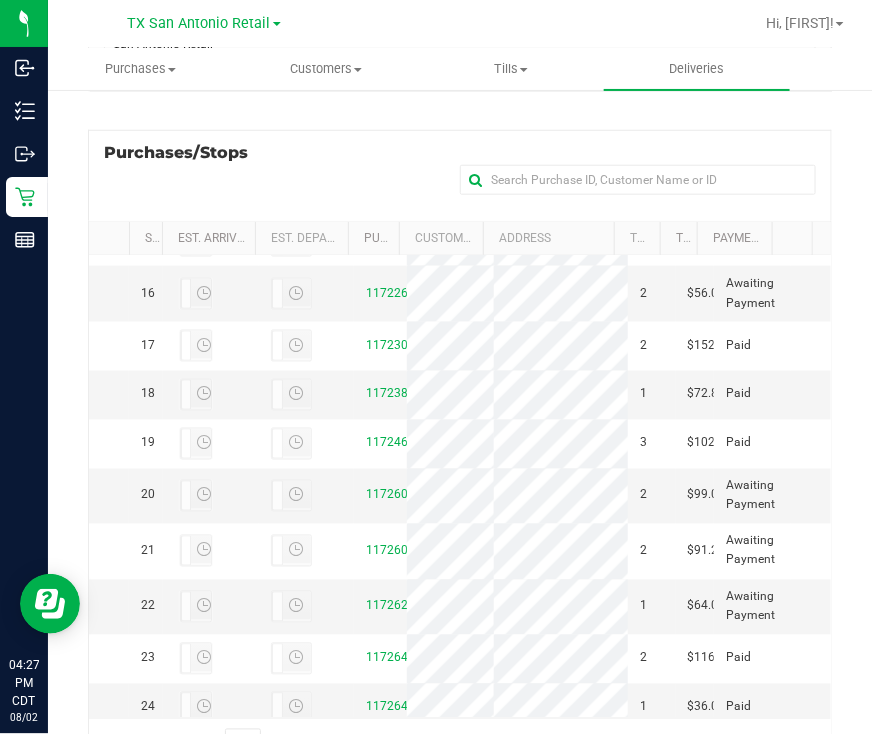 click on "[NUMBER]" at bounding box center (393, -14) 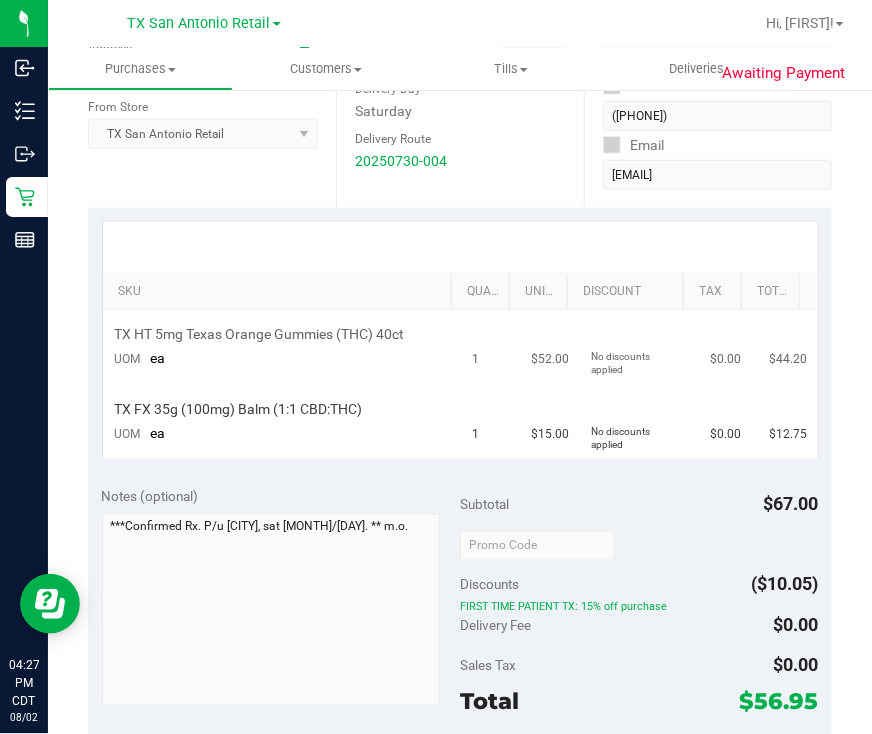 scroll, scrollTop: 0, scrollLeft: 0, axis: both 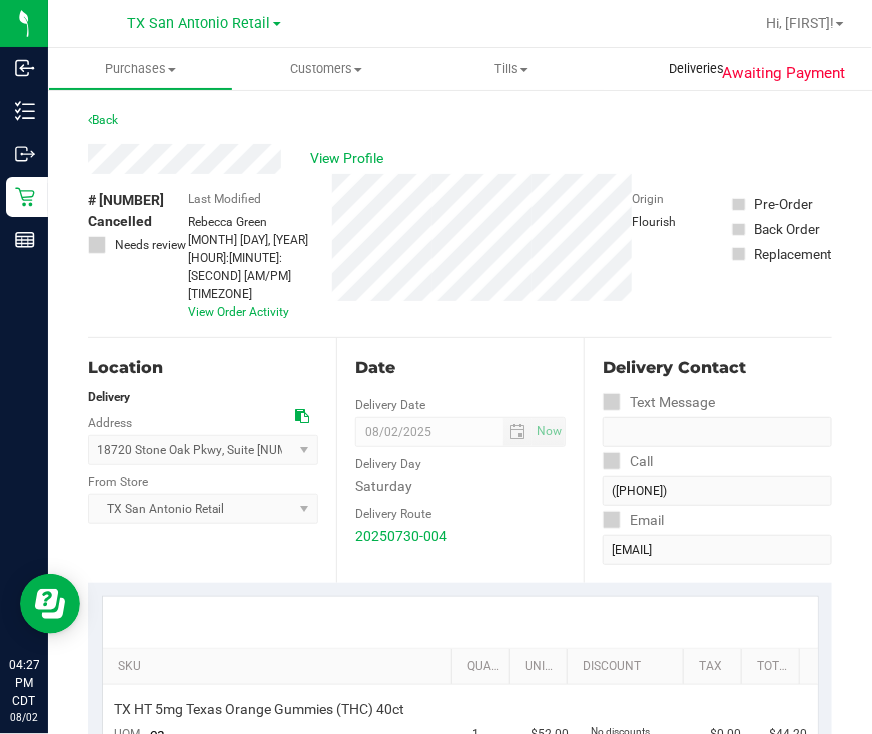 click on "Deliveries" at bounding box center [696, 69] 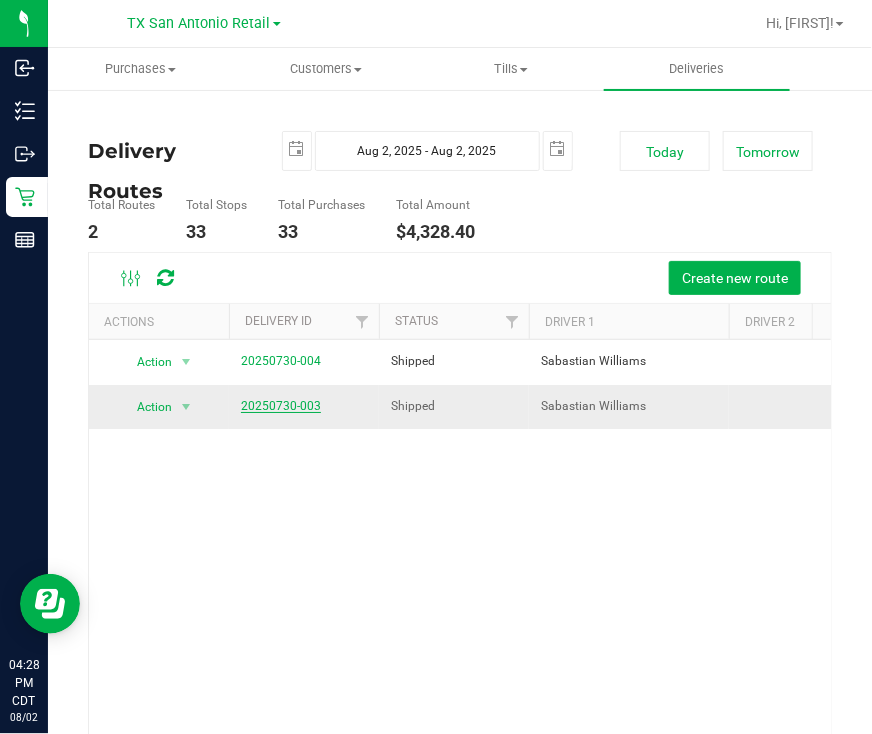 click on "20250730-003" at bounding box center [281, 406] 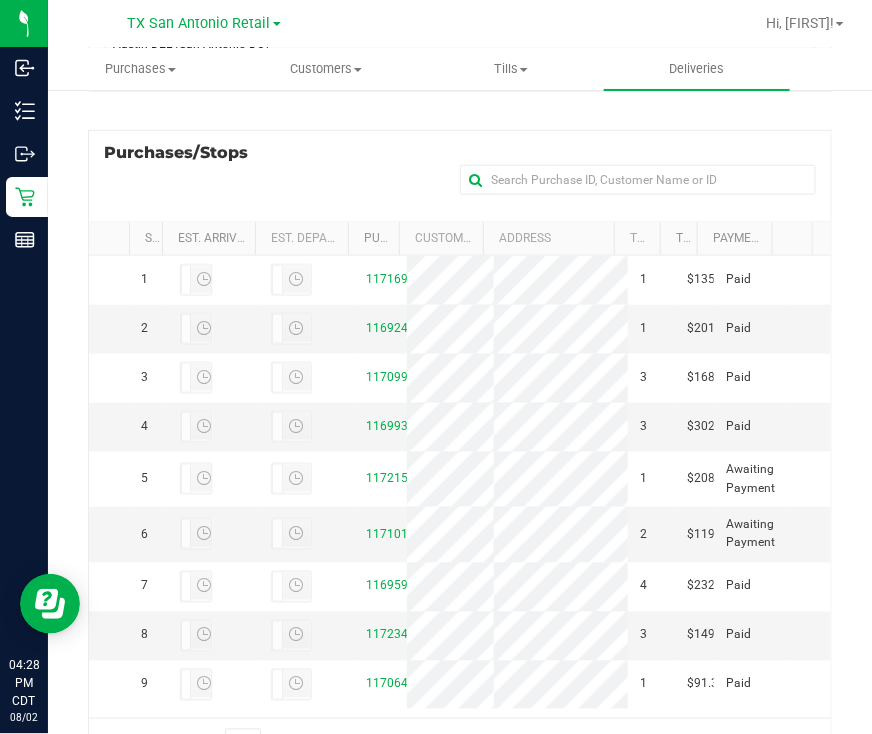 scroll, scrollTop: 466, scrollLeft: 0, axis: vertical 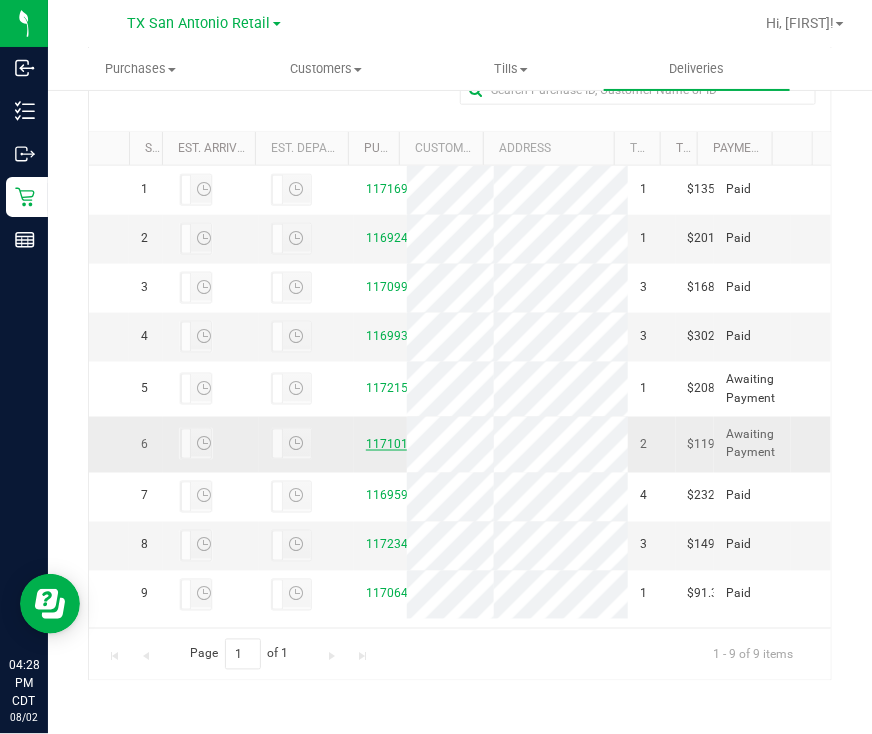 click on "11710150" at bounding box center [394, 444] 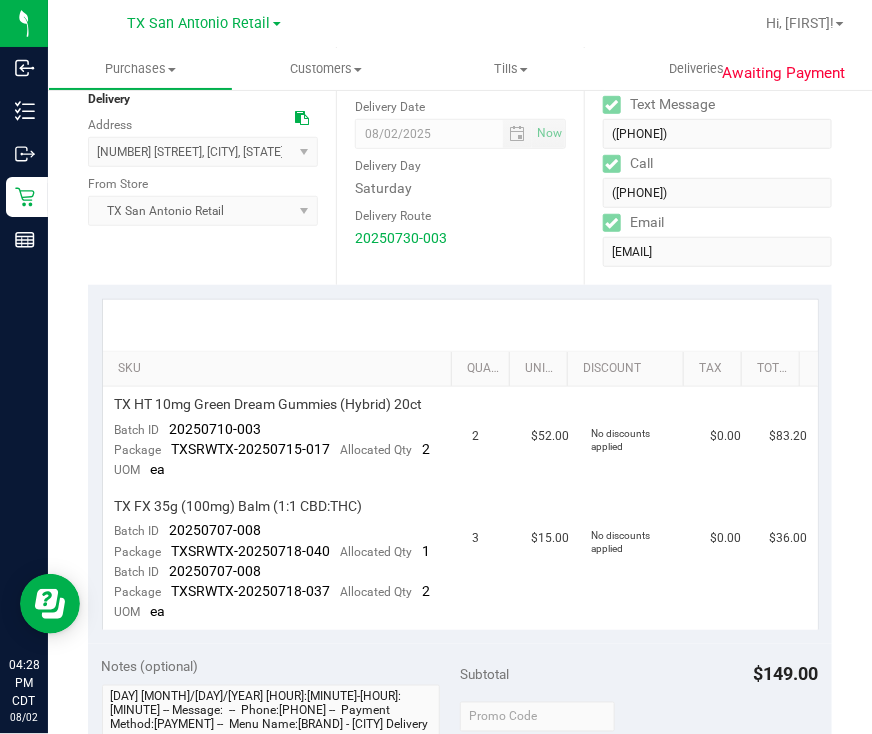 scroll, scrollTop: 0, scrollLeft: 0, axis: both 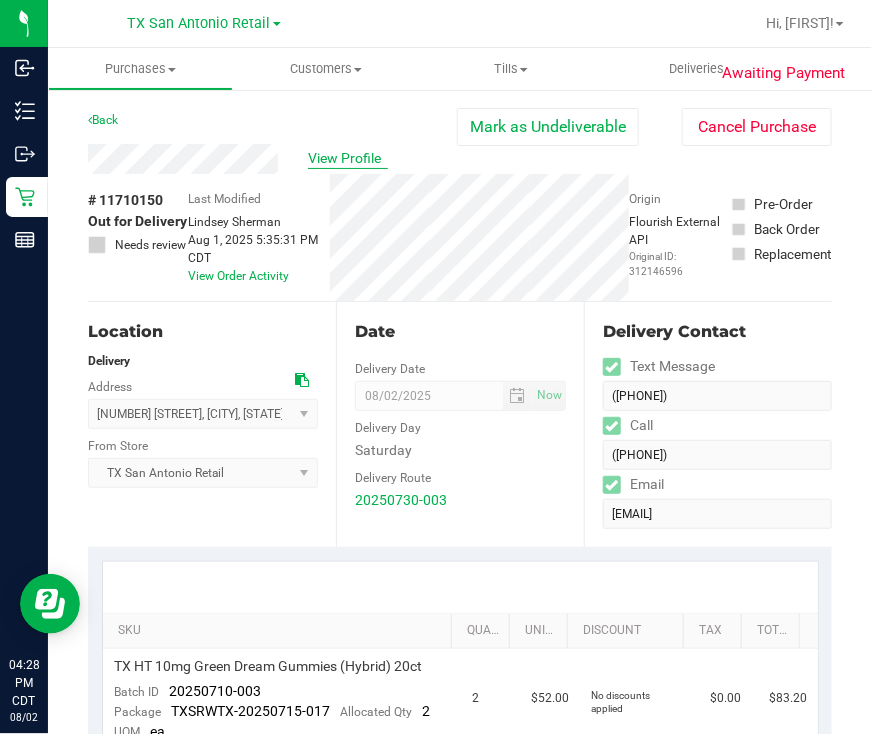 click on "View Profile" at bounding box center (348, 158) 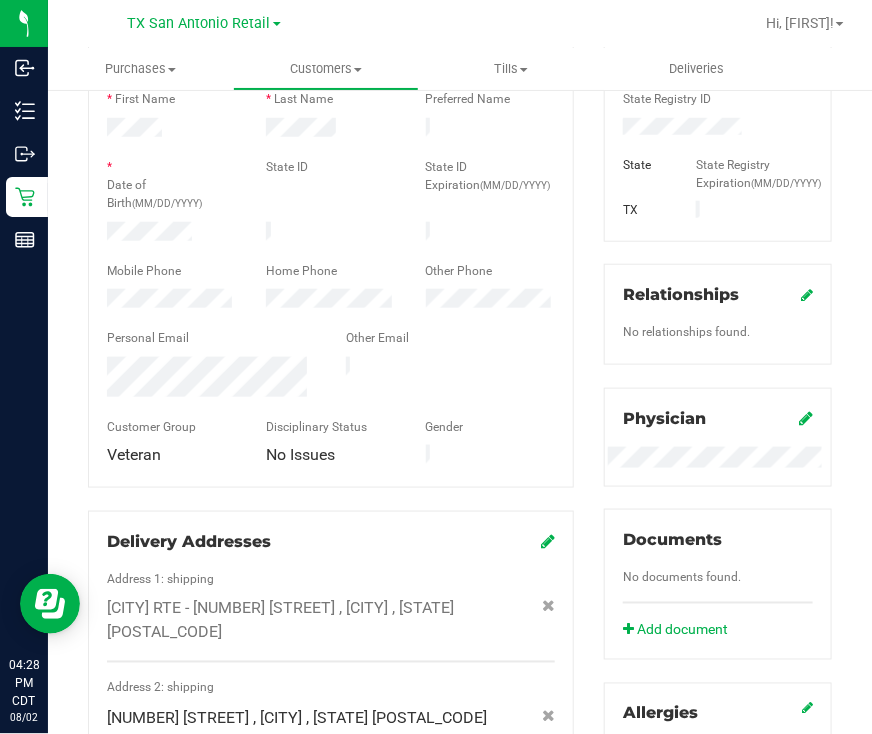 scroll, scrollTop: 799, scrollLeft: 0, axis: vertical 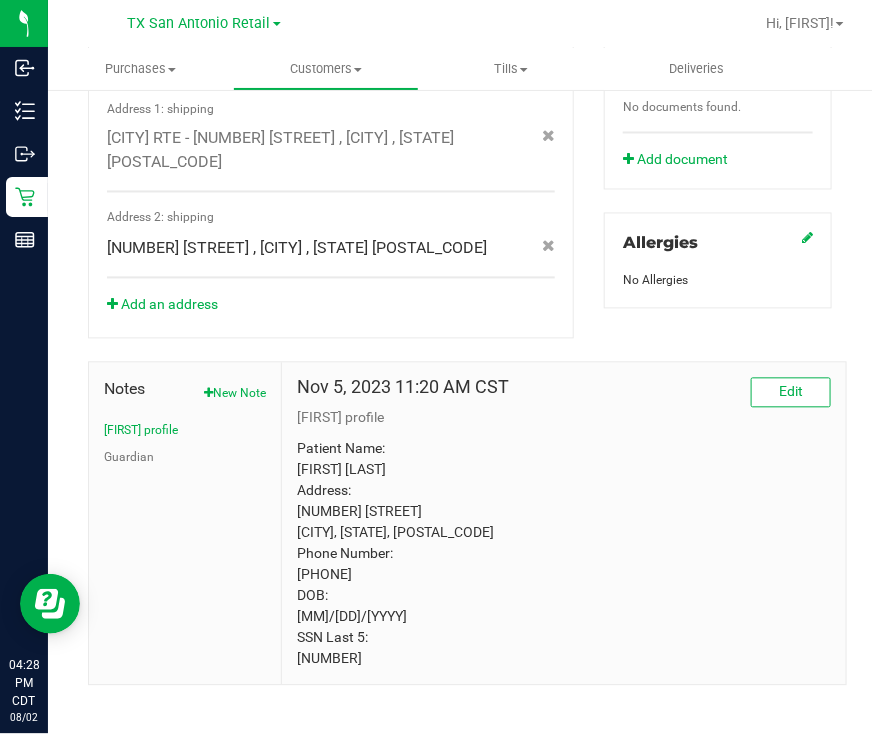 click on "Notes
New Note
curt profile
Guardian" at bounding box center (185, 524) 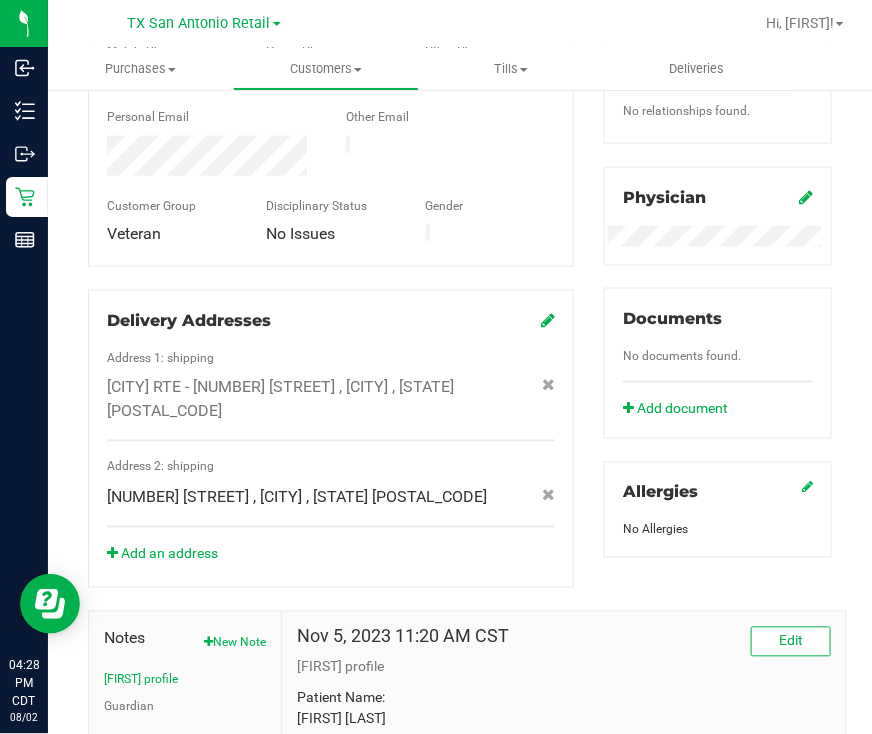 scroll, scrollTop: 0, scrollLeft: 0, axis: both 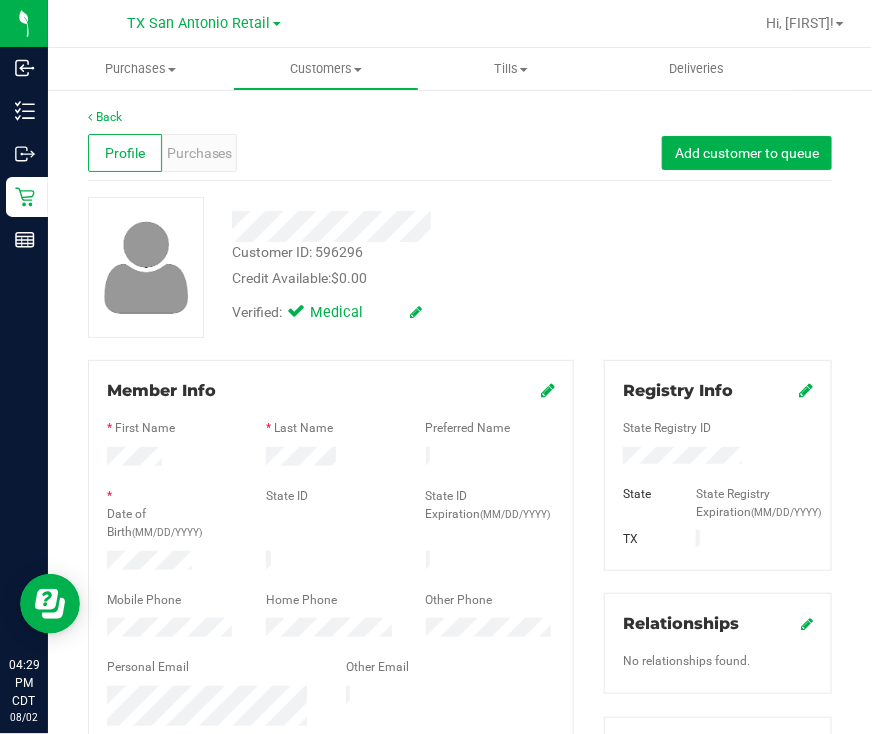 drag, startPoint x: 240, startPoint y: 371, endPoint x: 213, endPoint y: 285, distance: 90.13878 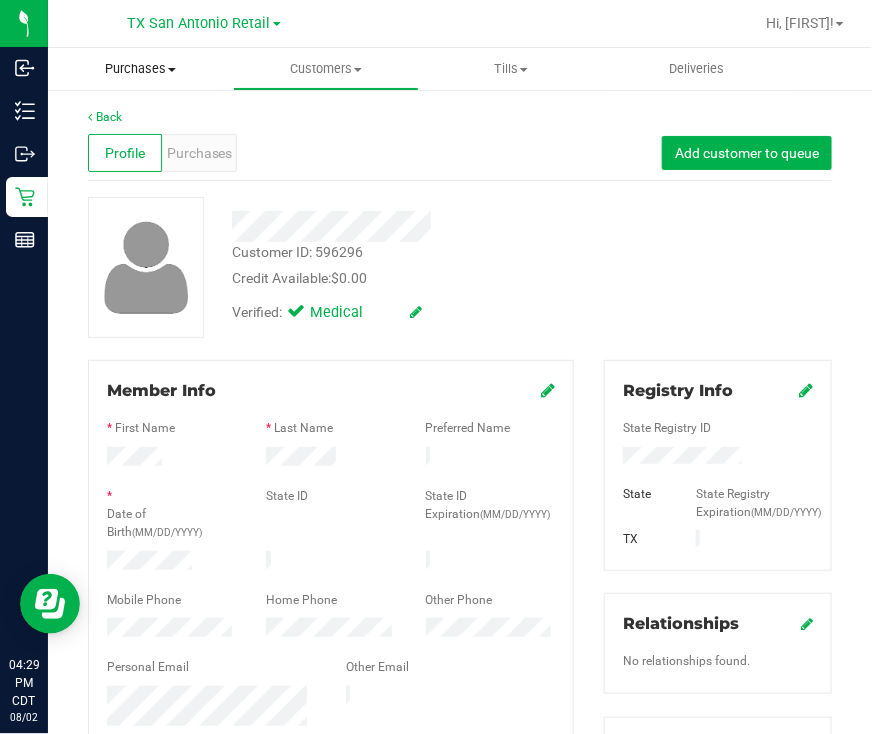 drag, startPoint x: 146, startPoint y: 62, endPoint x: 146, endPoint y: 83, distance: 21 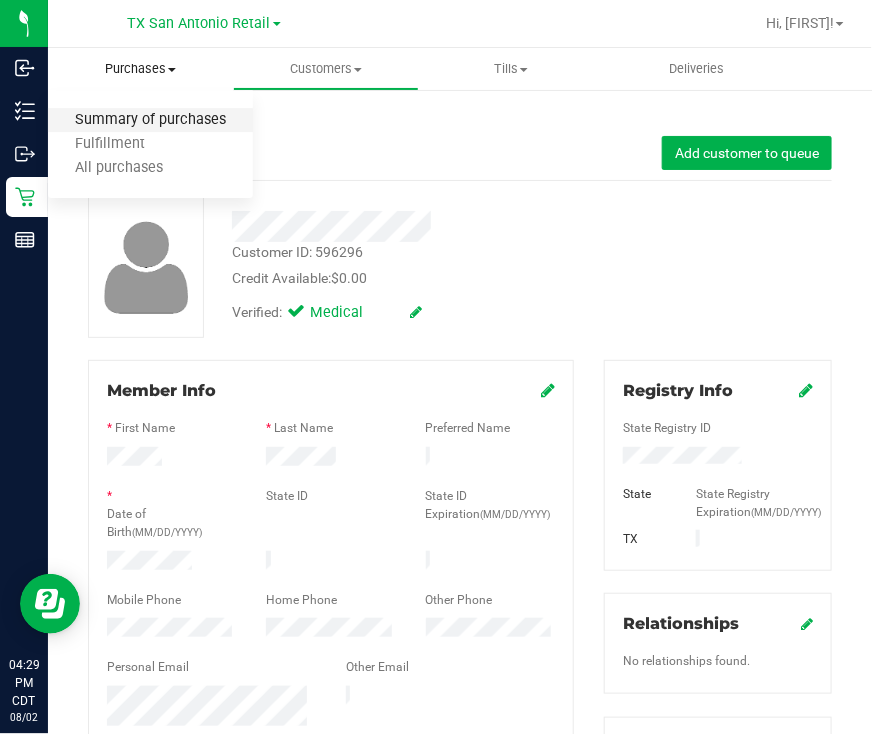 click on "Summary of purchases" at bounding box center [150, 120] 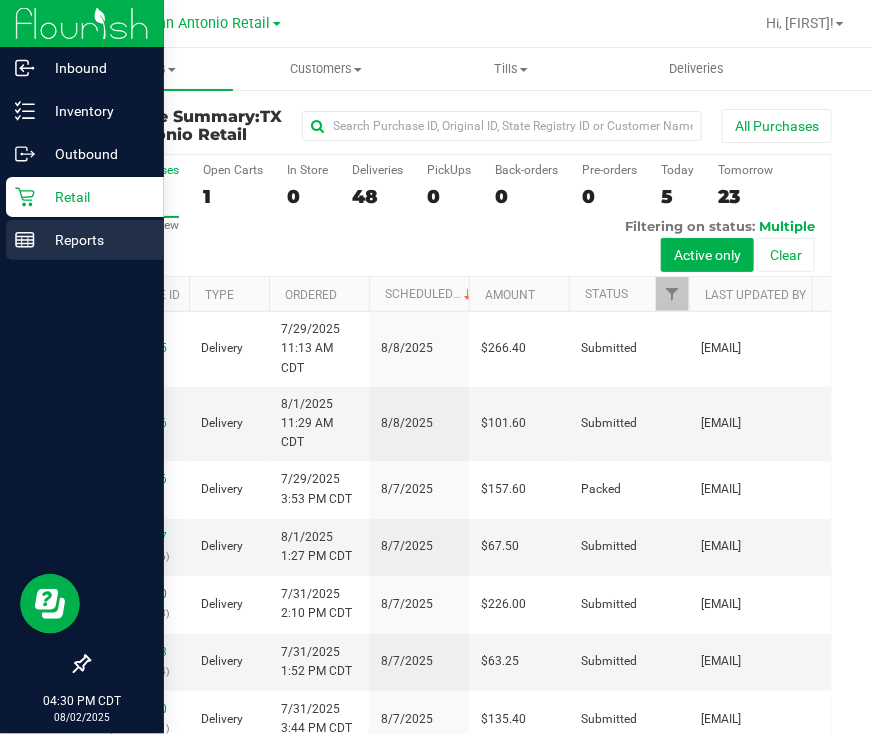 drag, startPoint x: 94, startPoint y: 246, endPoint x: 150, endPoint y: 232, distance: 57.72348 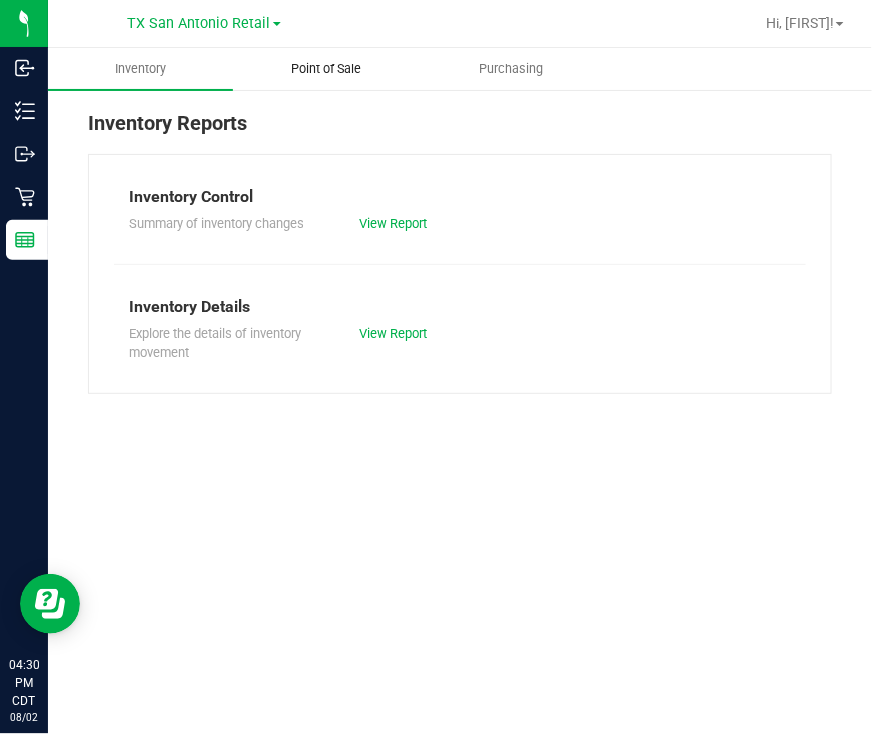 click on "Point of Sale" at bounding box center (326, 69) 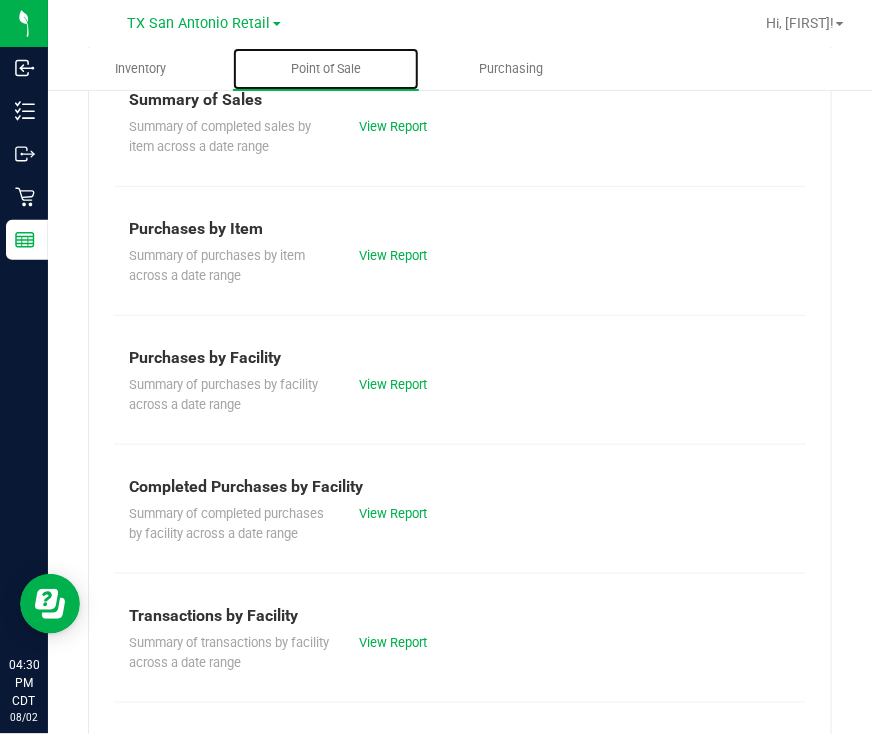 scroll, scrollTop: 249, scrollLeft: 0, axis: vertical 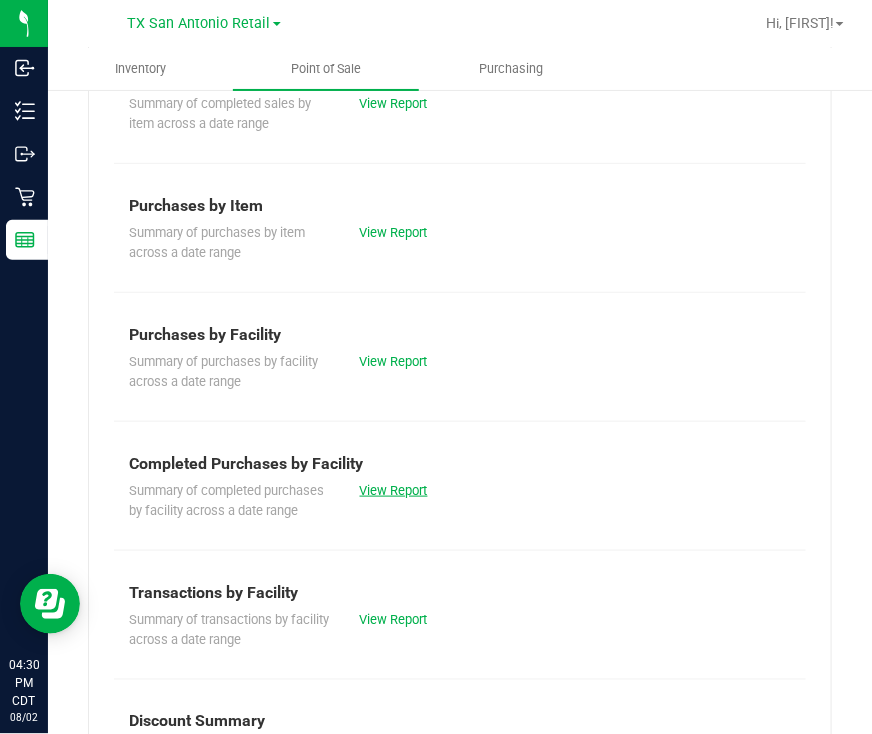 click on "View Report" at bounding box center (394, 490) 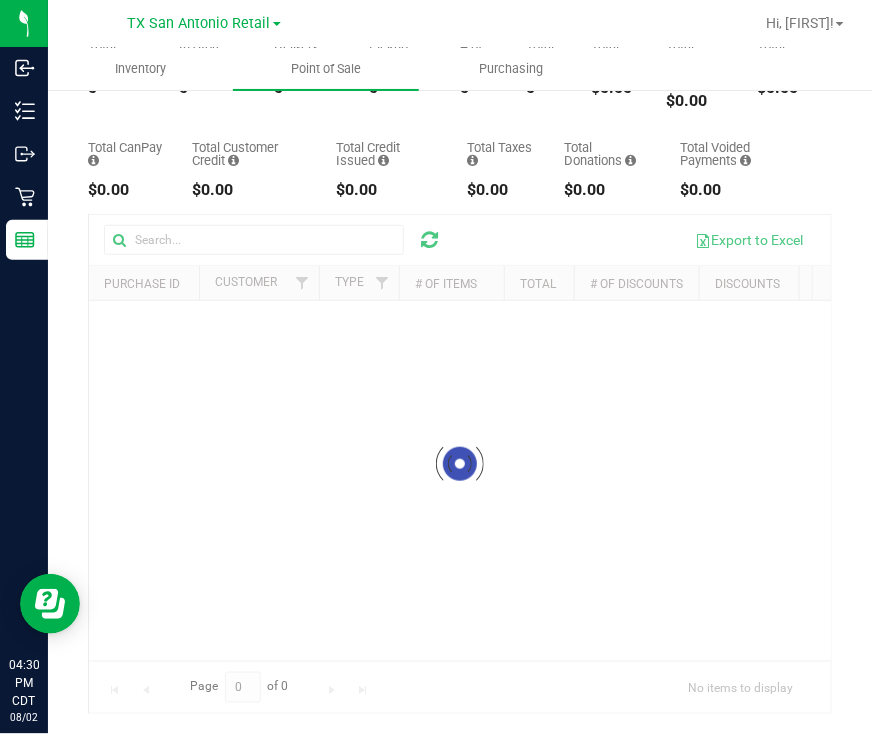 scroll, scrollTop: 0, scrollLeft: 0, axis: both 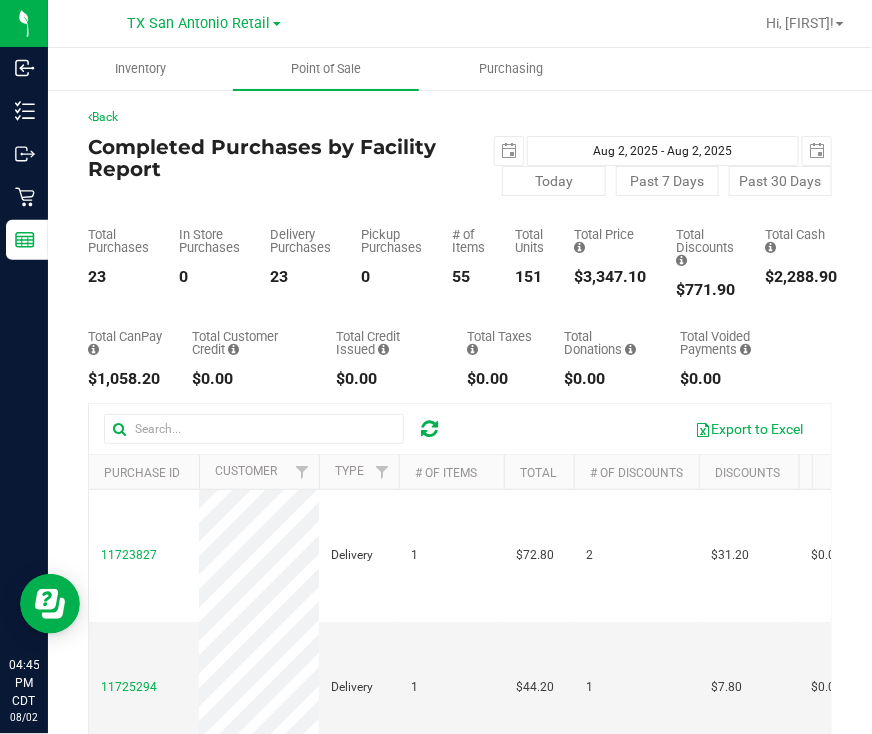 drag, startPoint x: 260, startPoint y: 210, endPoint x: 220, endPoint y: 144, distance: 77.175125 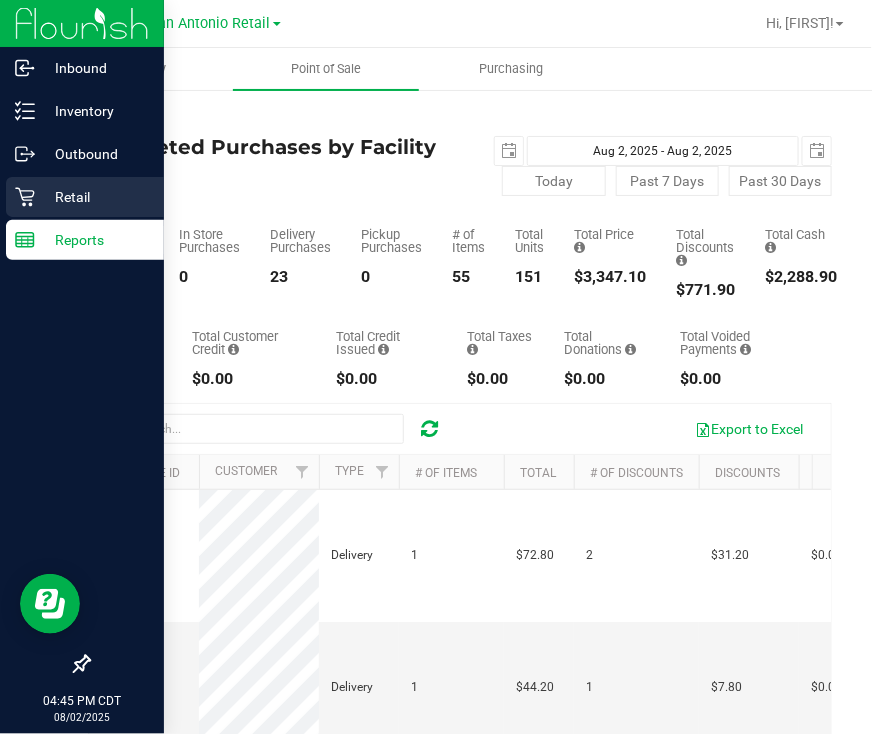 click 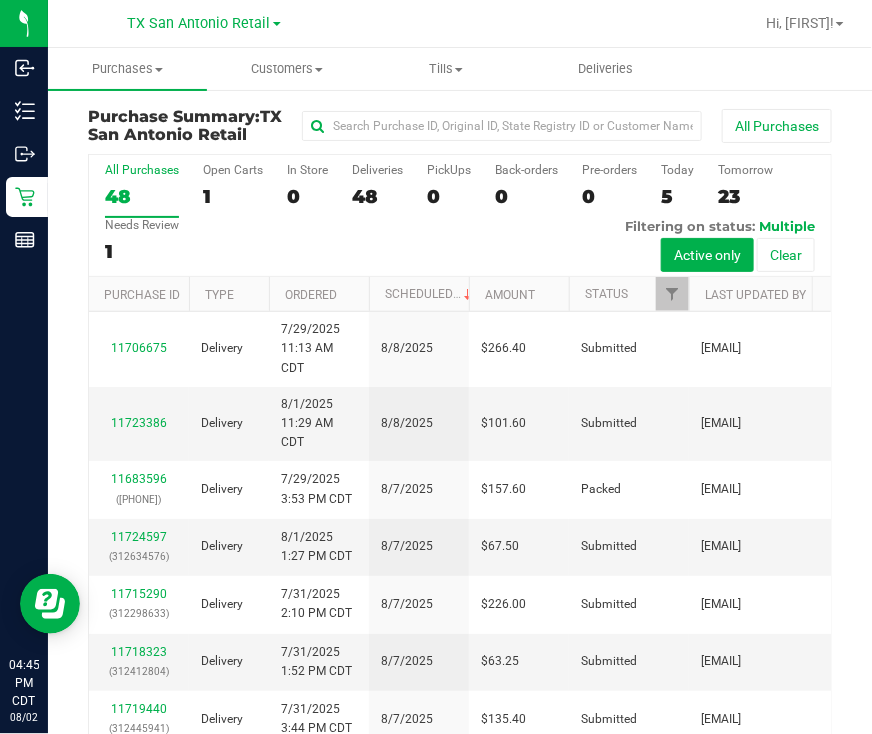 click on "TX San Antonio Retail" at bounding box center [199, 23] 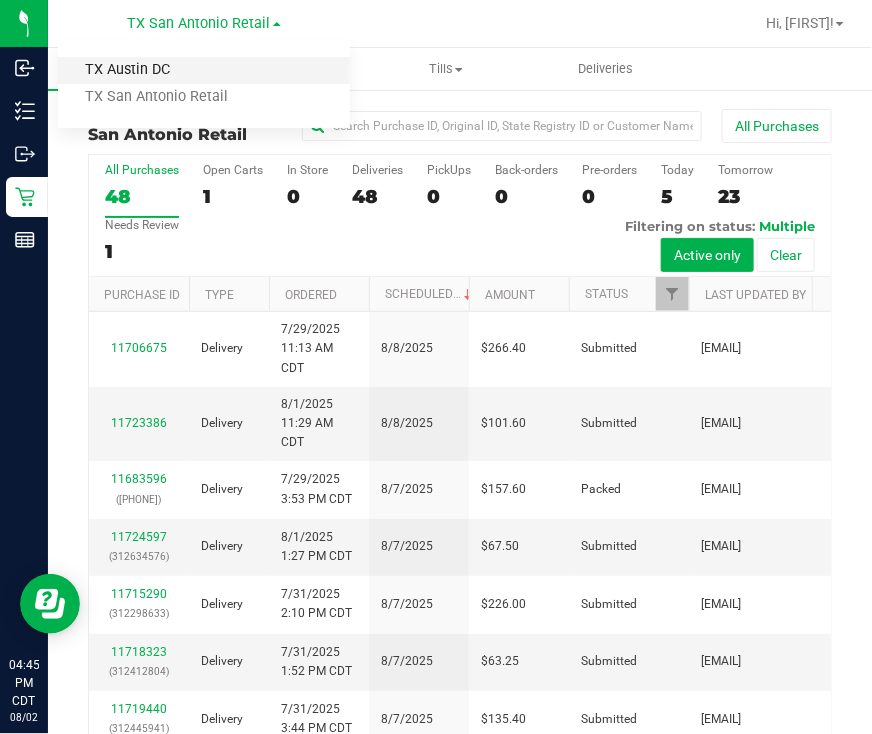 click on "TX Austin DC" at bounding box center (204, 70) 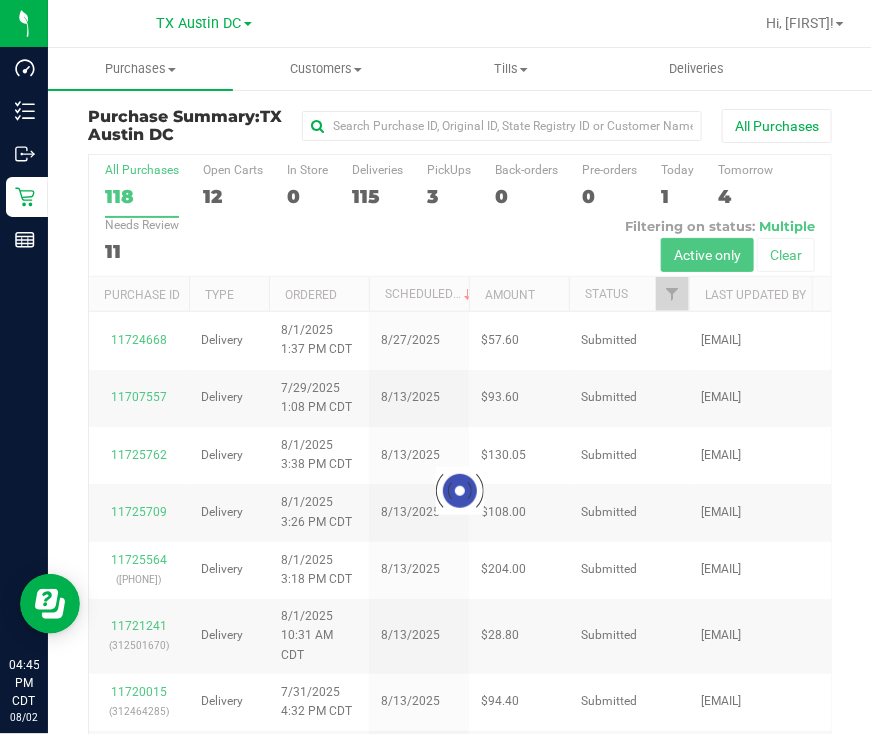 click on "3" at bounding box center (449, 196) 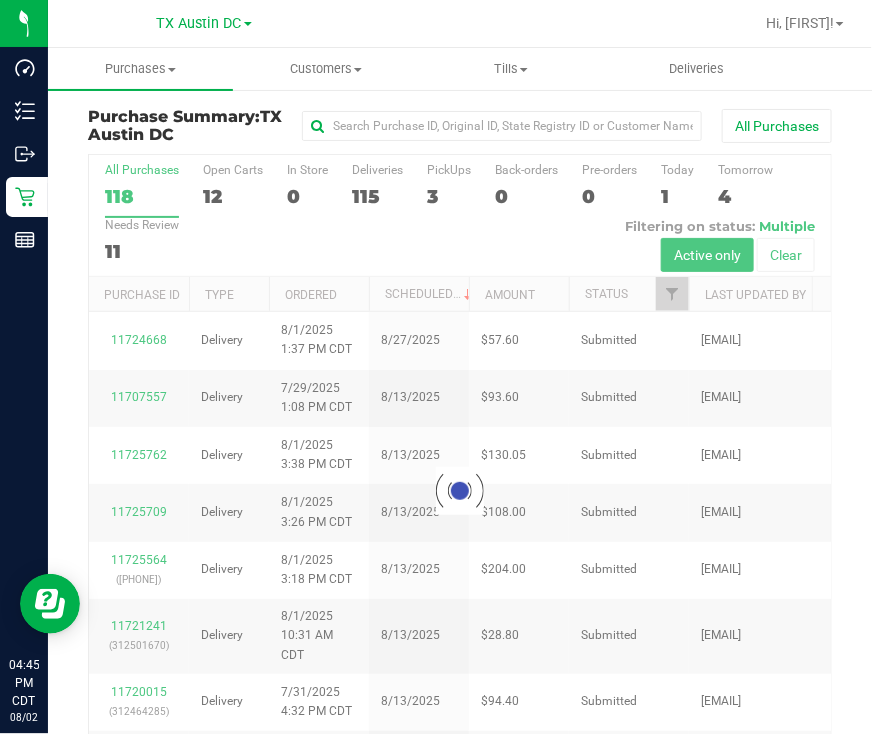 click on "PickUps
3" at bounding box center (0, 0) 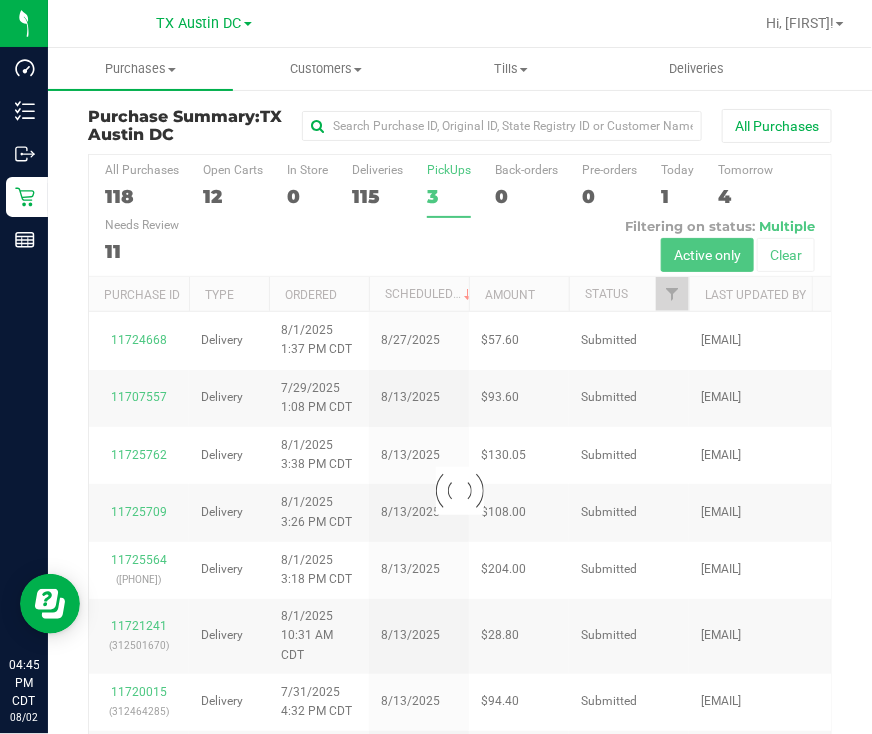 click on "3" at bounding box center [449, 196] 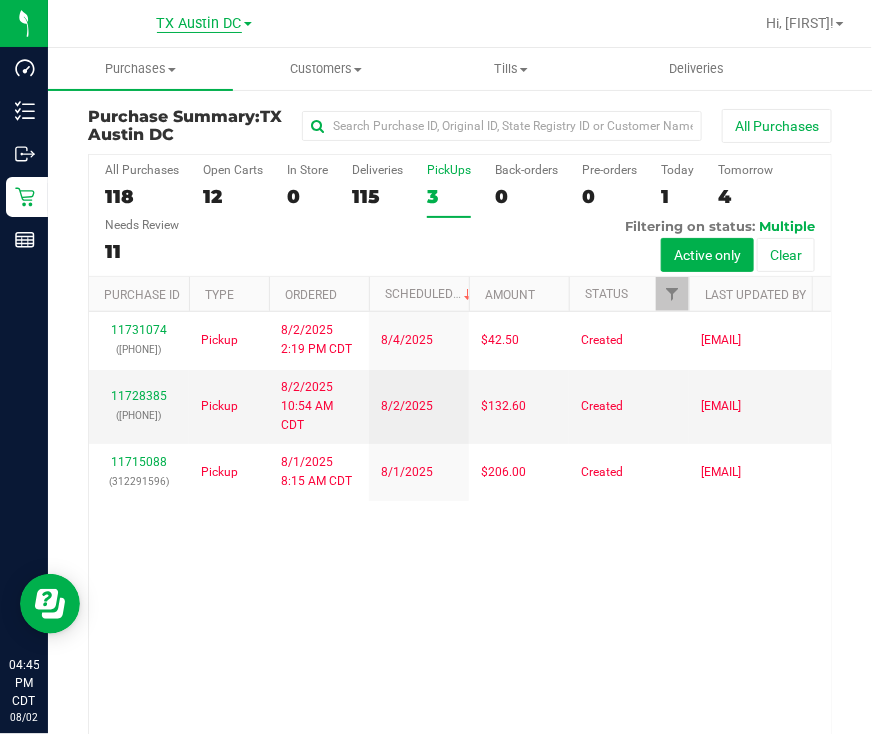 click on "TX Austin DC" at bounding box center (199, 24) 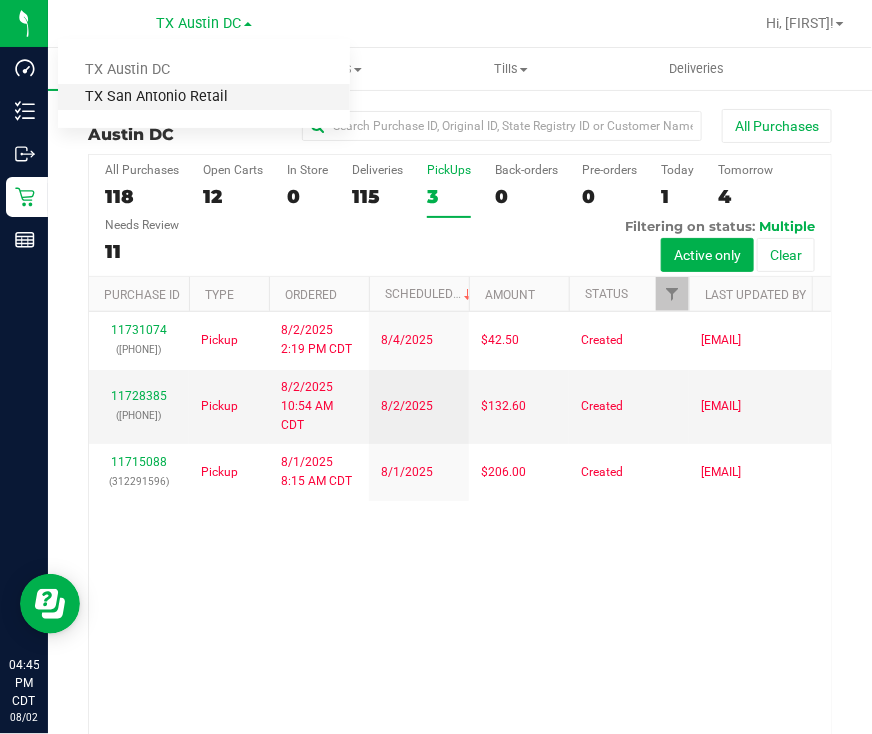click on "TX San Antonio Retail" at bounding box center (204, 97) 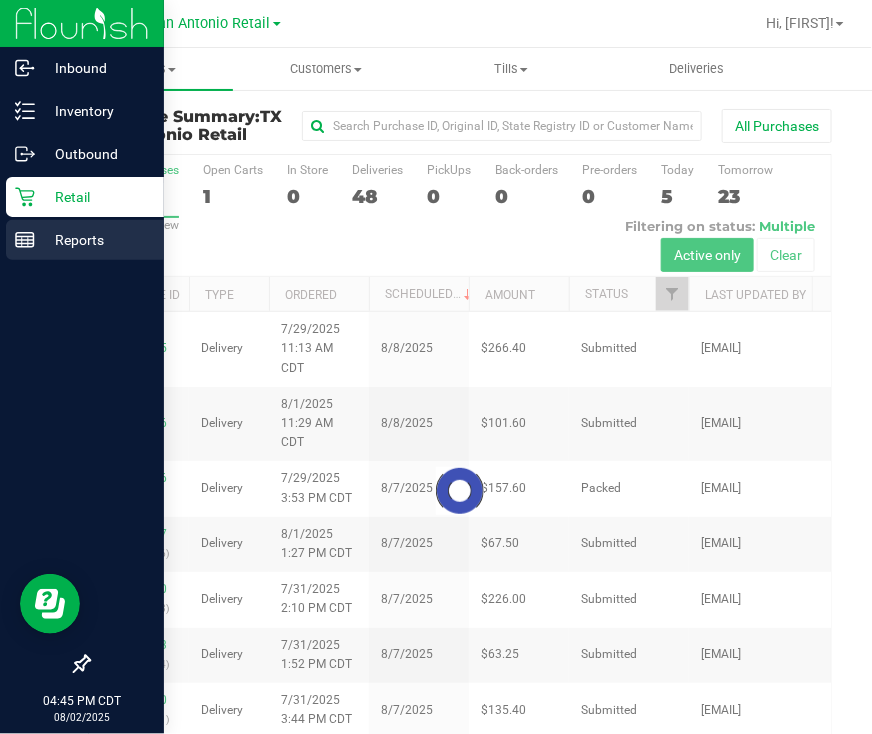 click on "Reports" at bounding box center (95, 240) 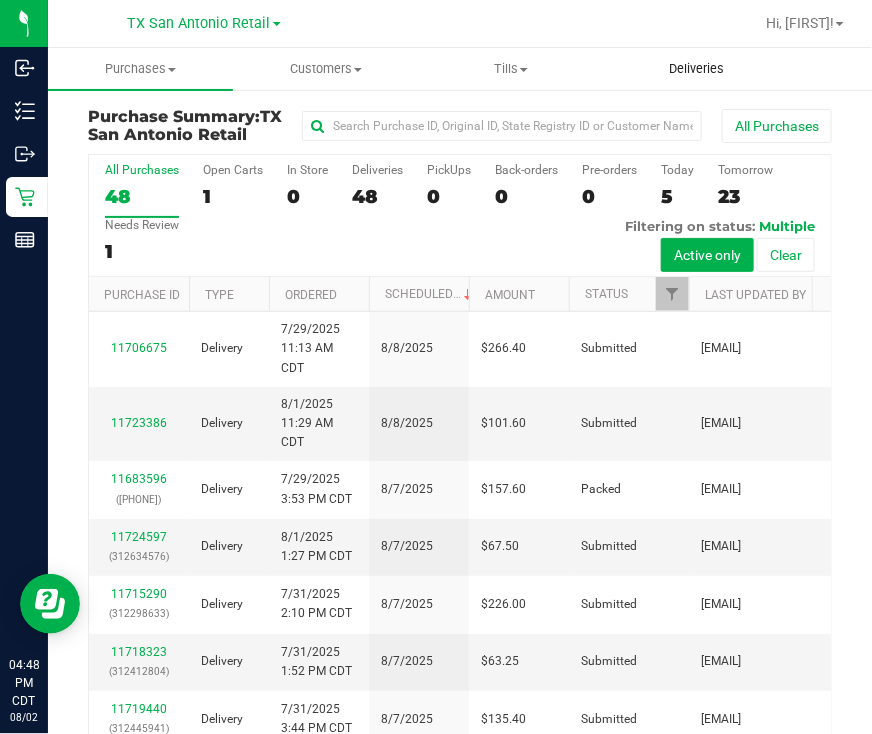 click on "Deliveries" at bounding box center [696, 69] 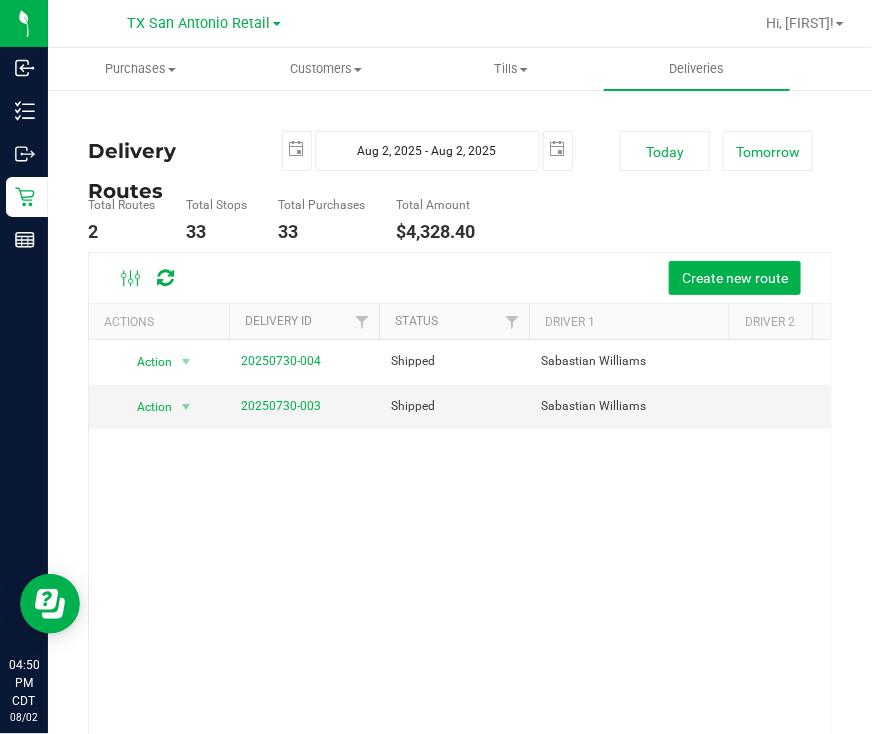 click on "Action Action View Delivery Shipped Sabastian Williams KTY S85 24 $2,721.10 Action Action View Delivery Shipped Sabastian Williams KTY S85 9 $1,607.30" at bounding box center (460, 571) 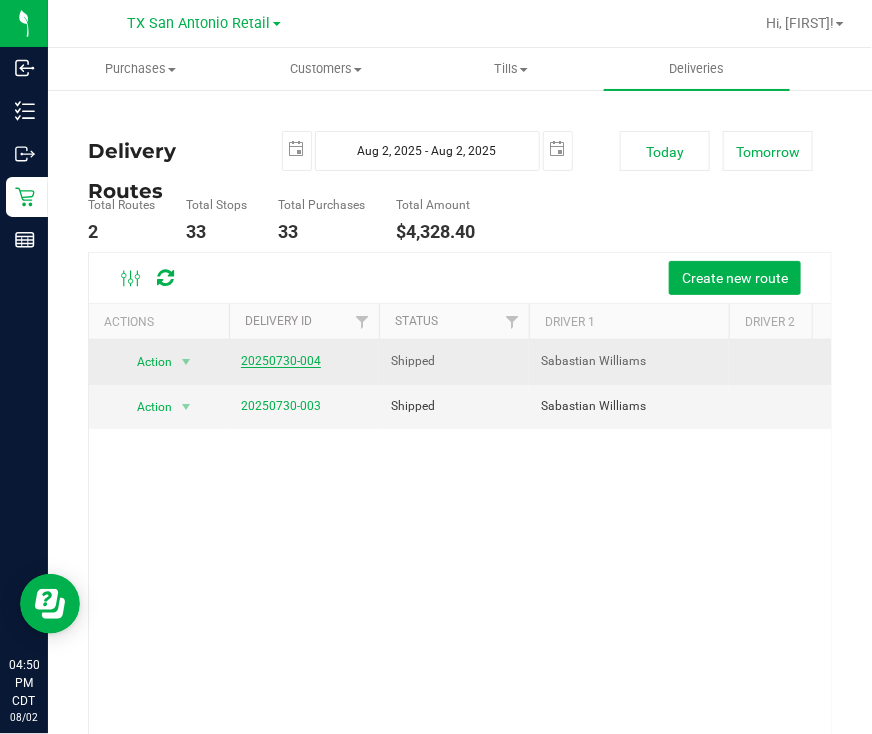 click on "20250730-004" at bounding box center (281, 361) 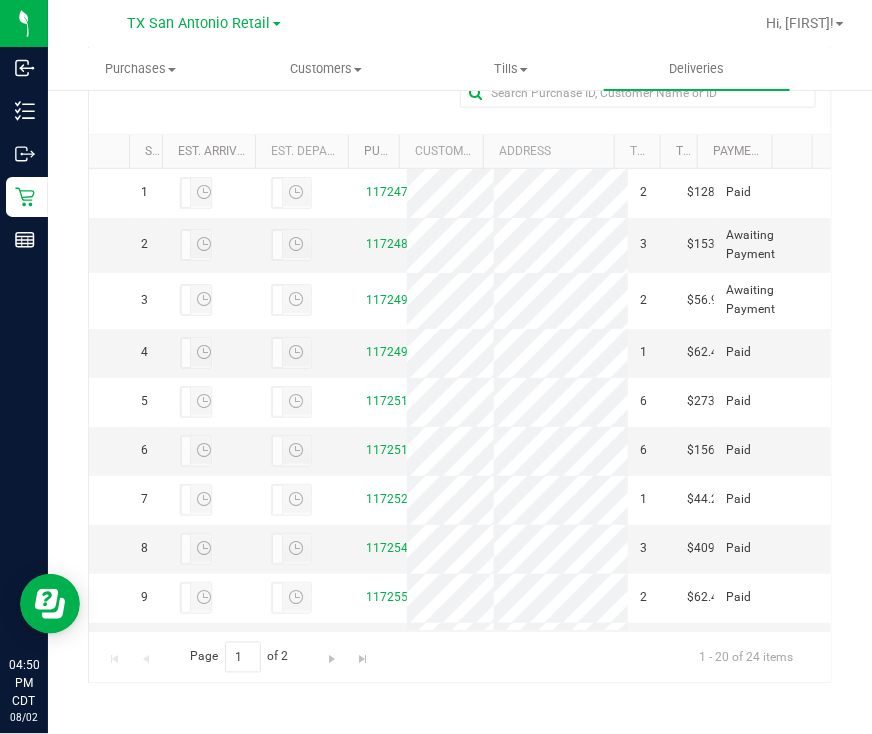 scroll, scrollTop: 466, scrollLeft: 0, axis: vertical 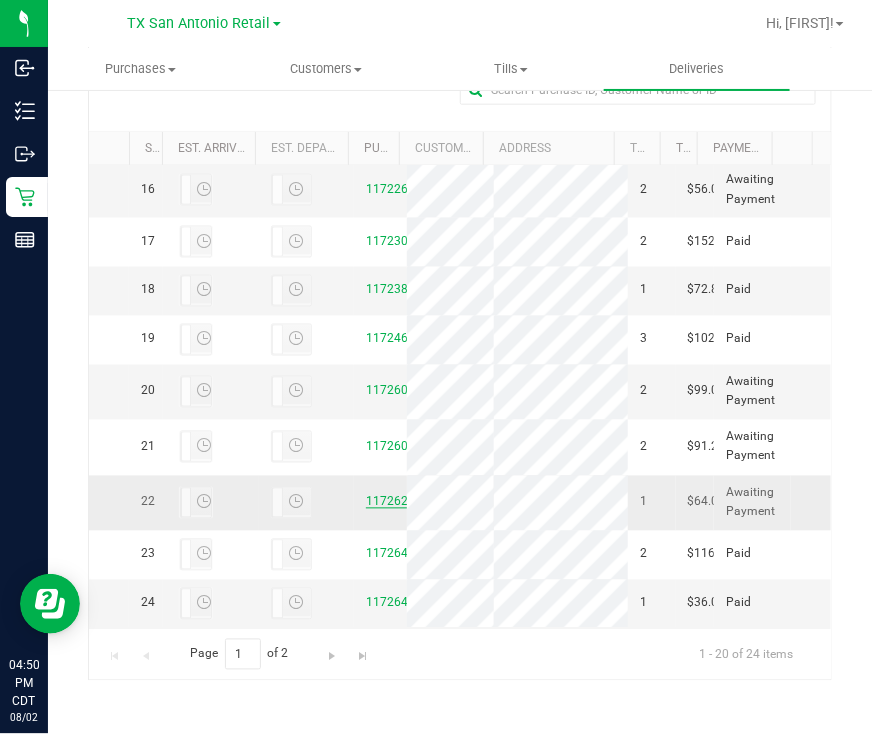 click on "11726299" at bounding box center (394, 502) 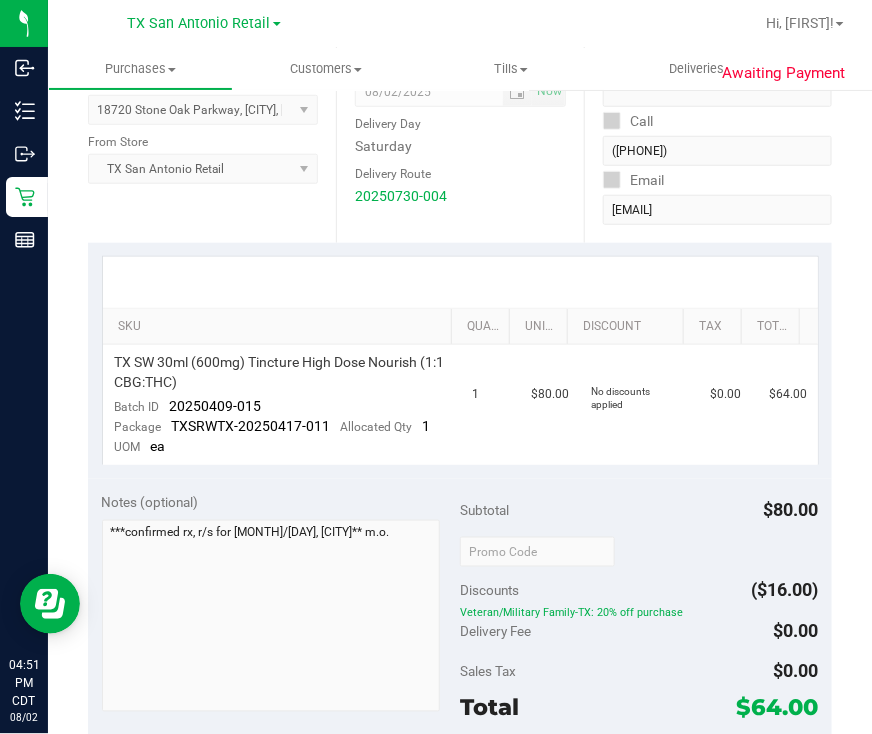 scroll, scrollTop: 0, scrollLeft: 0, axis: both 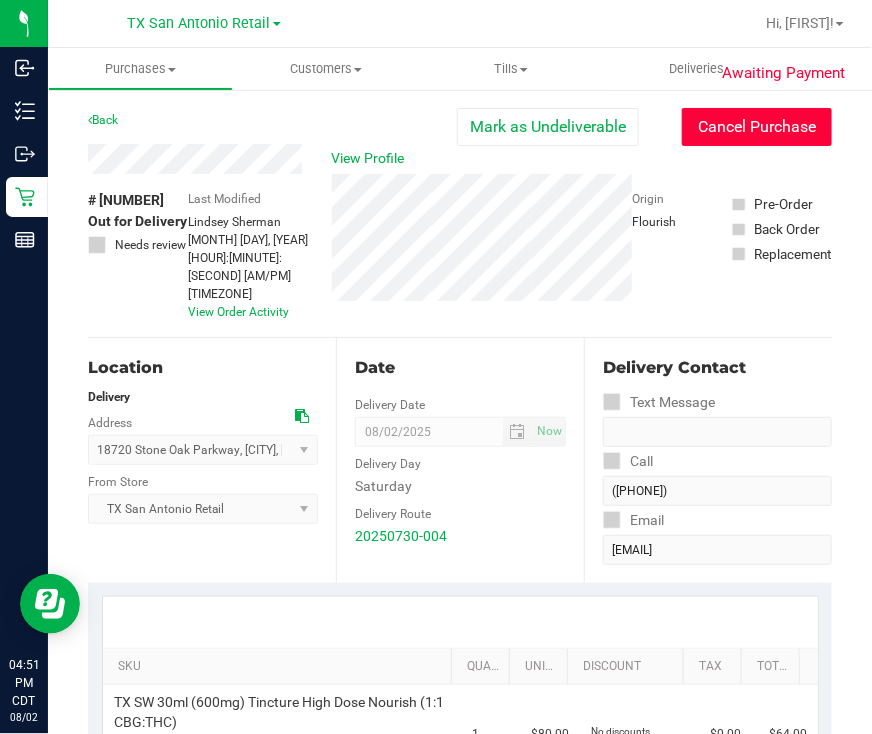 click on "Cancel Purchase" at bounding box center [757, 127] 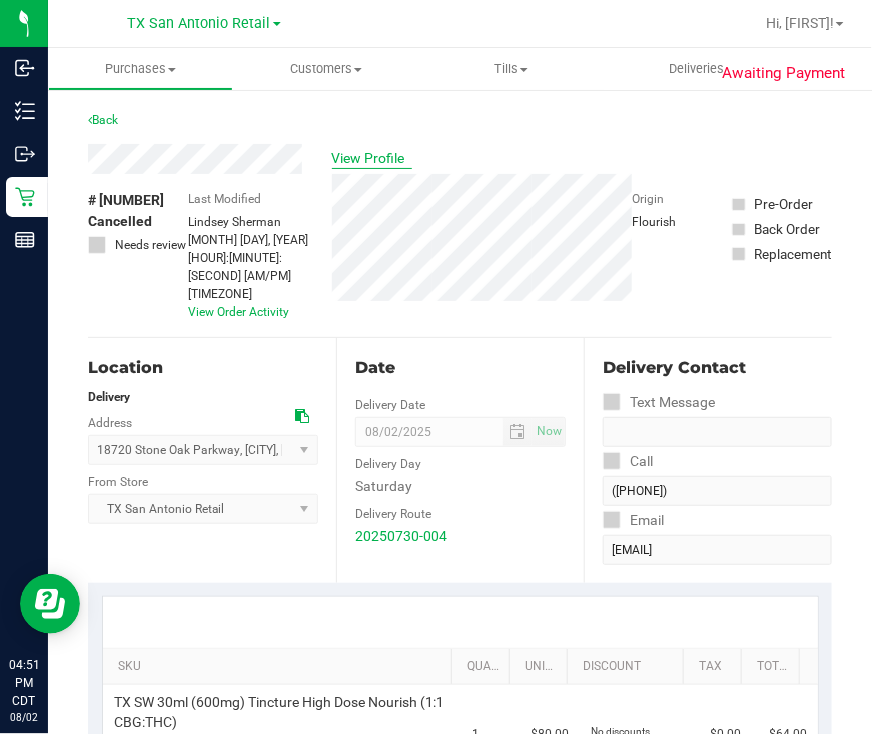 click on "View Profile" at bounding box center [372, 158] 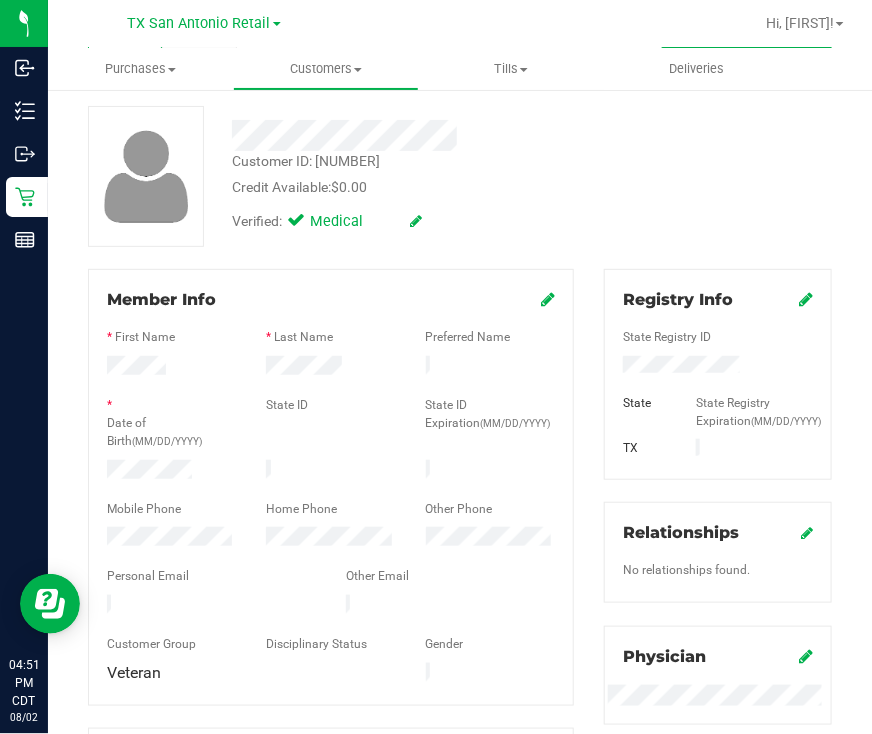 scroll, scrollTop: 0, scrollLeft: 0, axis: both 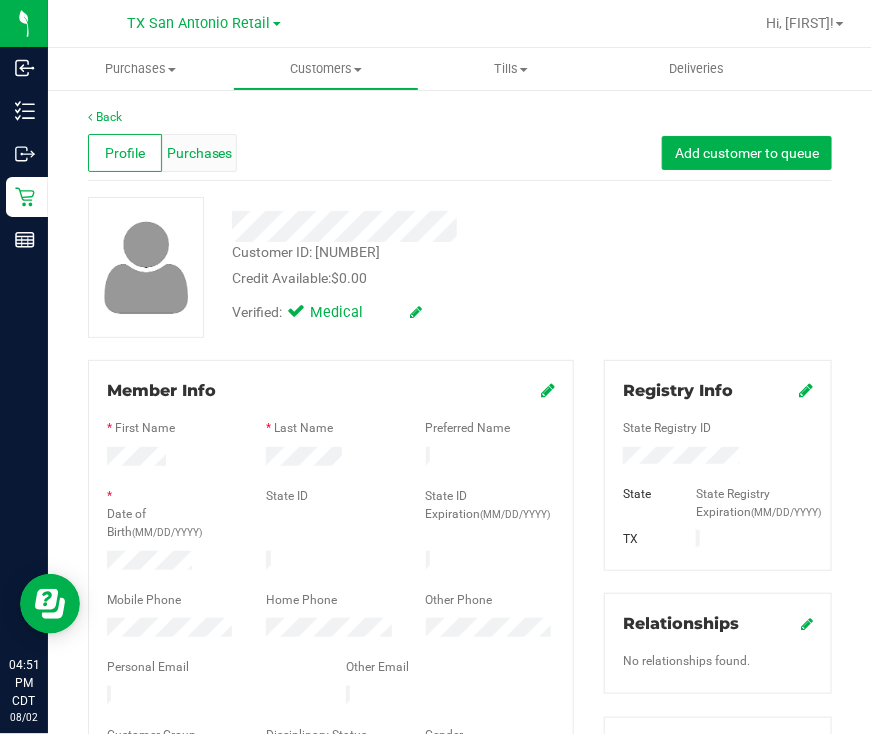 click on "Purchases" at bounding box center [199, 153] 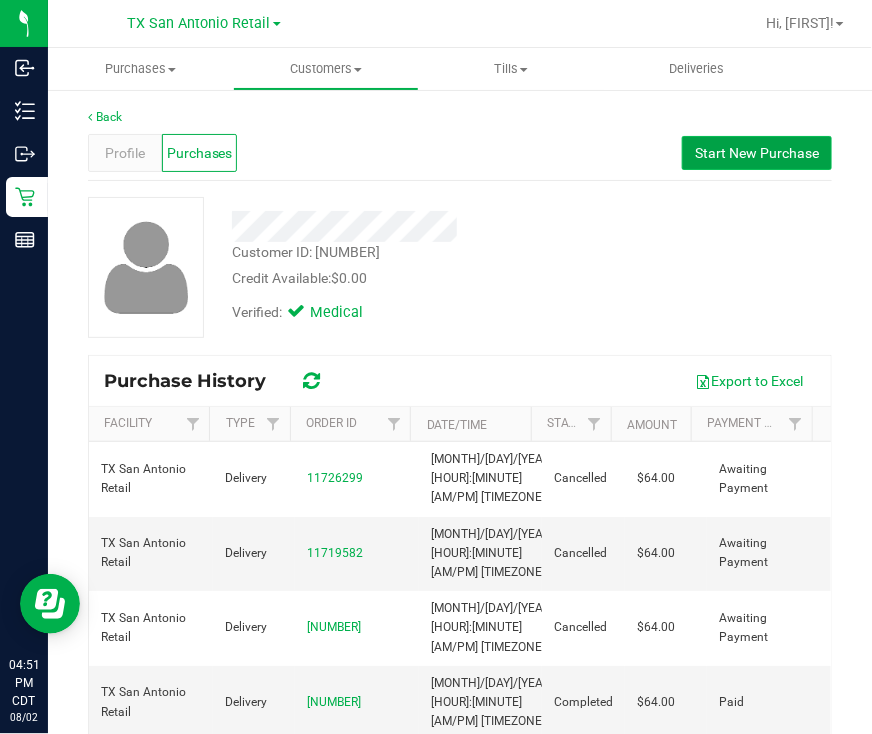 click on "Start New Purchase" at bounding box center (757, 153) 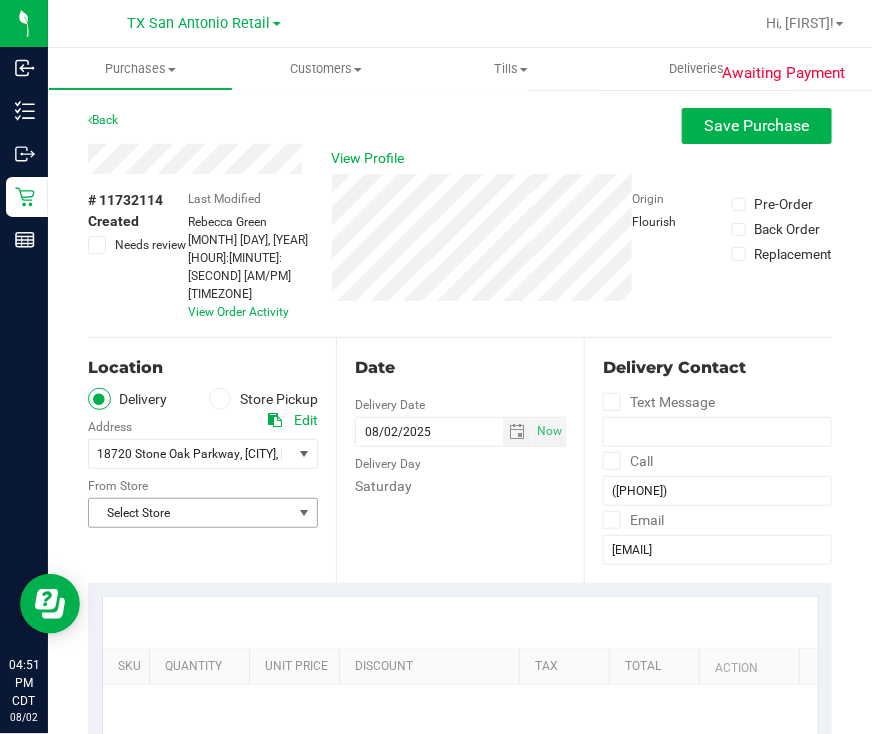 click on "Select Store" at bounding box center (190, 513) 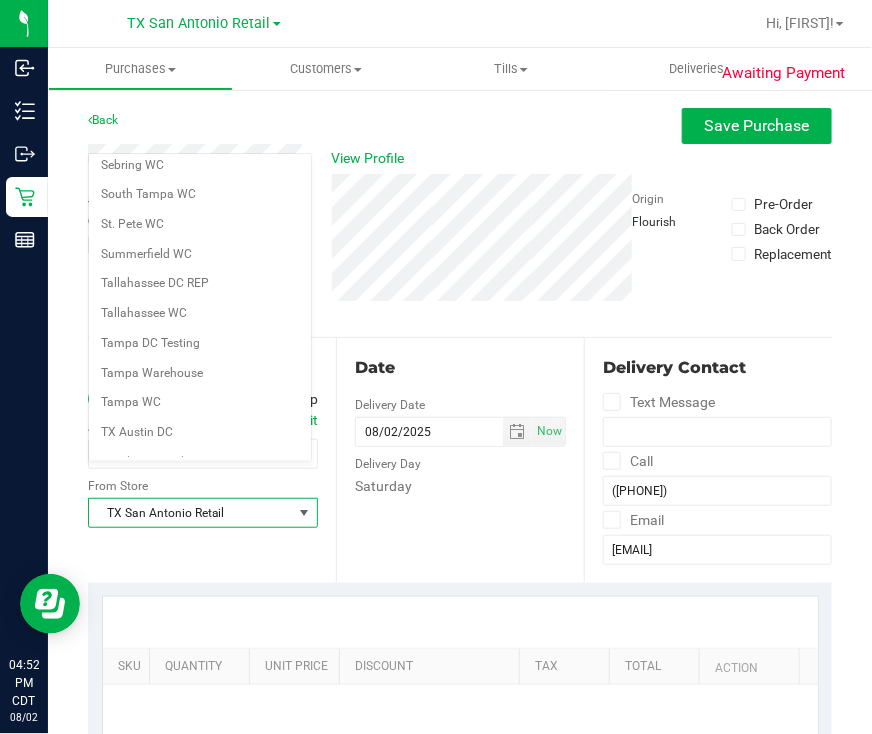 scroll, scrollTop: 1285, scrollLeft: 0, axis: vertical 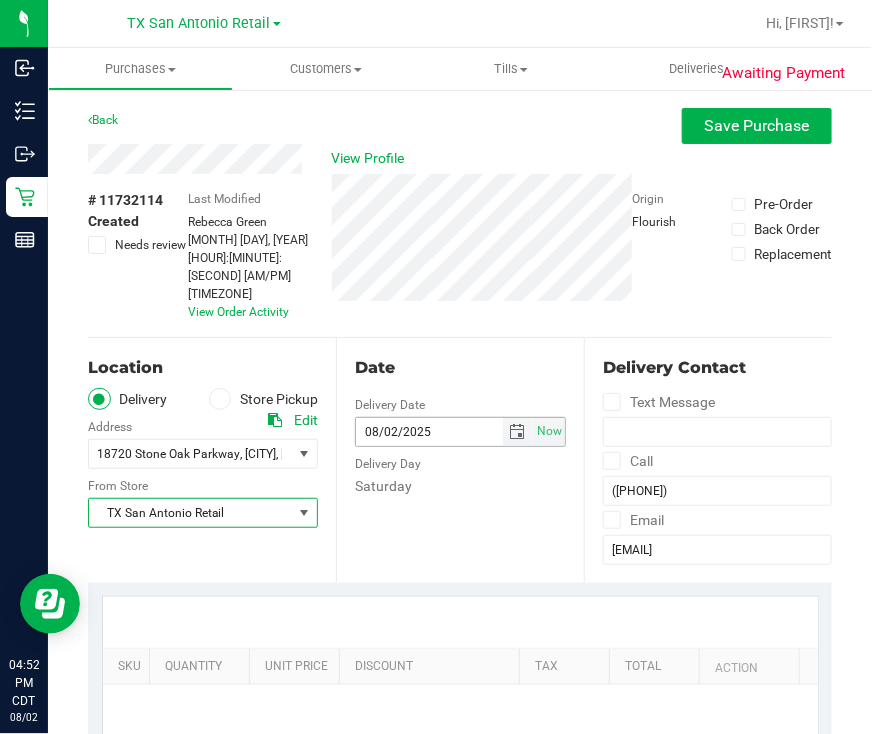 click at bounding box center [517, 432] 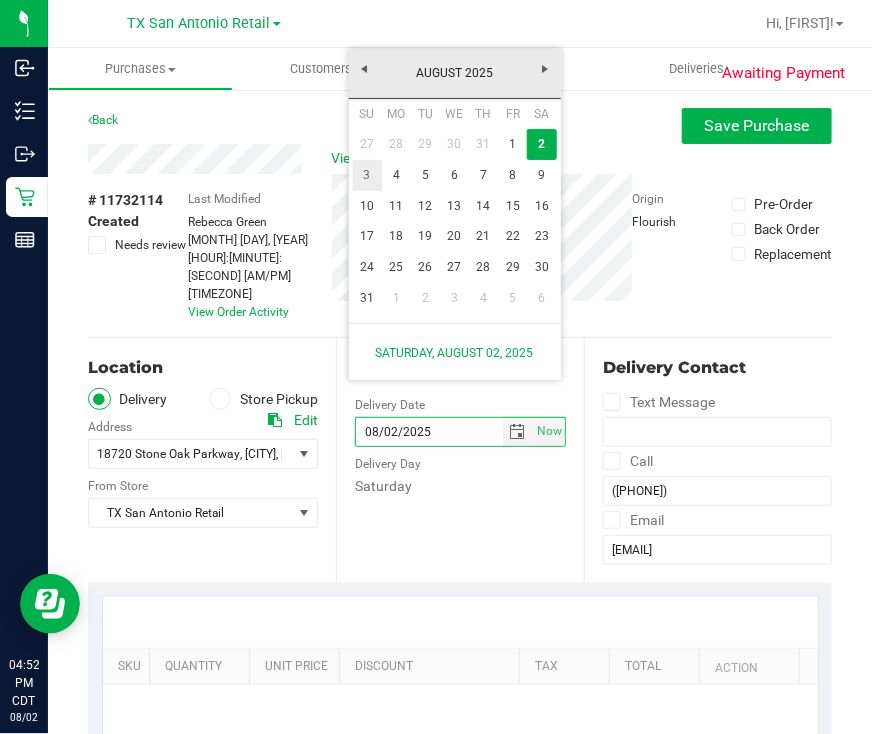 click on "3" at bounding box center (367, 175) 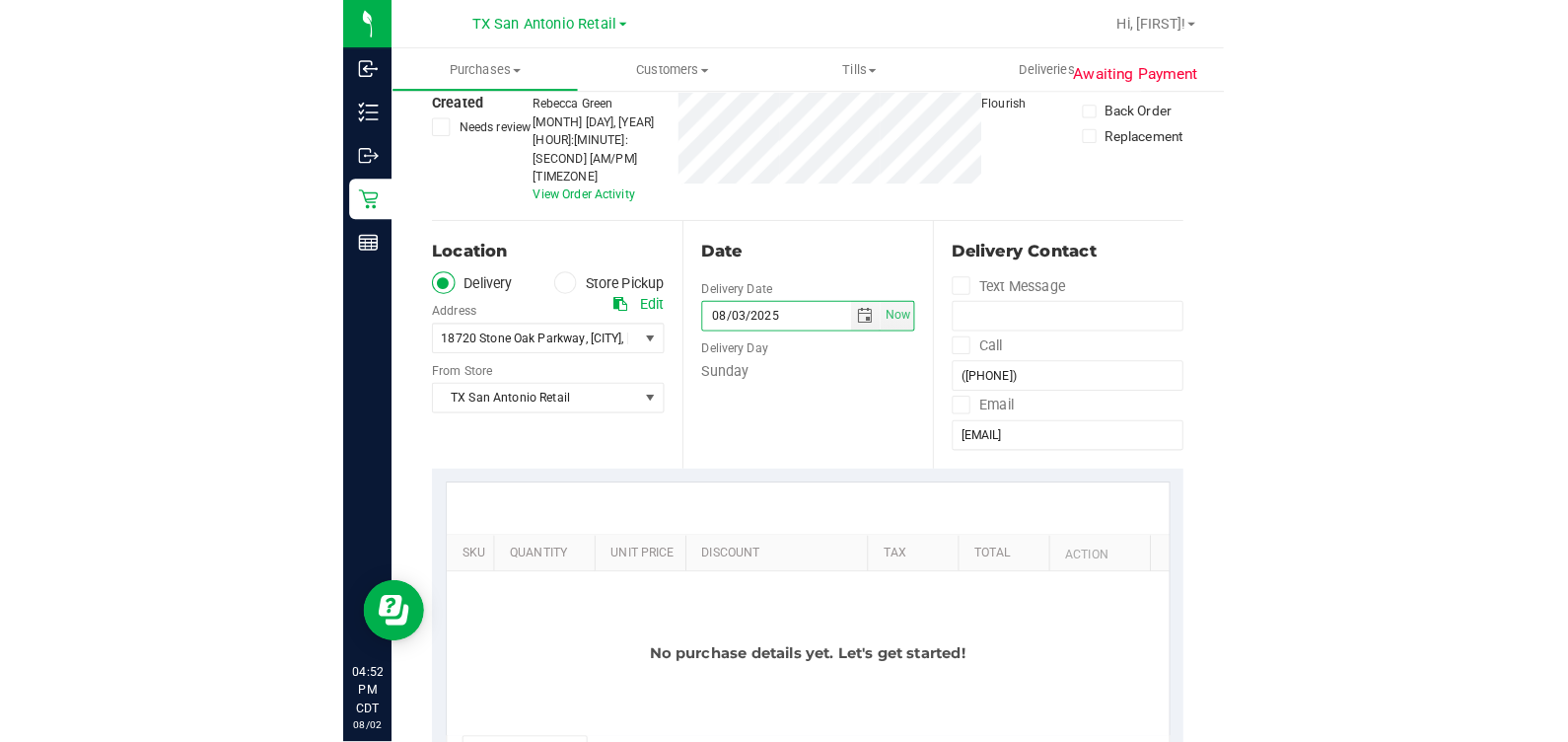 scroll, scrollTop: 246, scrollLeft: 0, axis: vertical 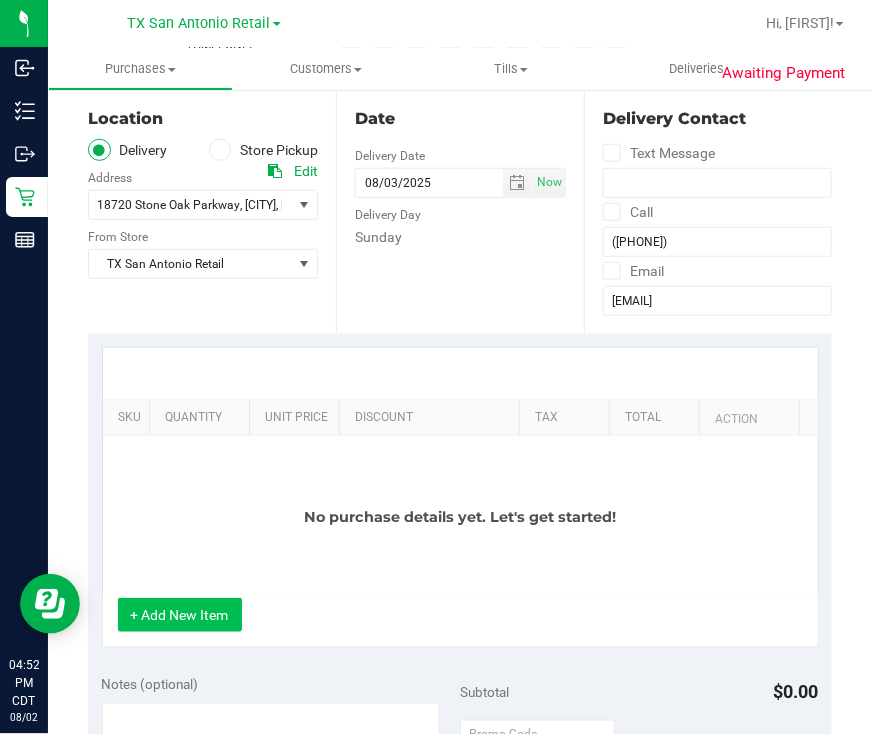 click on "+ Add New Item" at bounding box center [180, 615] 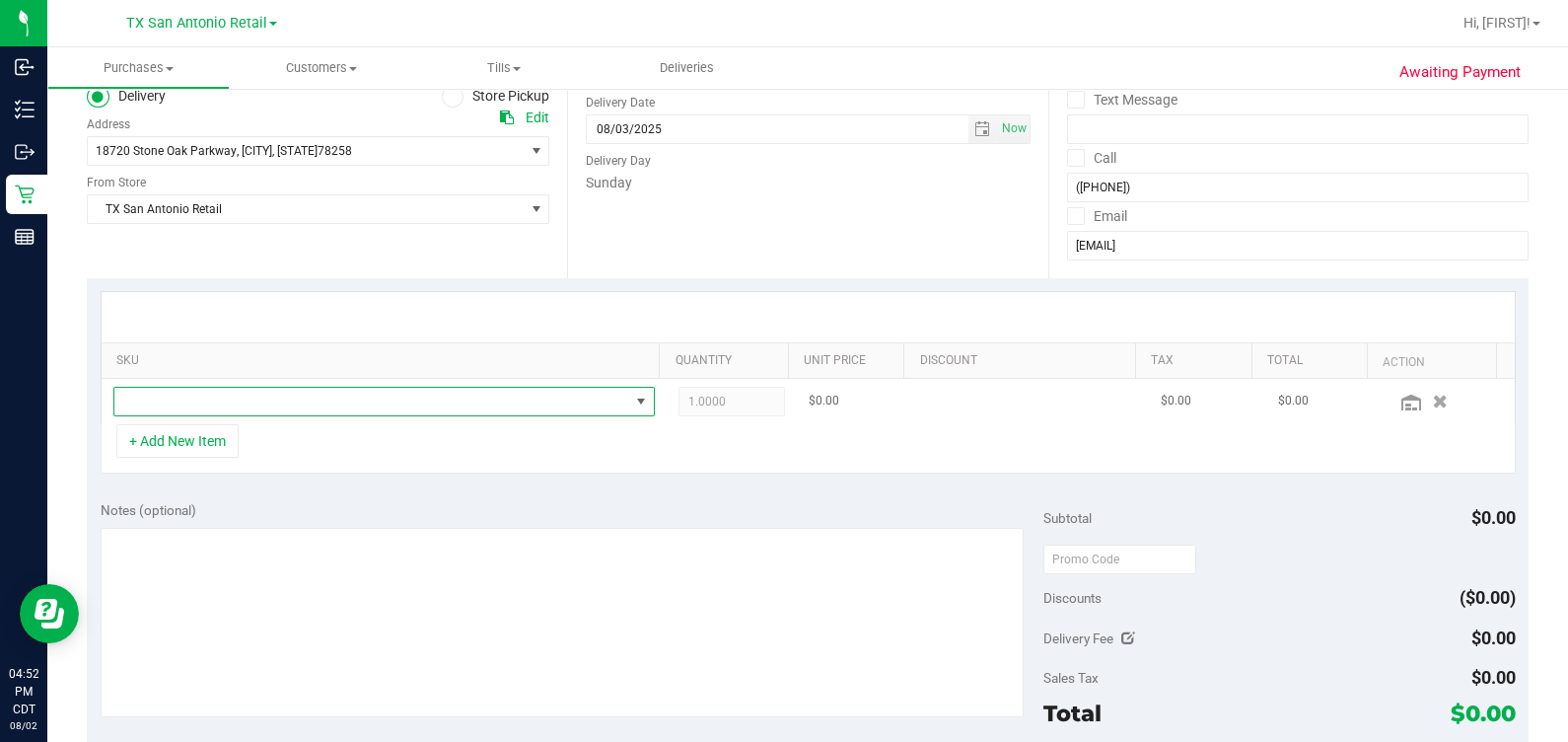 click at bounding box center (372, 402) 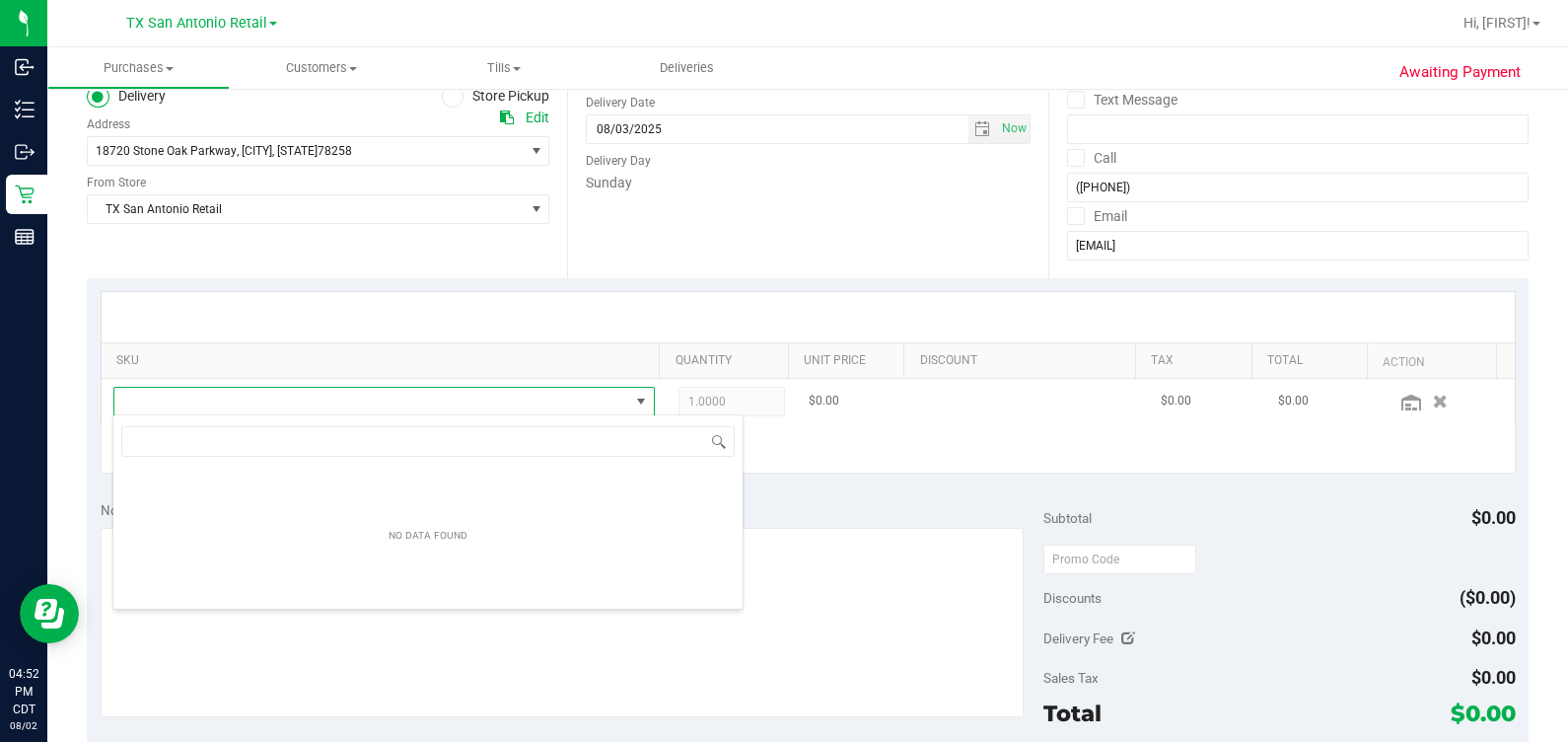 scroll, scrollTop: 98640, scrollLeft: 98089, axis: both 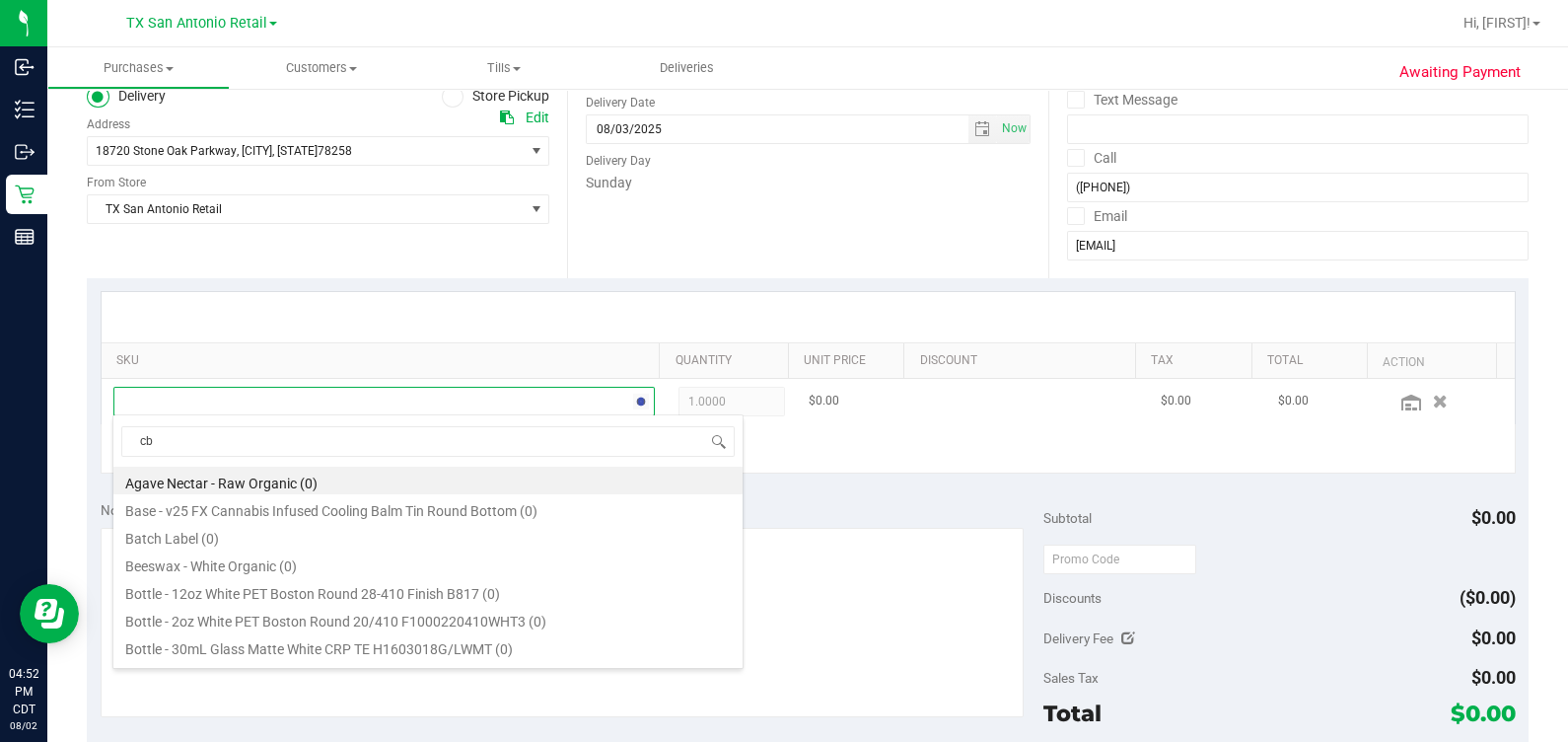 type on "cbg" 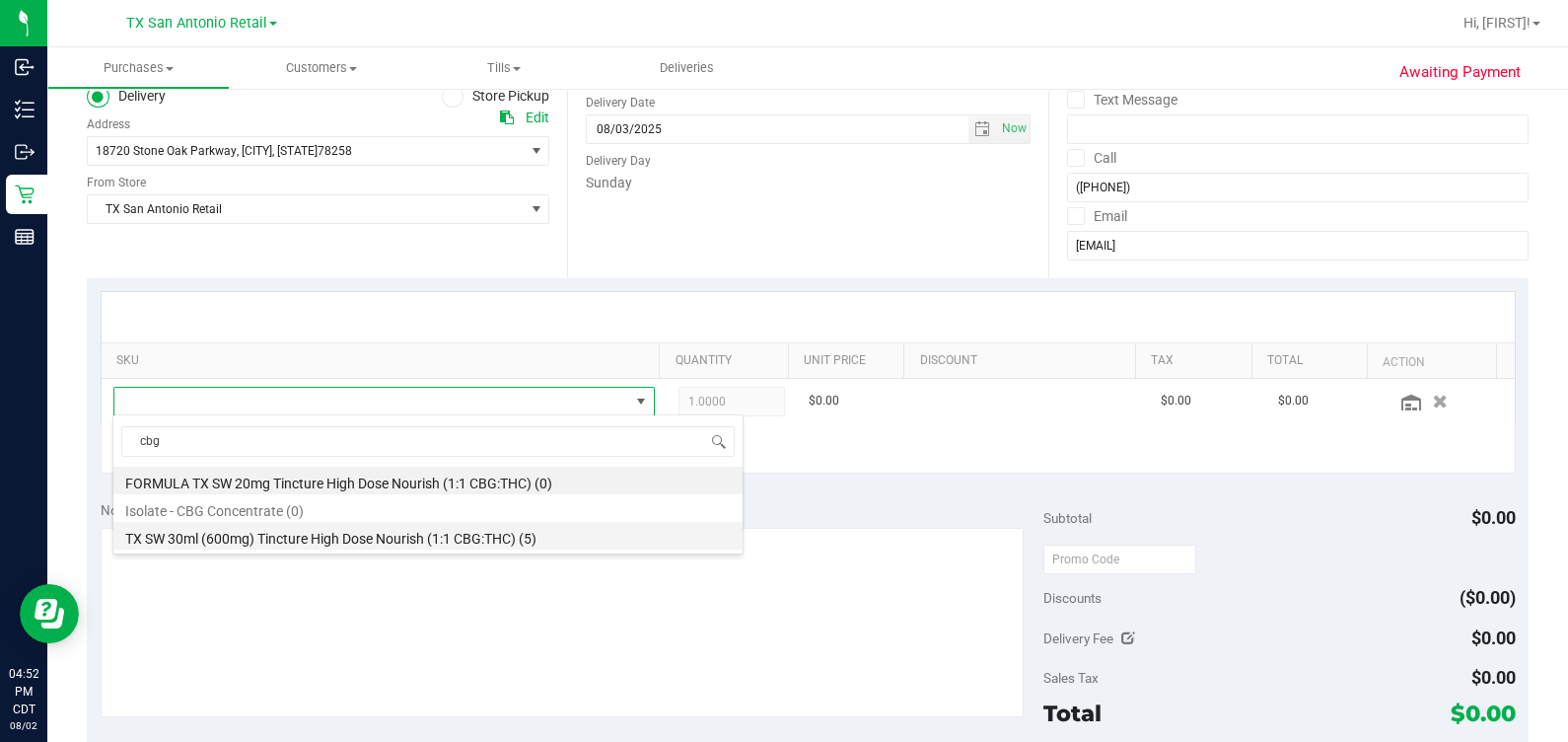 click on "TX SW 30ml (600mg) Tincture High Dose Nourish (1:1 CBG:THC) (5)" at bounding box center (428, 536) 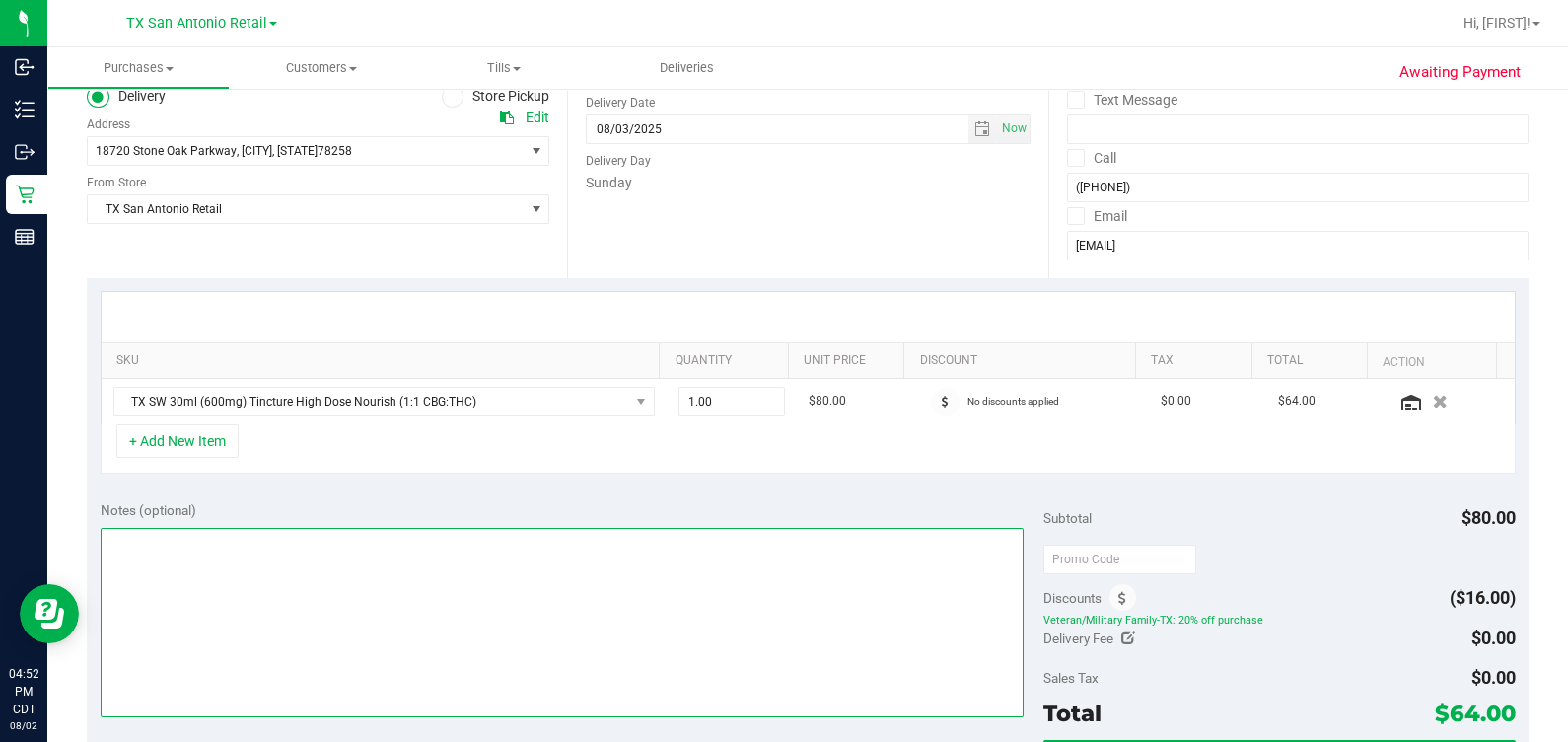 click at bounding box center (562, 623) 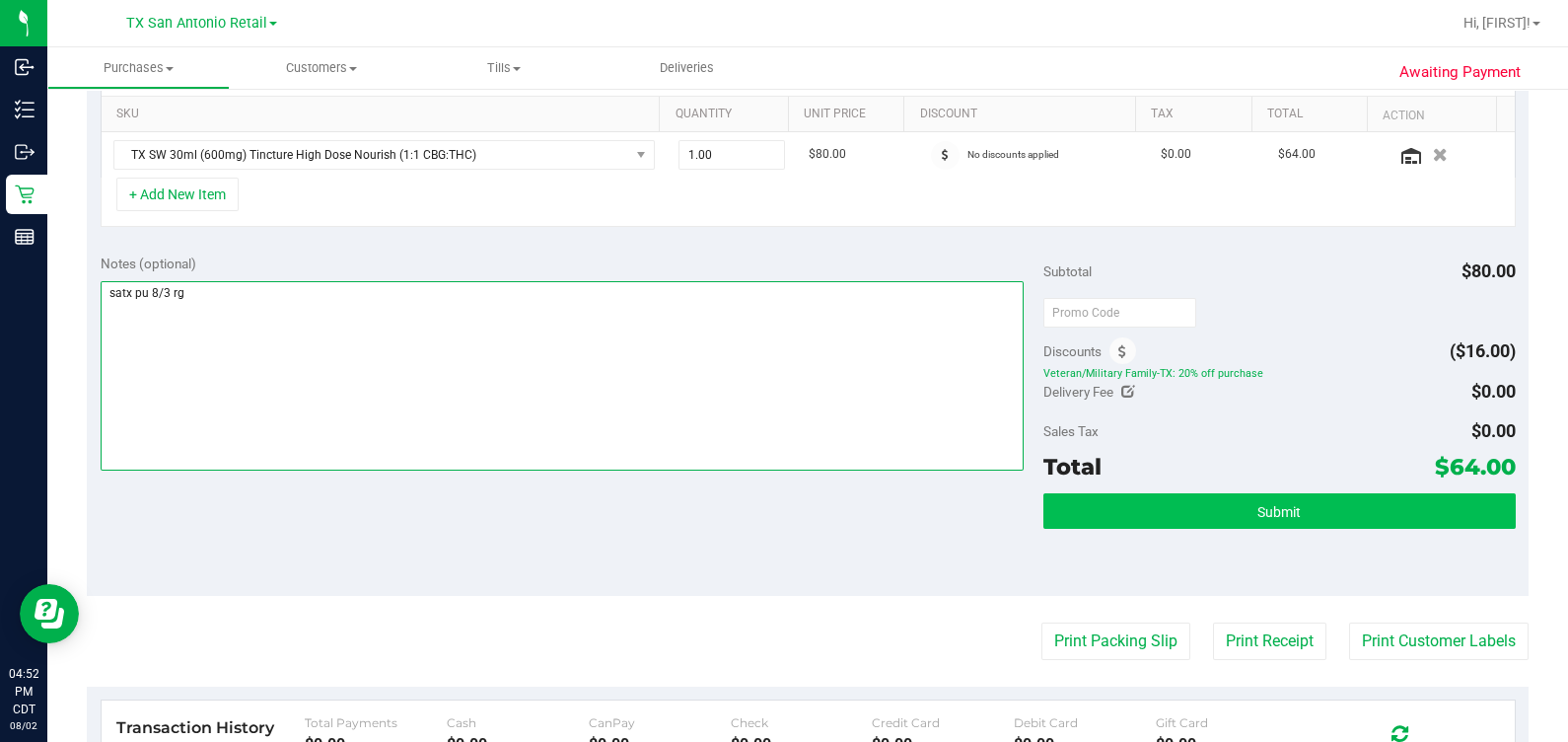 type on "satx pu 8/3 rg" 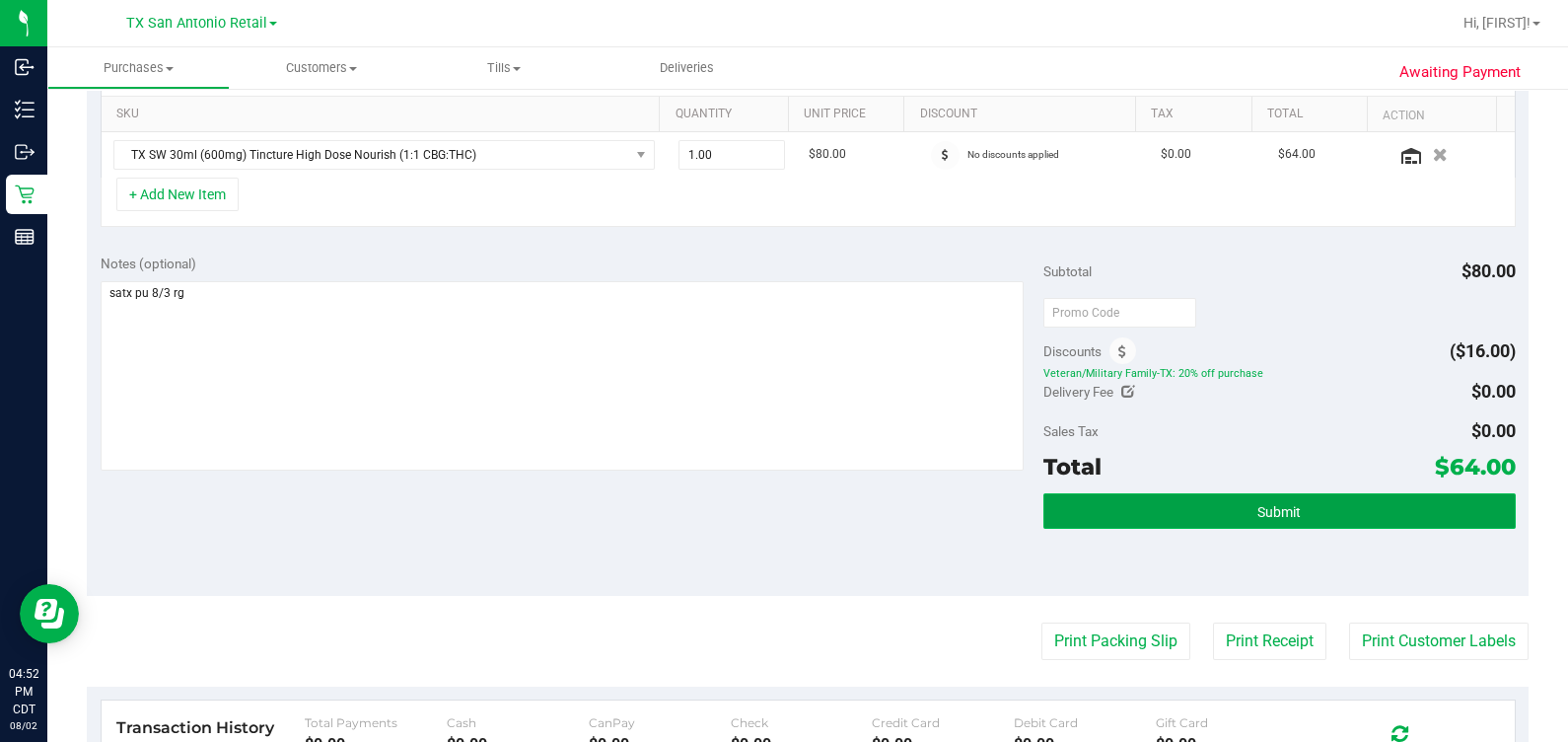 click on "Submit" at bounding box center (1279, 512) 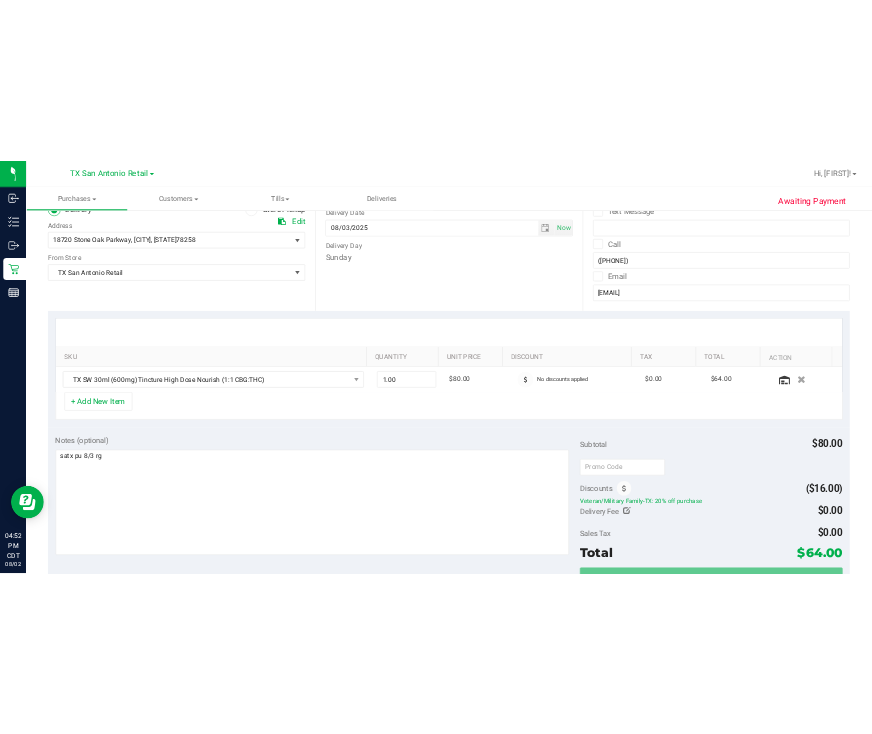 scroll, scrollTop: 124, scrollLeft: 0, axis: vertical 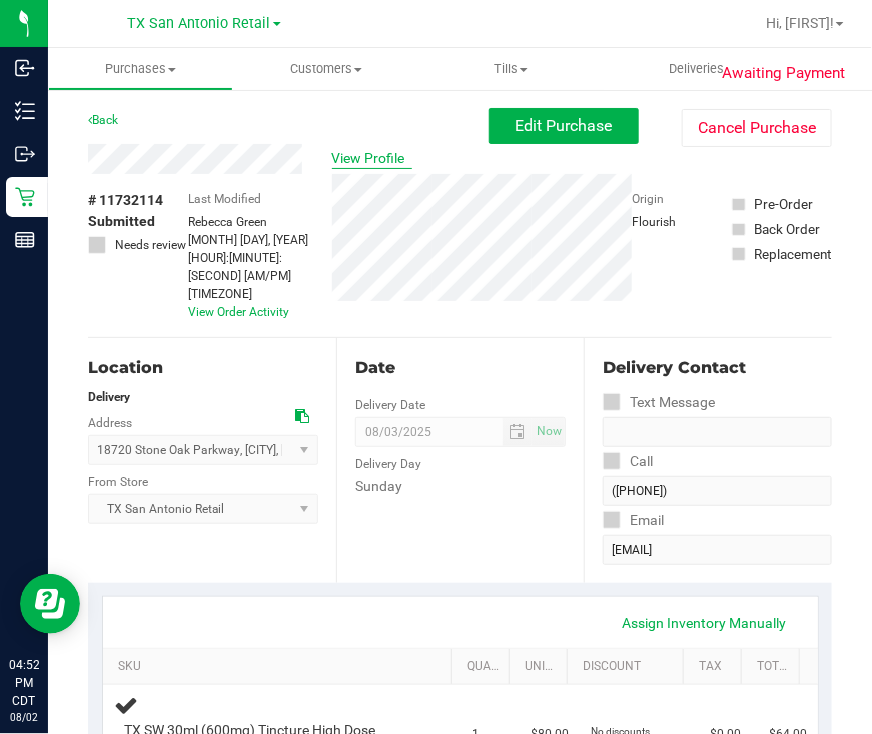 click on "View Profile" at bounding box center [372, 158] 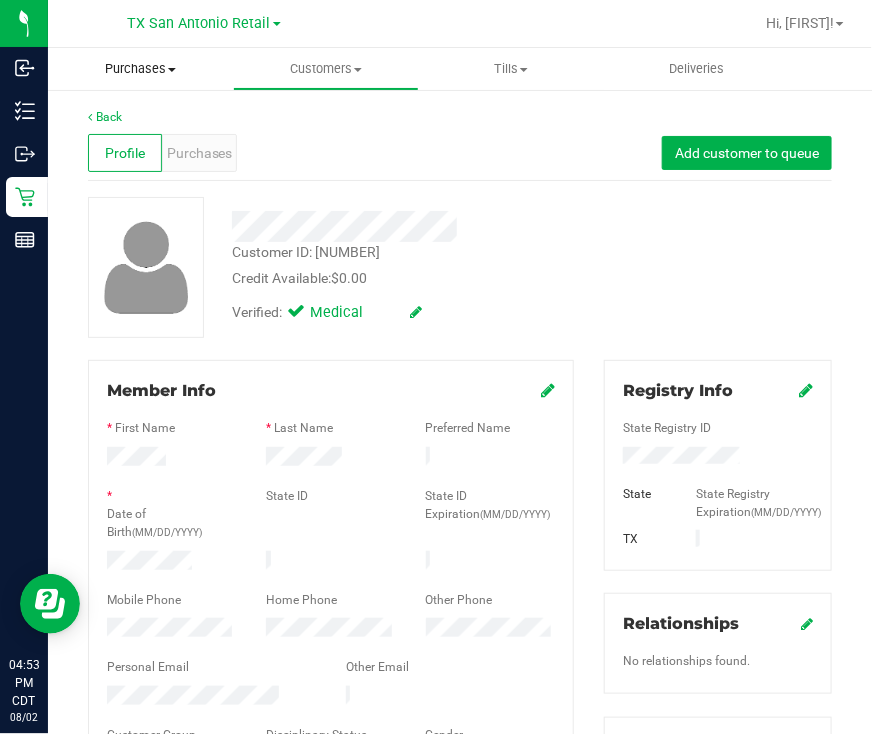 drag, startPoint x: 100, startPoint y: 68, endPoint x: 111, endPoint y: 73, distance: 12.083046 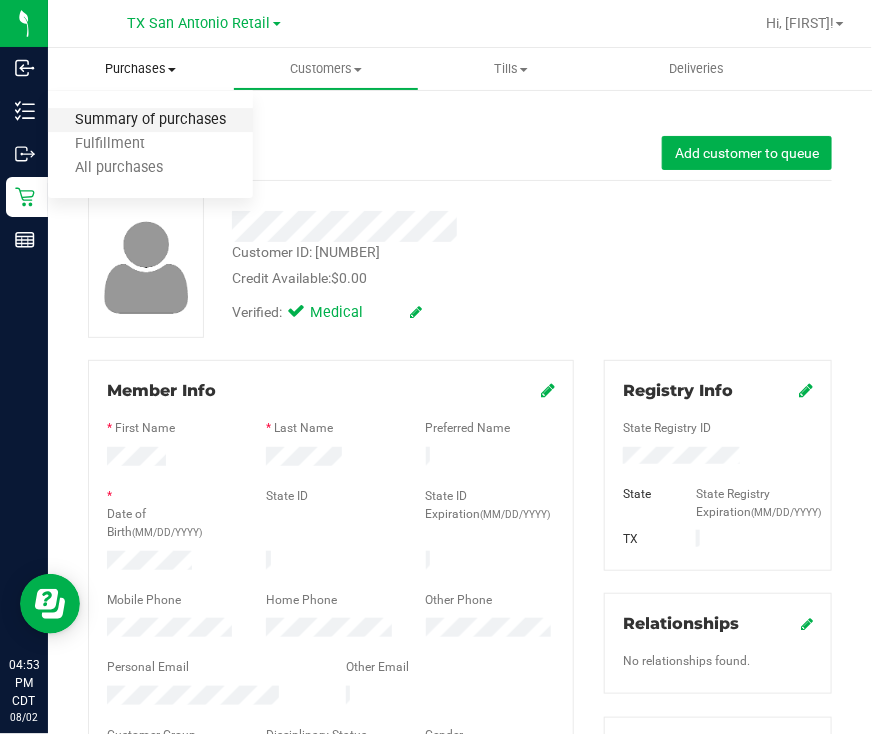 click on "Summary of purchases" at bounding box center [150, 120] 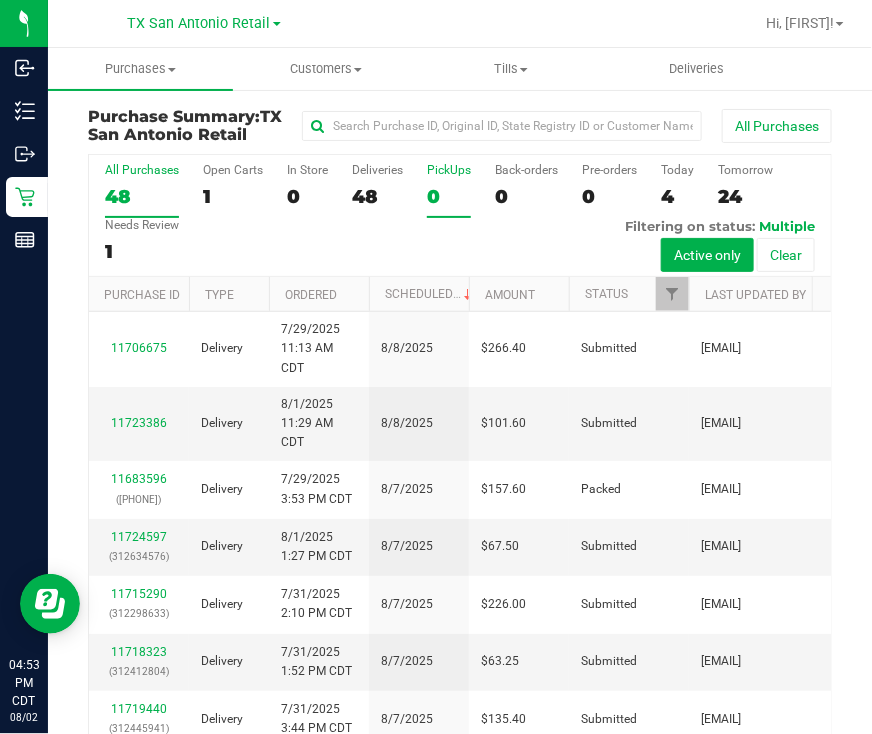 click on "0" at bounding box center (449, 196) 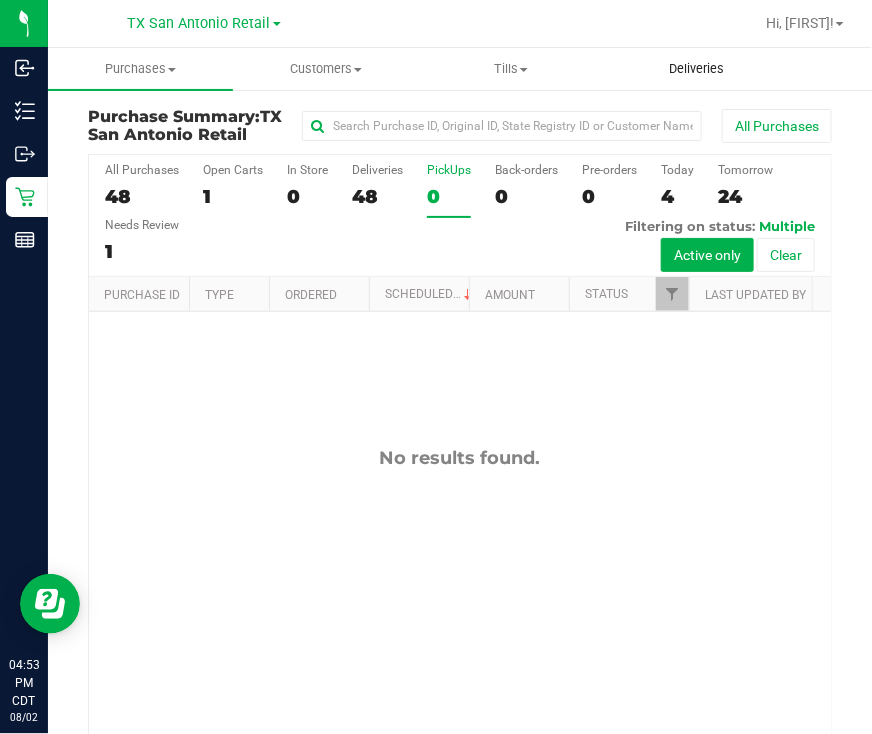 click on "Deliveries" at bounding box center [696, 69] 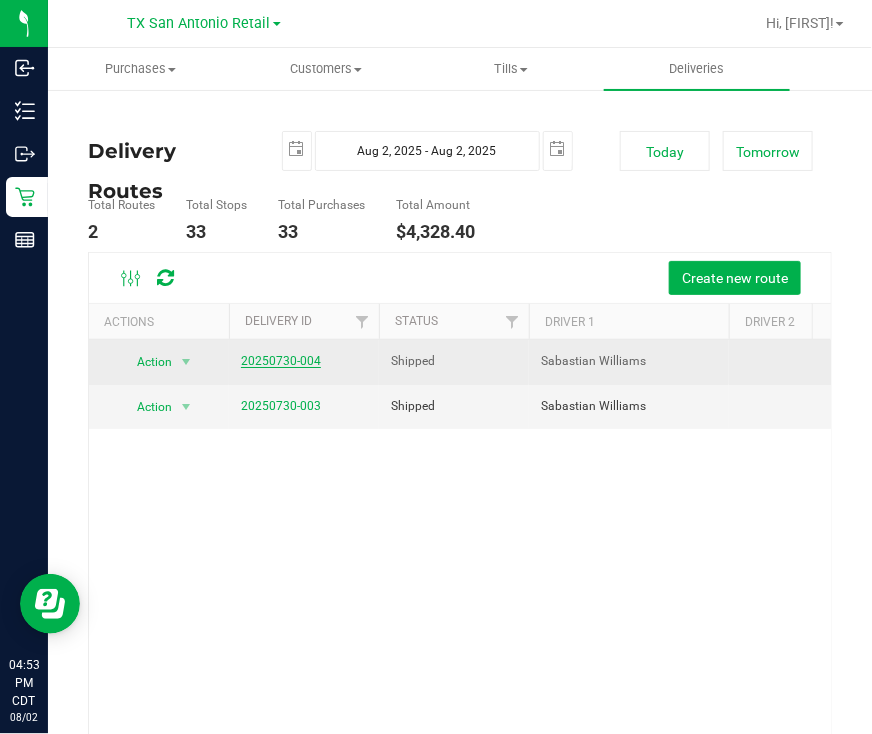 click on "20250730-004" at bounding box center [281, 361] 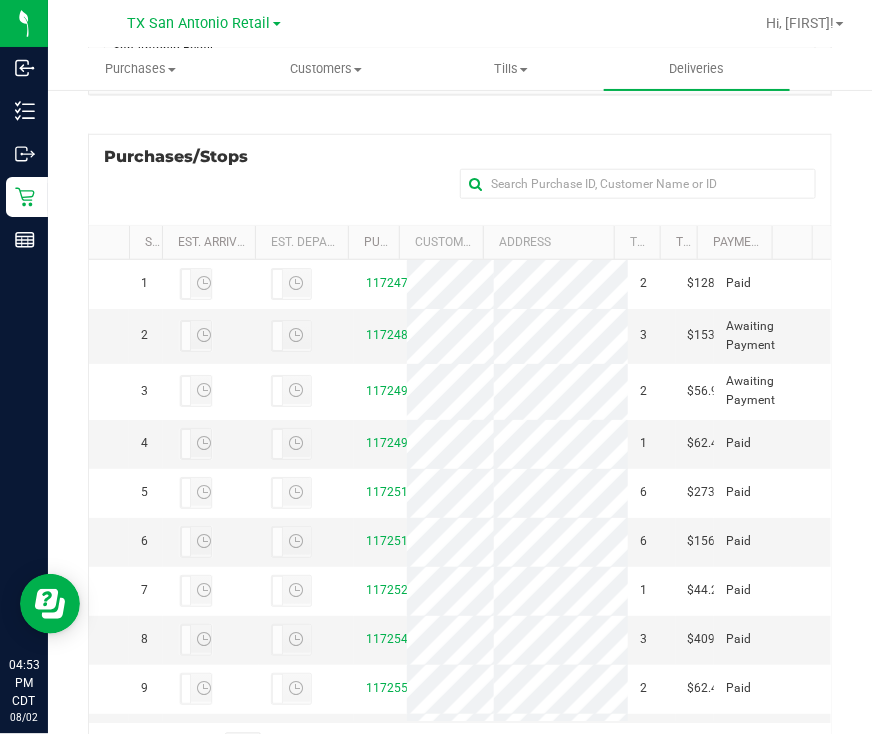 scroll, scrollTop: 375, scrollLeft: 0, axis: vertical 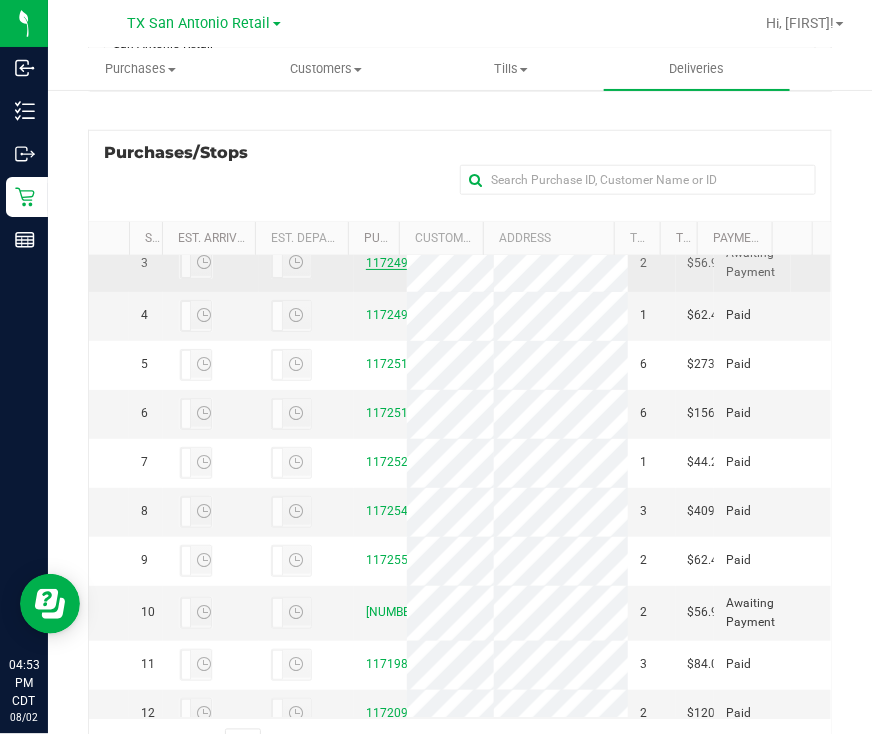 click on "11724937" at bounding box center (394, 263) 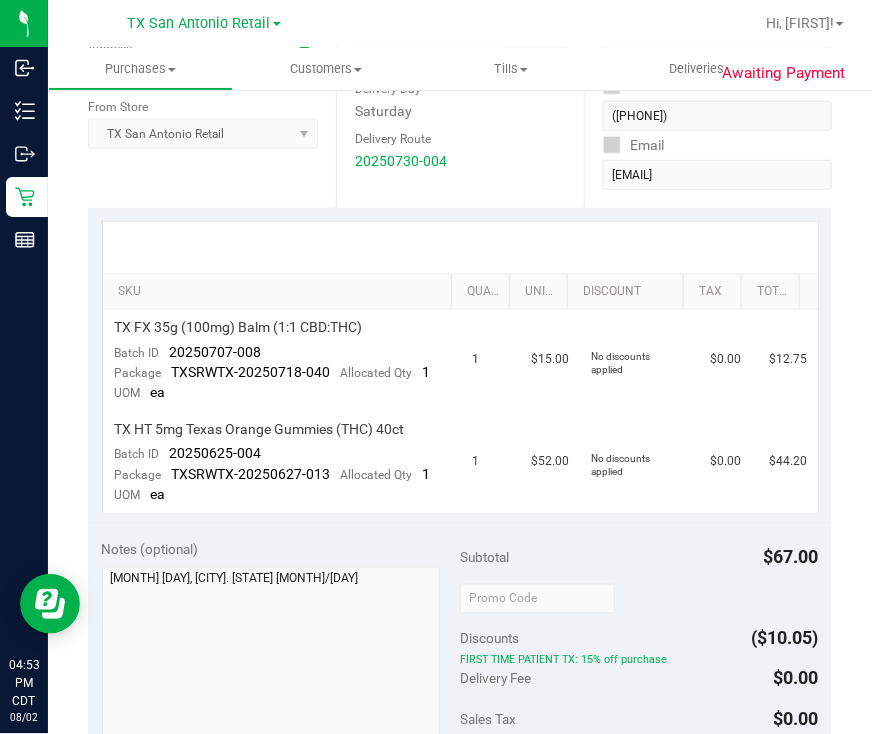scroll, scrollTop: 0, scrollLeft: 0, axis: both 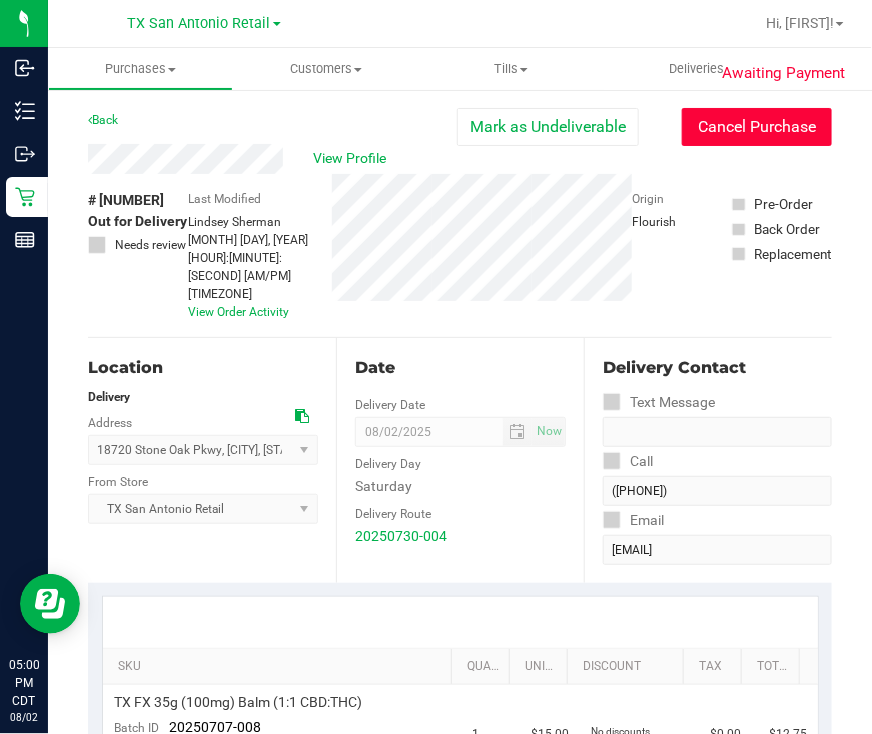 drag, startPoint x: 700, startPoint y: 132, endPoint x: 538, endPoint y: 167, distance: 165.73775 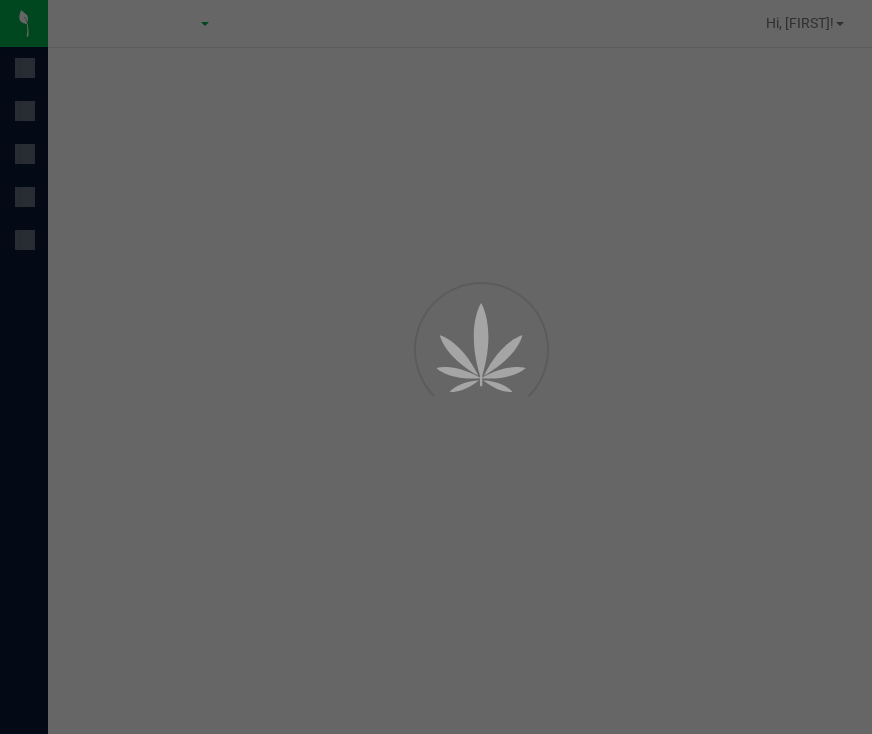 scroll, scrollTop: 0, scrollLeft: 0, axis: both 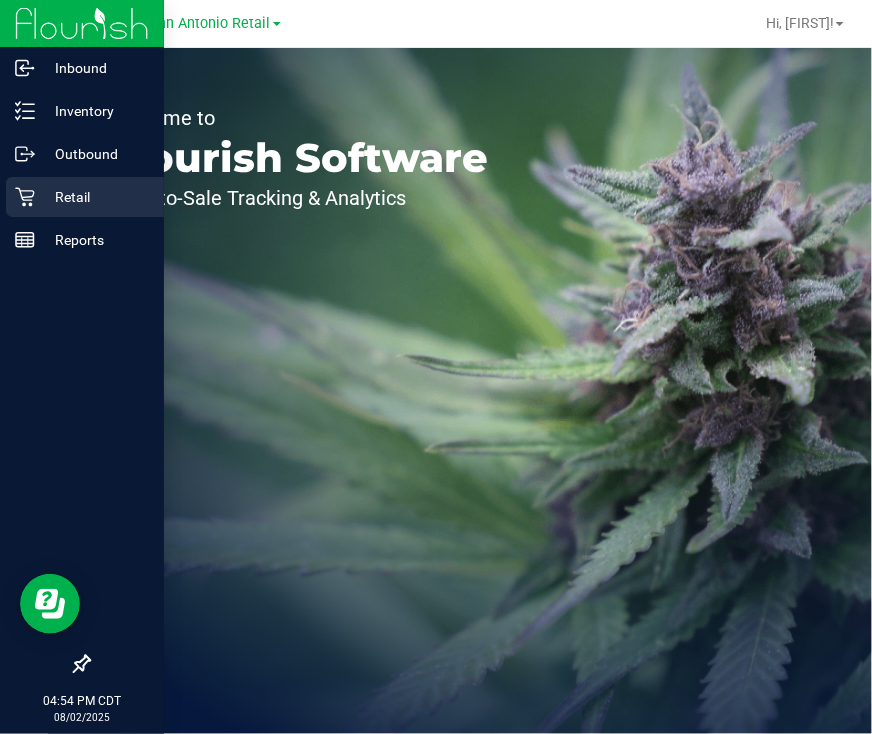 click on "Retail" at bounding box center [95, 197] 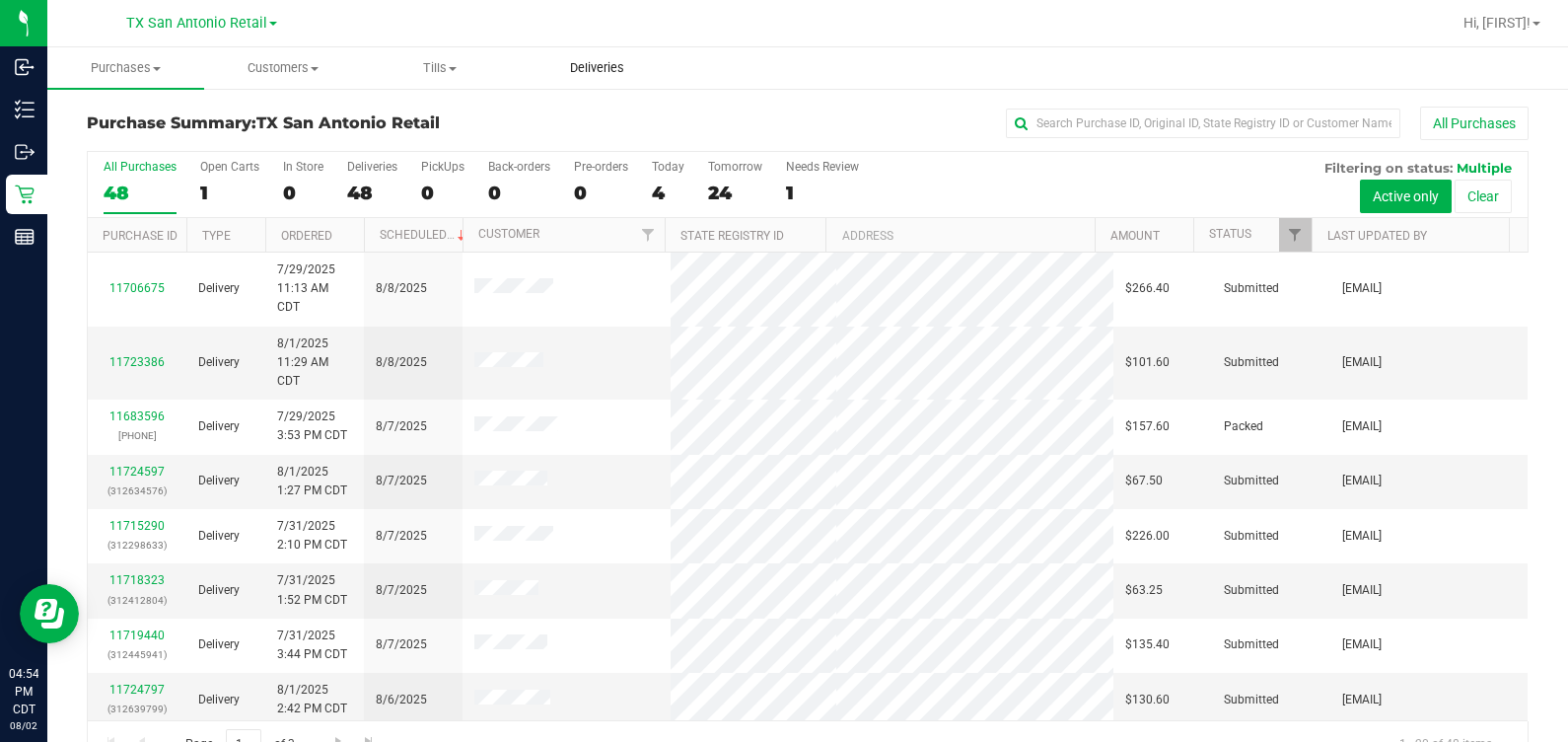 click on "Deliveries" at bounding box center [597, 68] 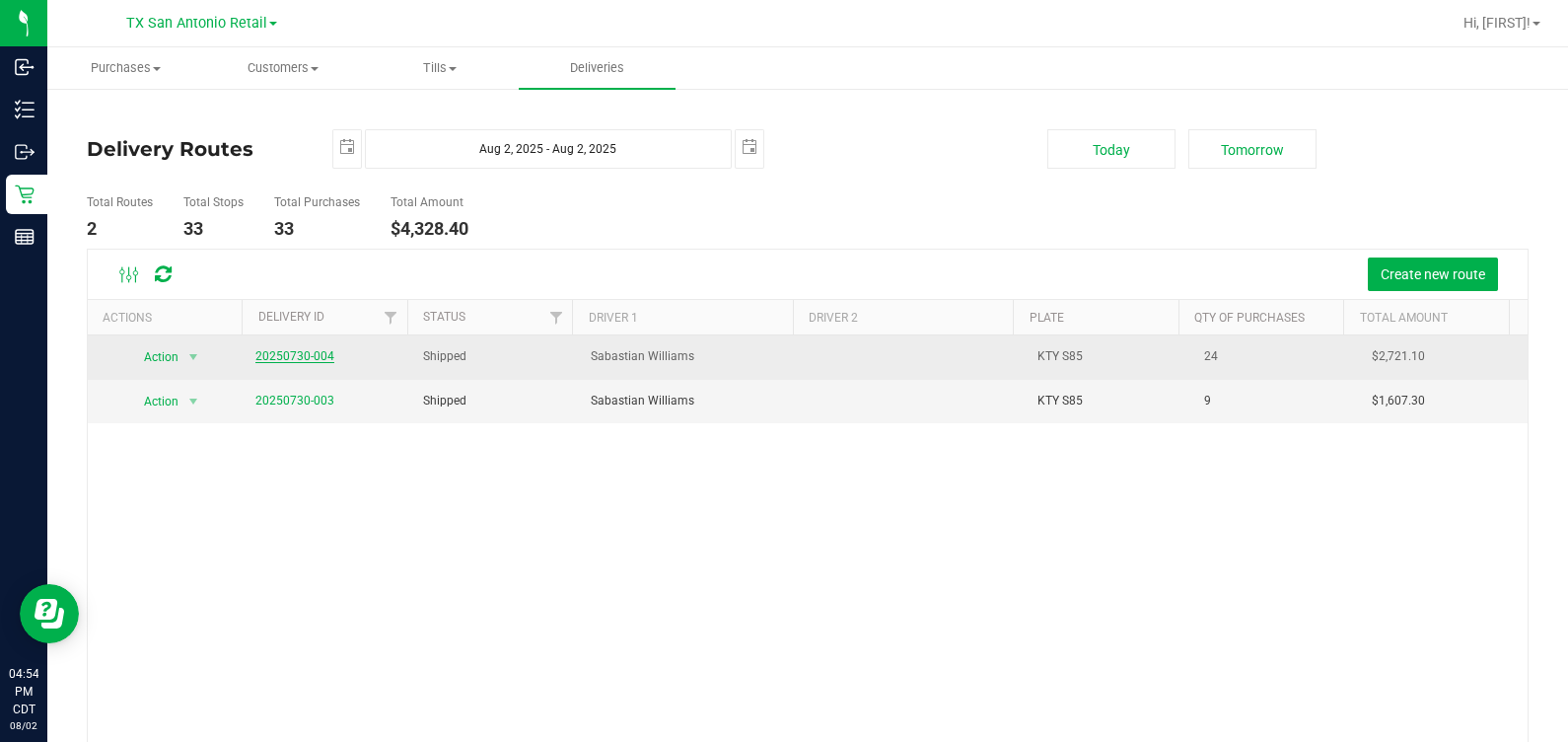 click on "20250730-004" at bounding box center [295, 356] 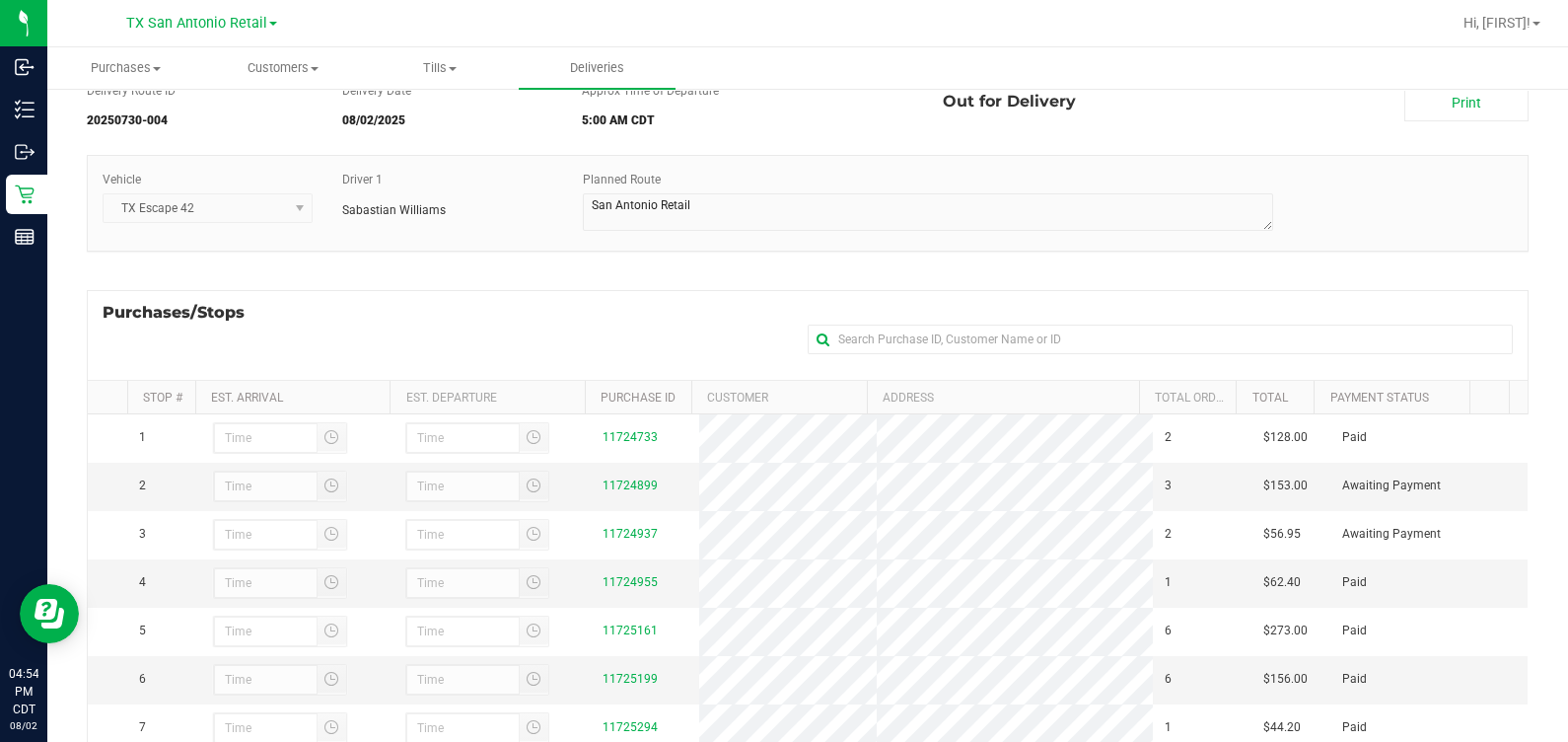 scroll, scrollTop: 246, scrollLeft: 0, axis: vertical 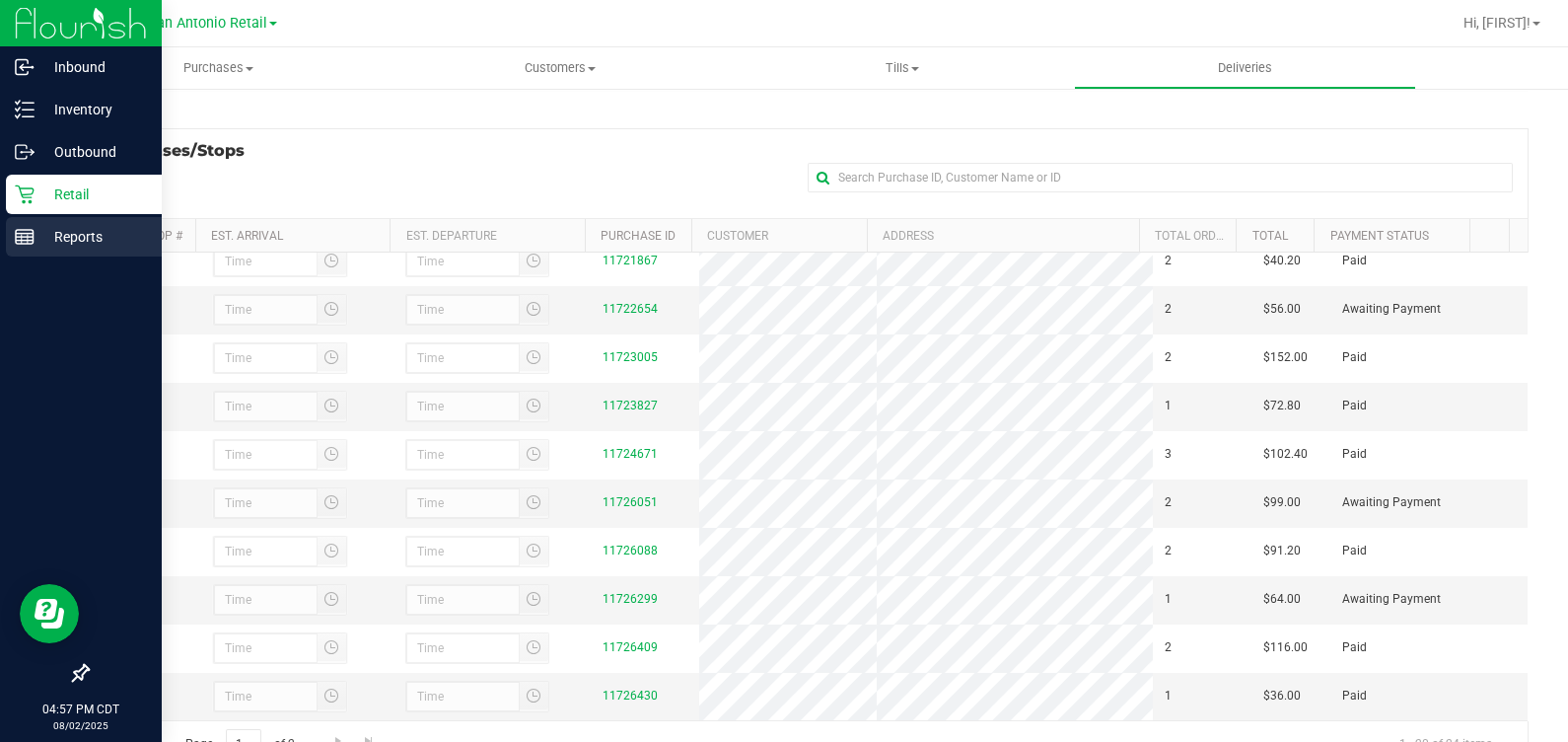 click on "Reports" at bounding box center [94, 237] 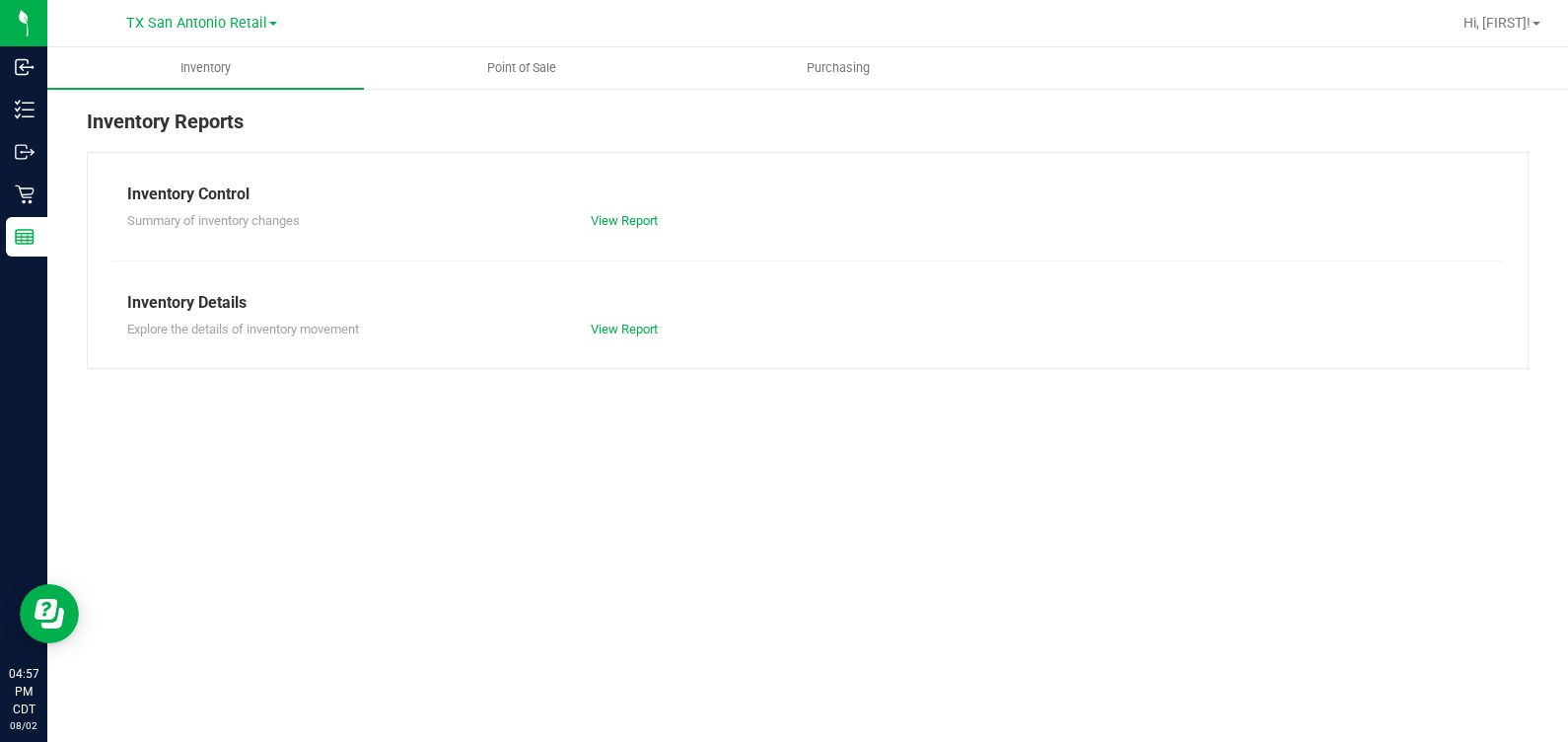 scroll, scrollTop: 0, scrollLeft: 0, axis: both 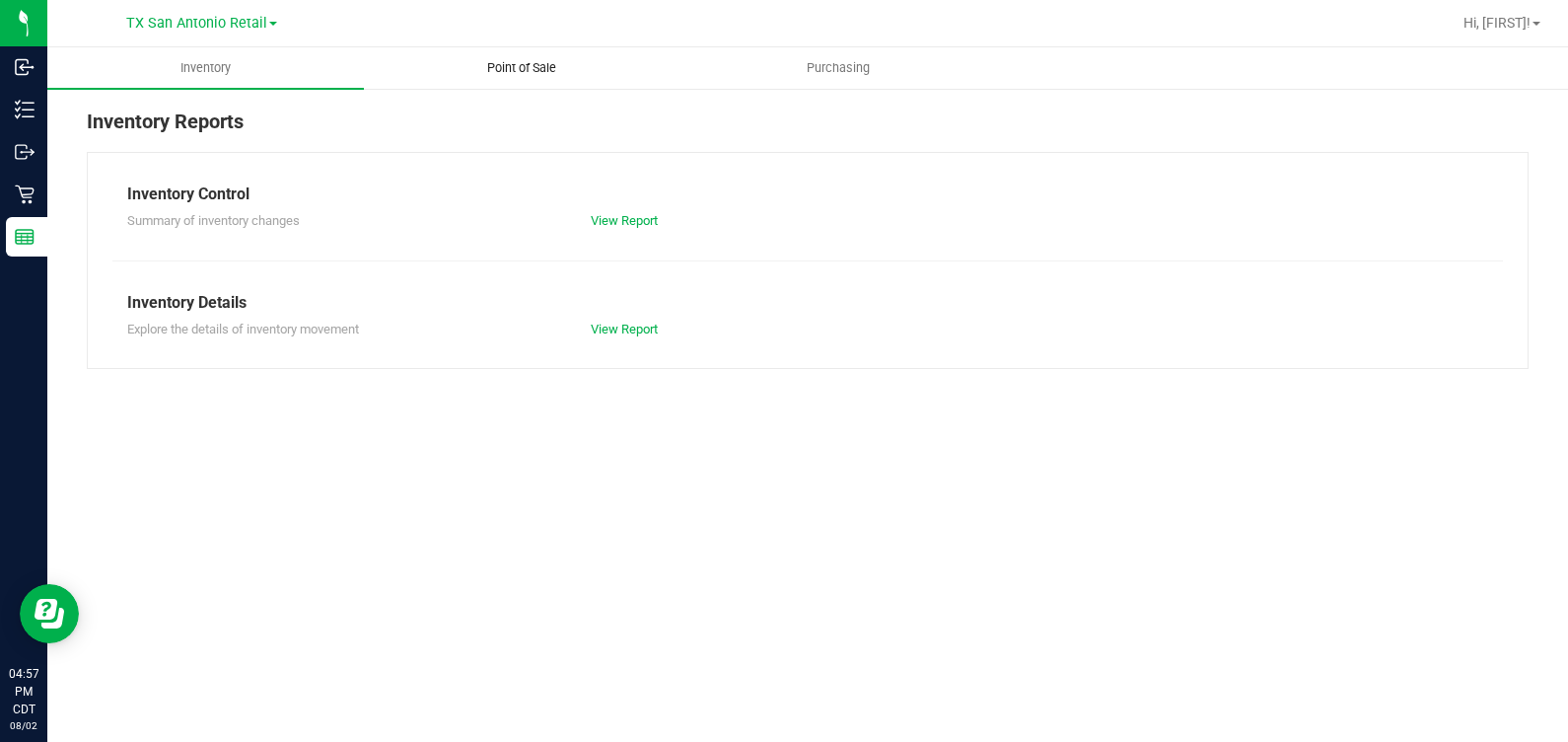 click on "Point of Sale" at bounding box center [522, 68] 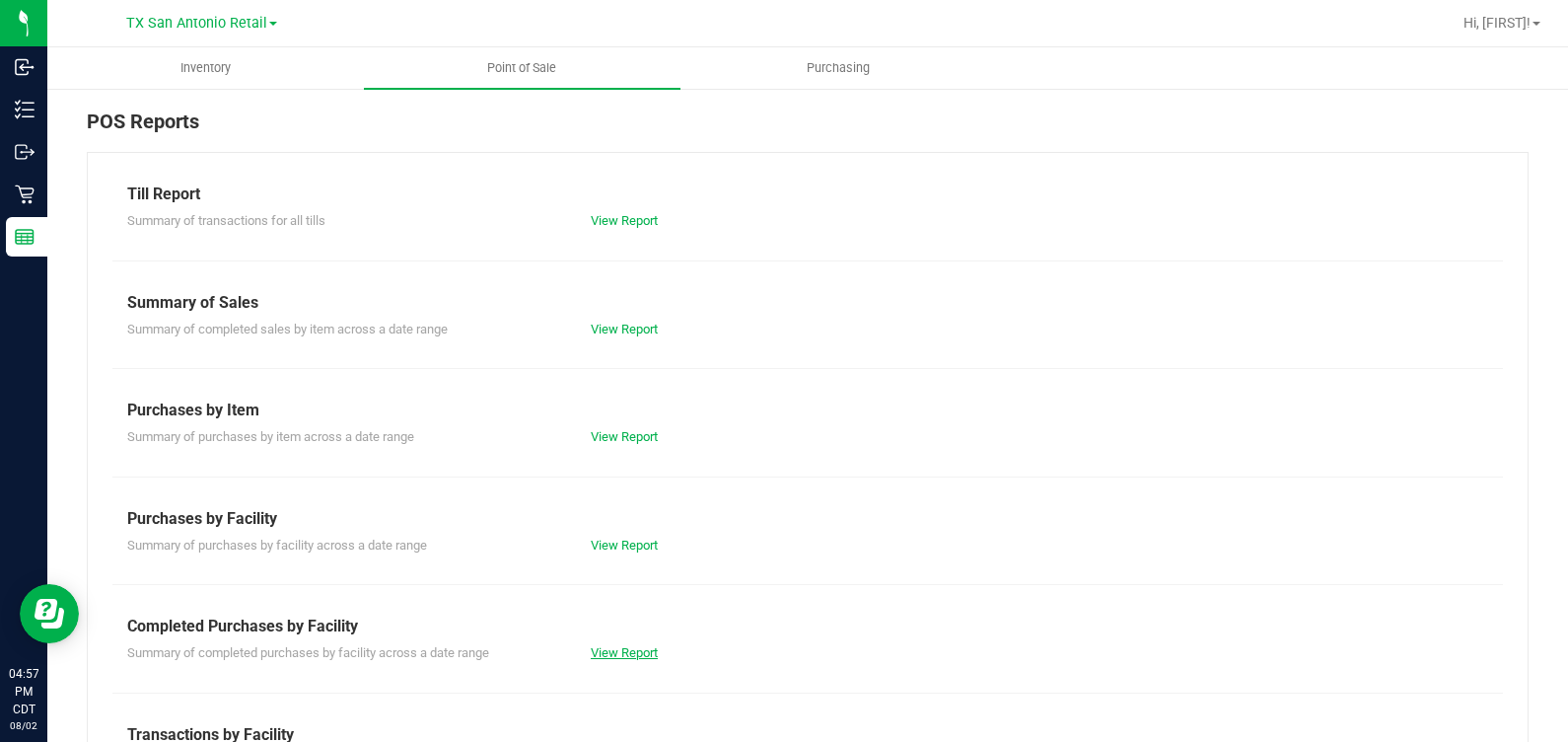 click on "View Report" at bounding box center [624, 652] 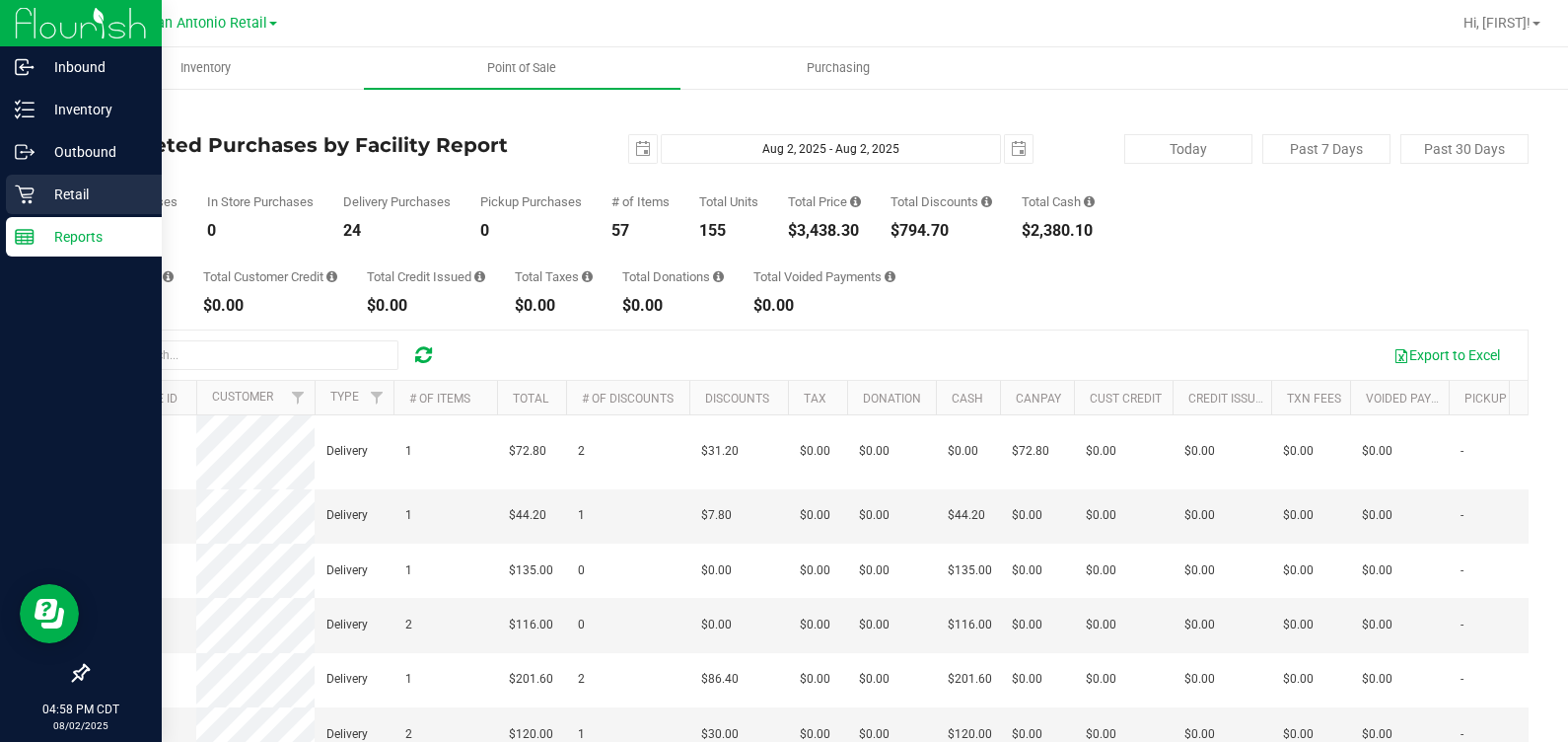 click 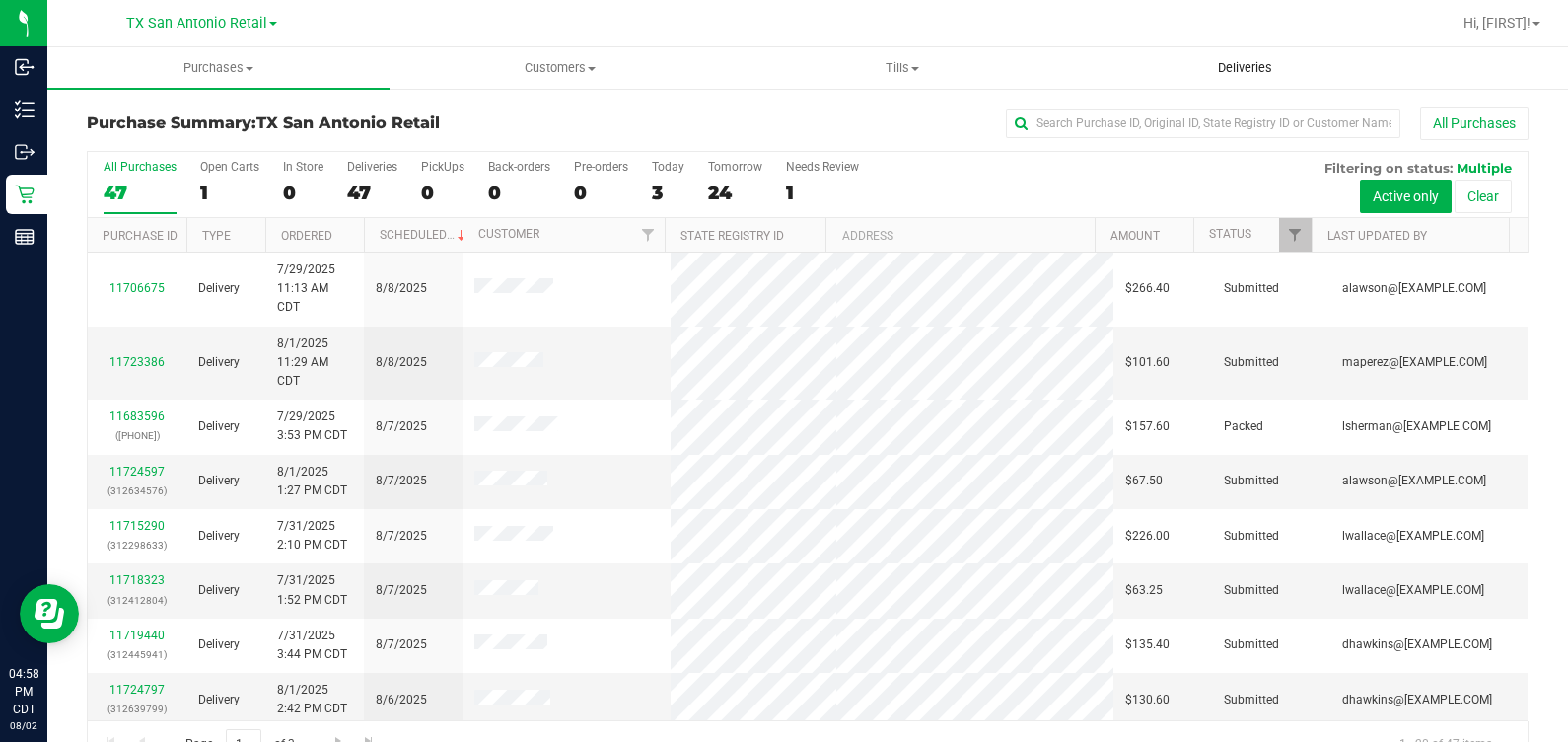 click on "Deliveries" at bounding box center (1245, 68) 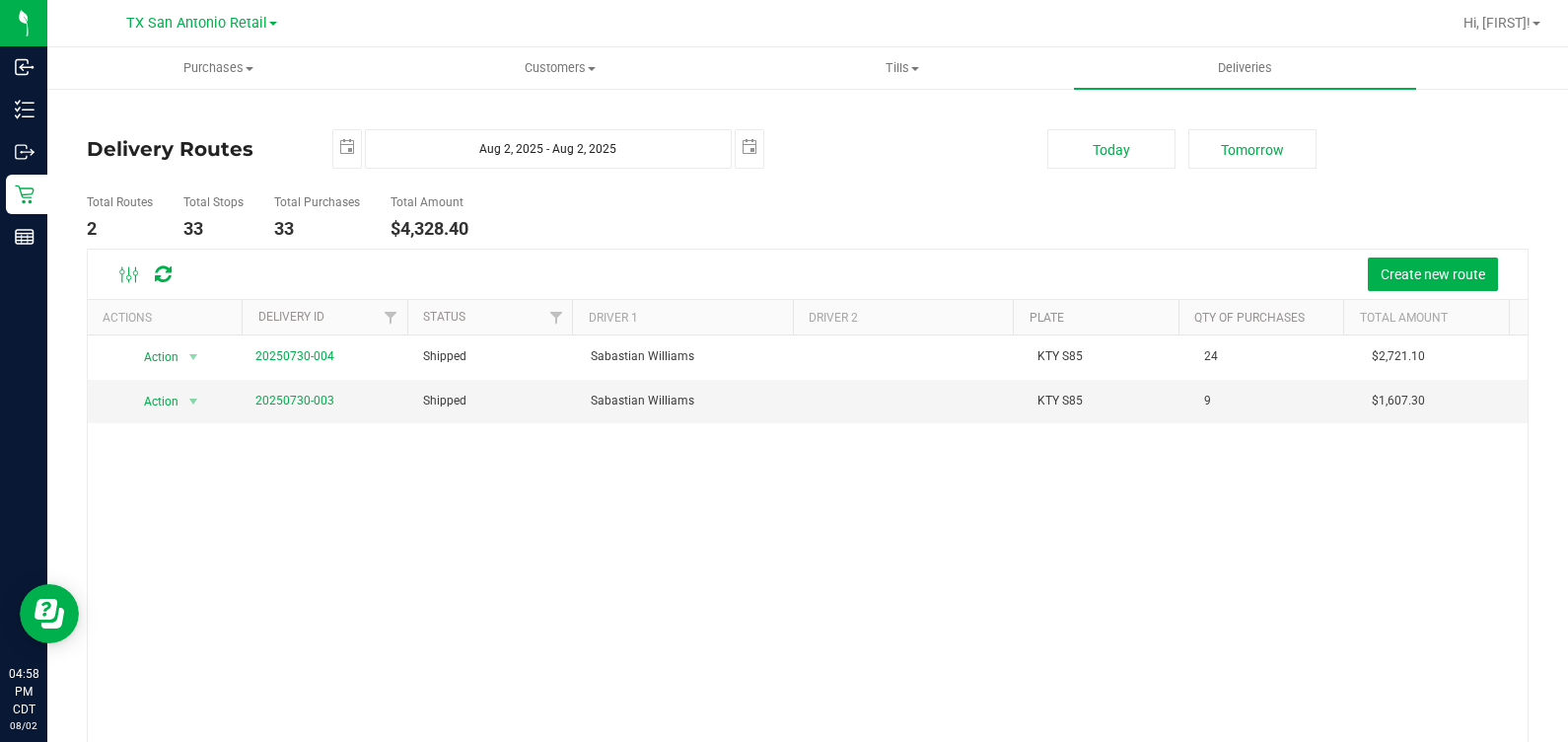 drag, startPoint x: 1014, startPoint y: 493, endPoint x: 849, endPoint y: 516, distance: 166.59532 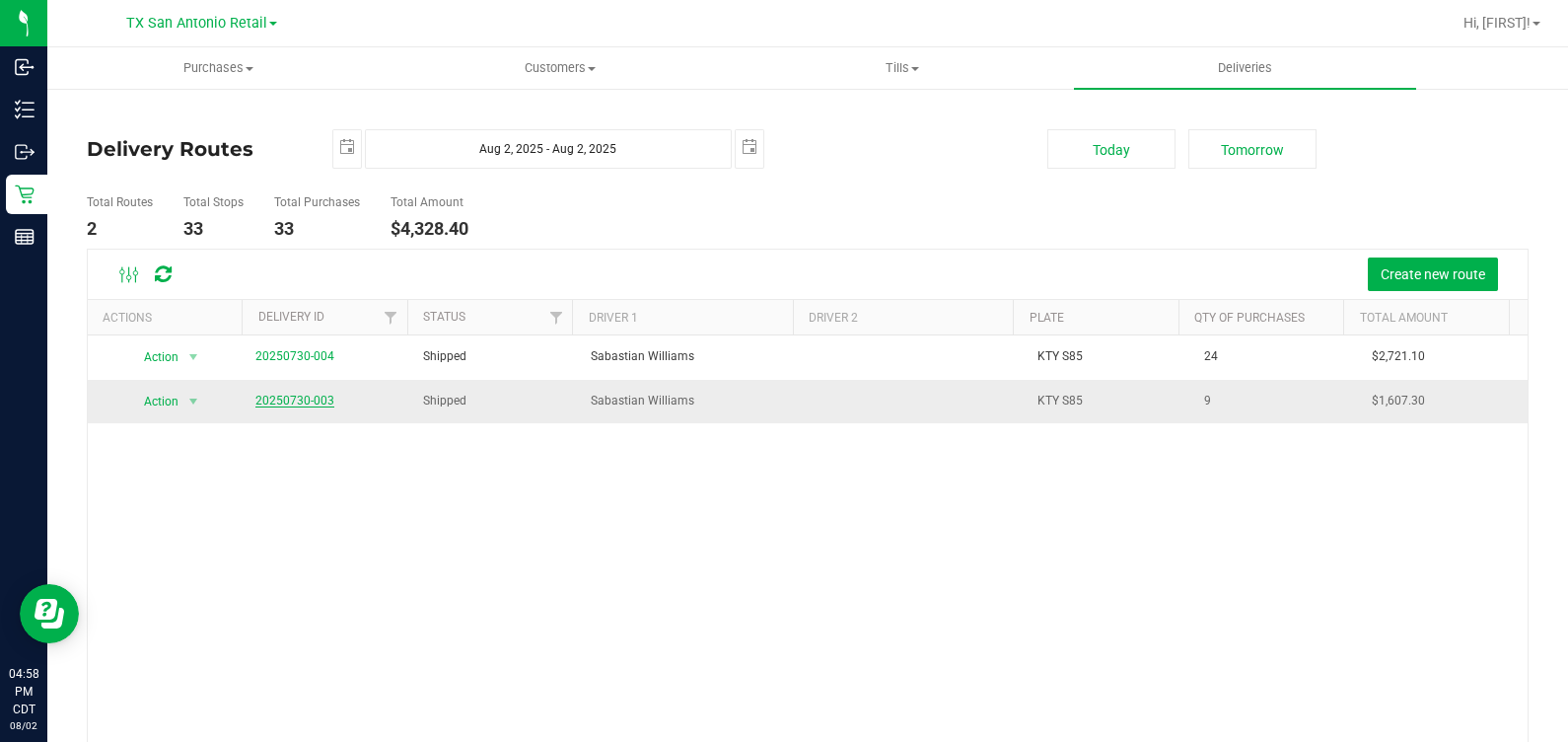 click on "20250730-003" at bounding box center [295, 401] 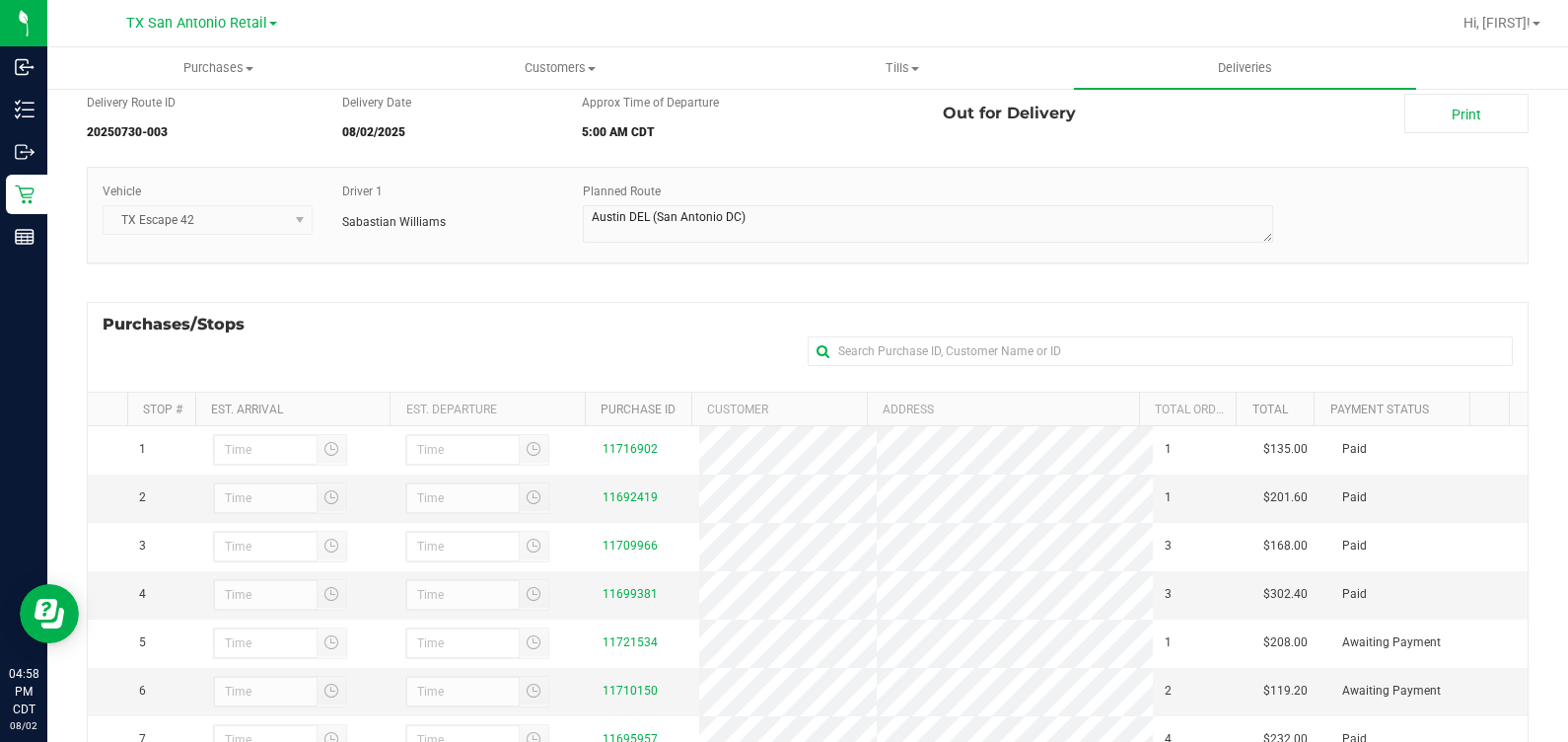 scroll, scrollTop: 122, scrollLeft: 0, axis: vertical 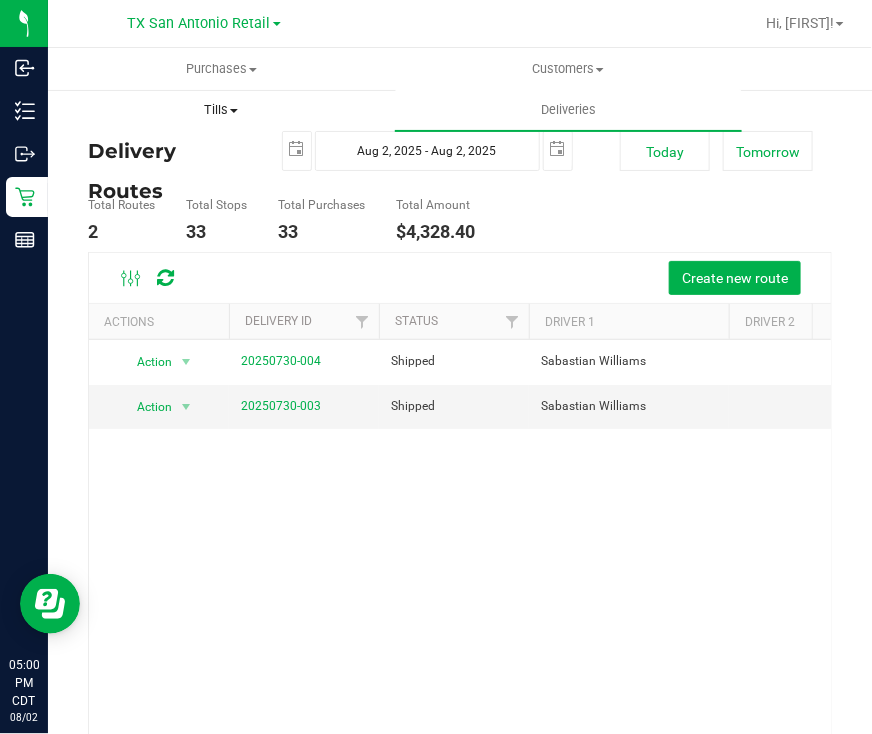 click on "Tills" at bounding box center [221, 110] 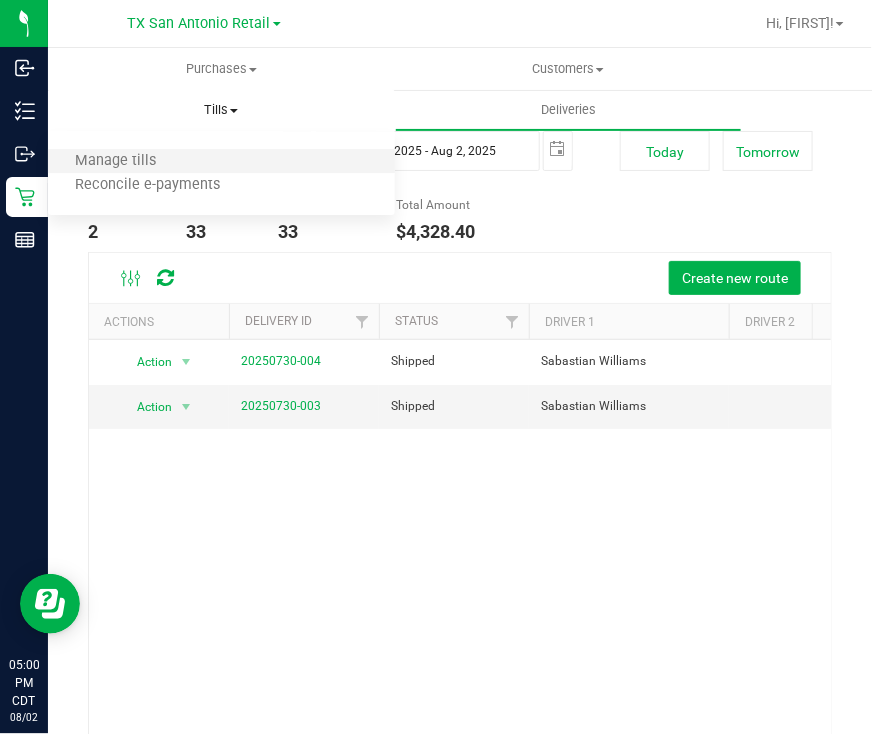 click on "Manage tills" at bounding box center (221, 162) 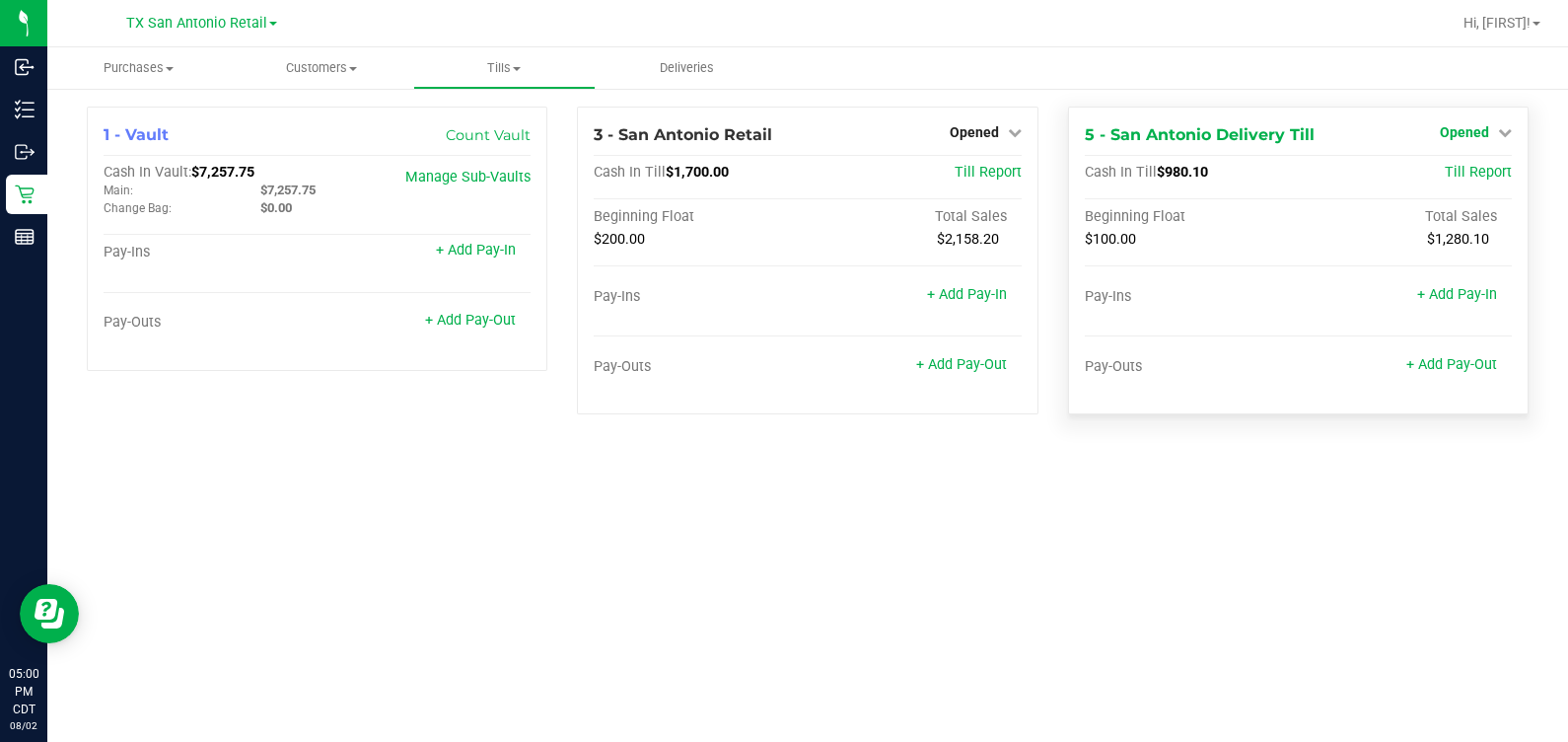 click at bounding box center [1505, 132] 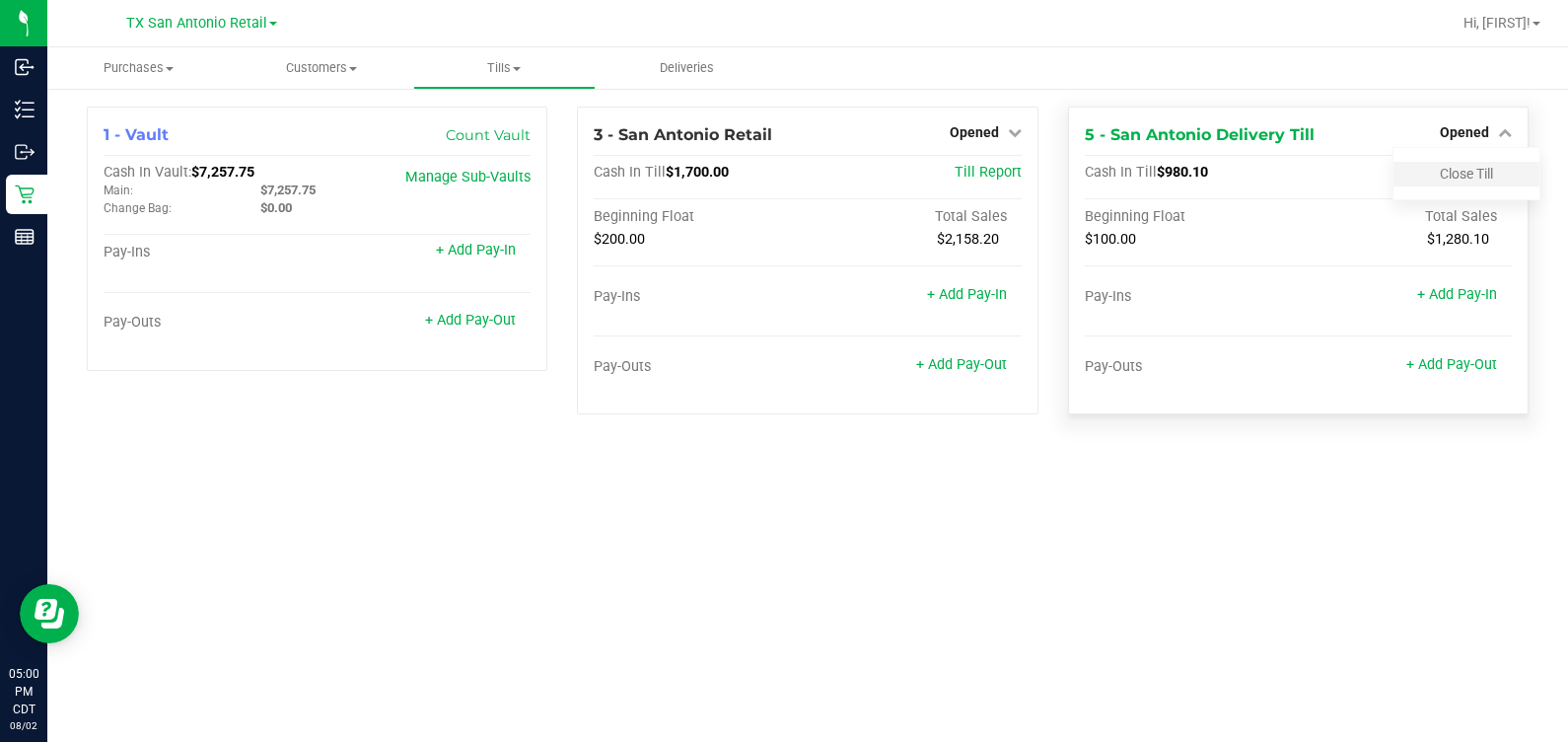 click on "Close Till" at bounding box center [1466, 174] 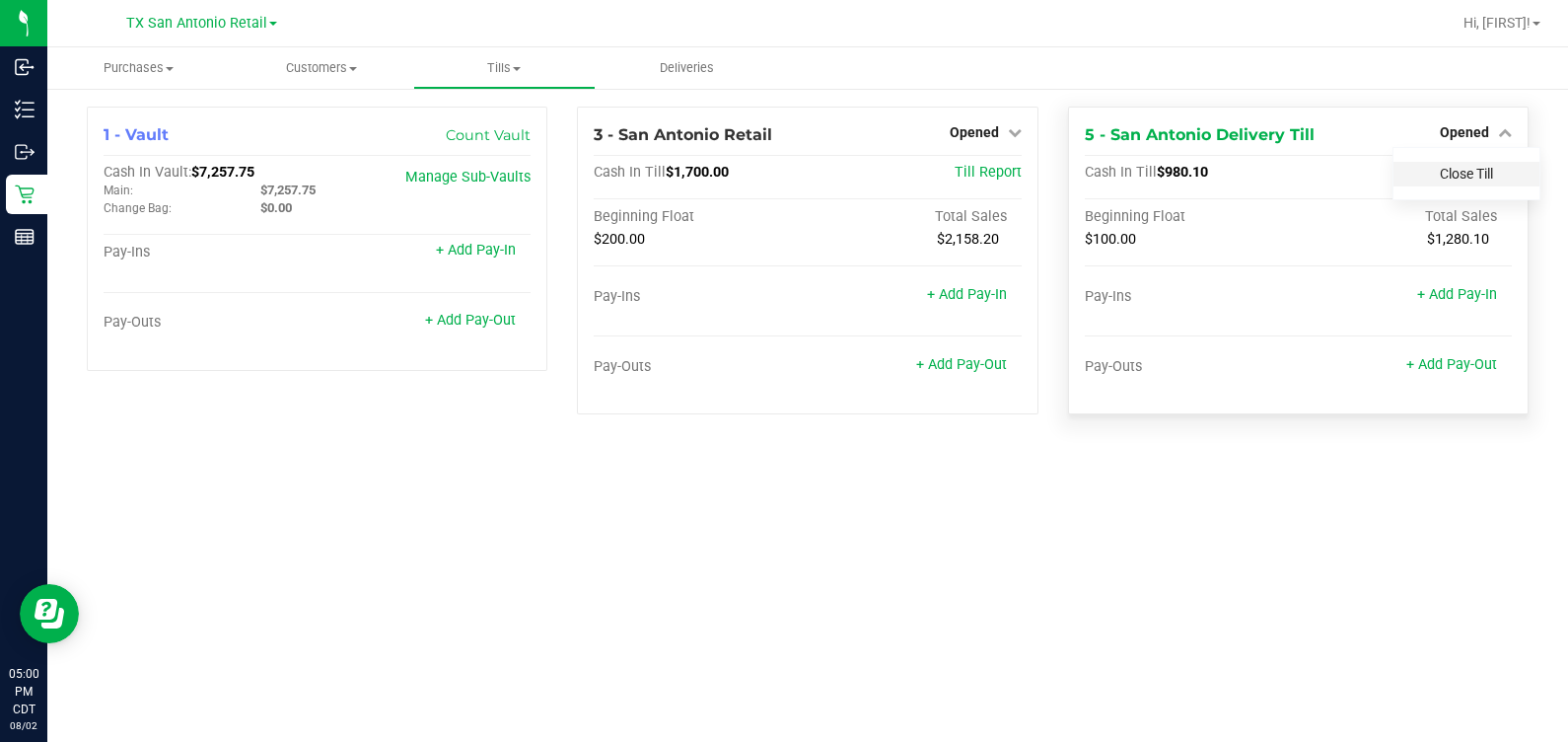 click on "Close Till" at bounding box center [1466, 174] 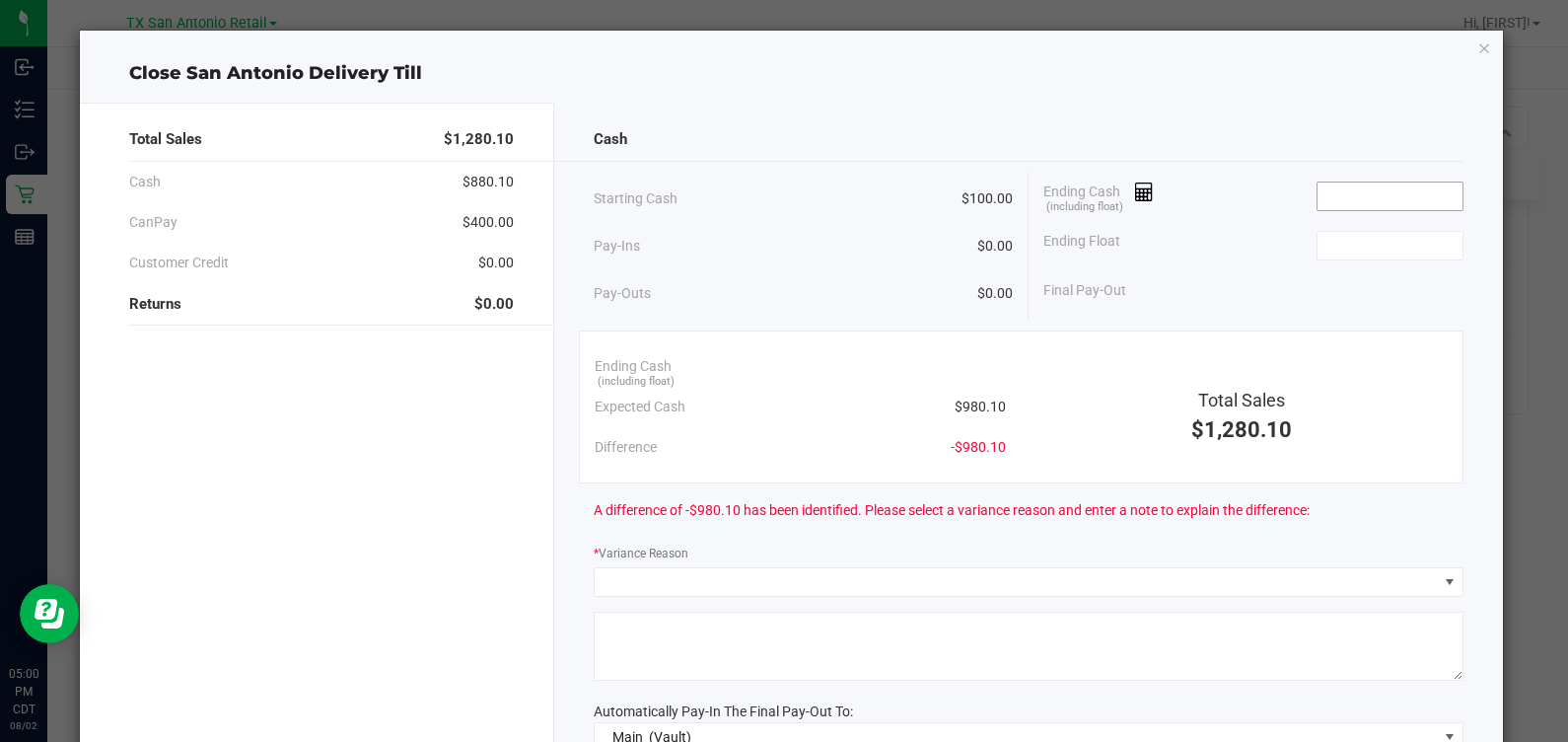 click at bounding box center (1390, 196) 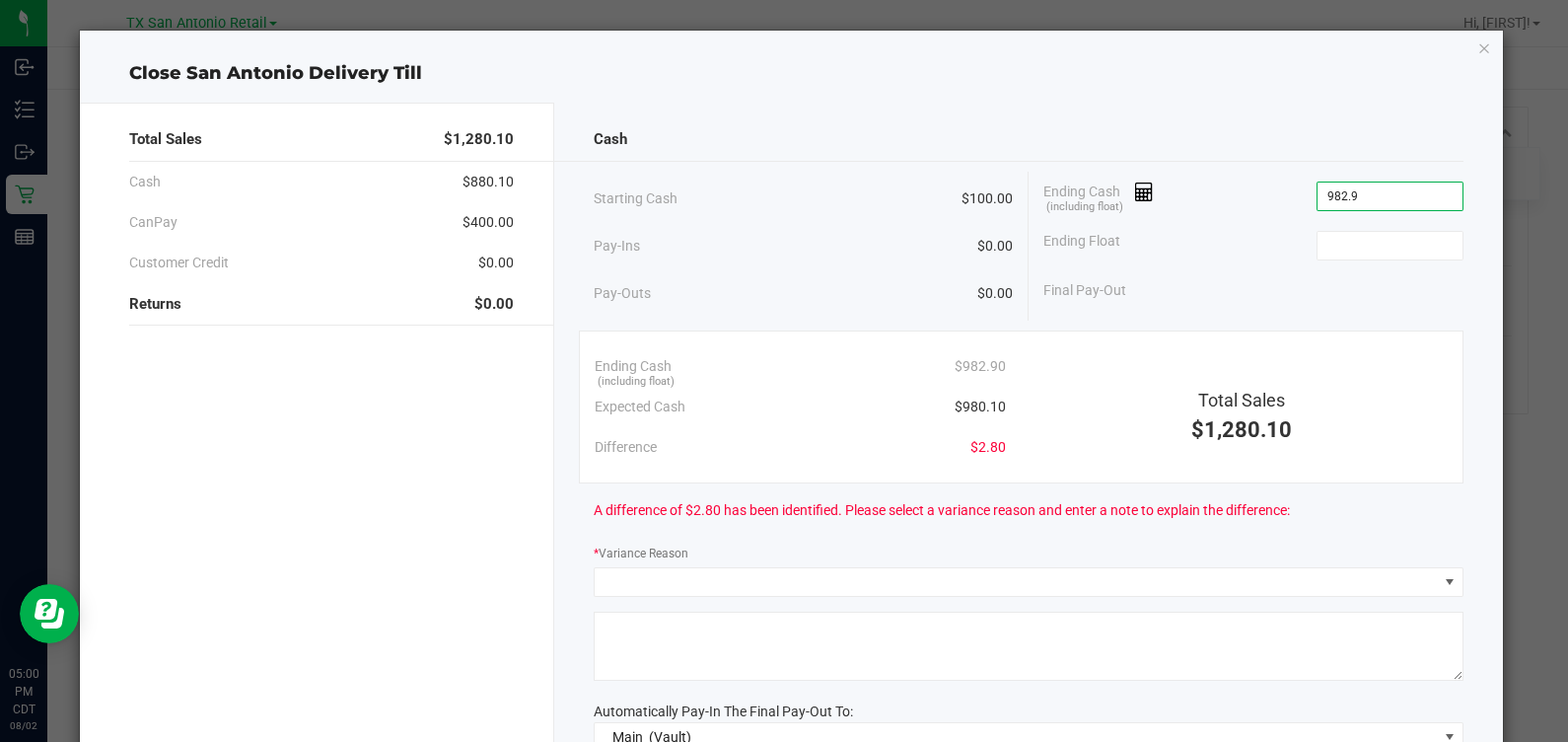 type on "$982.90" 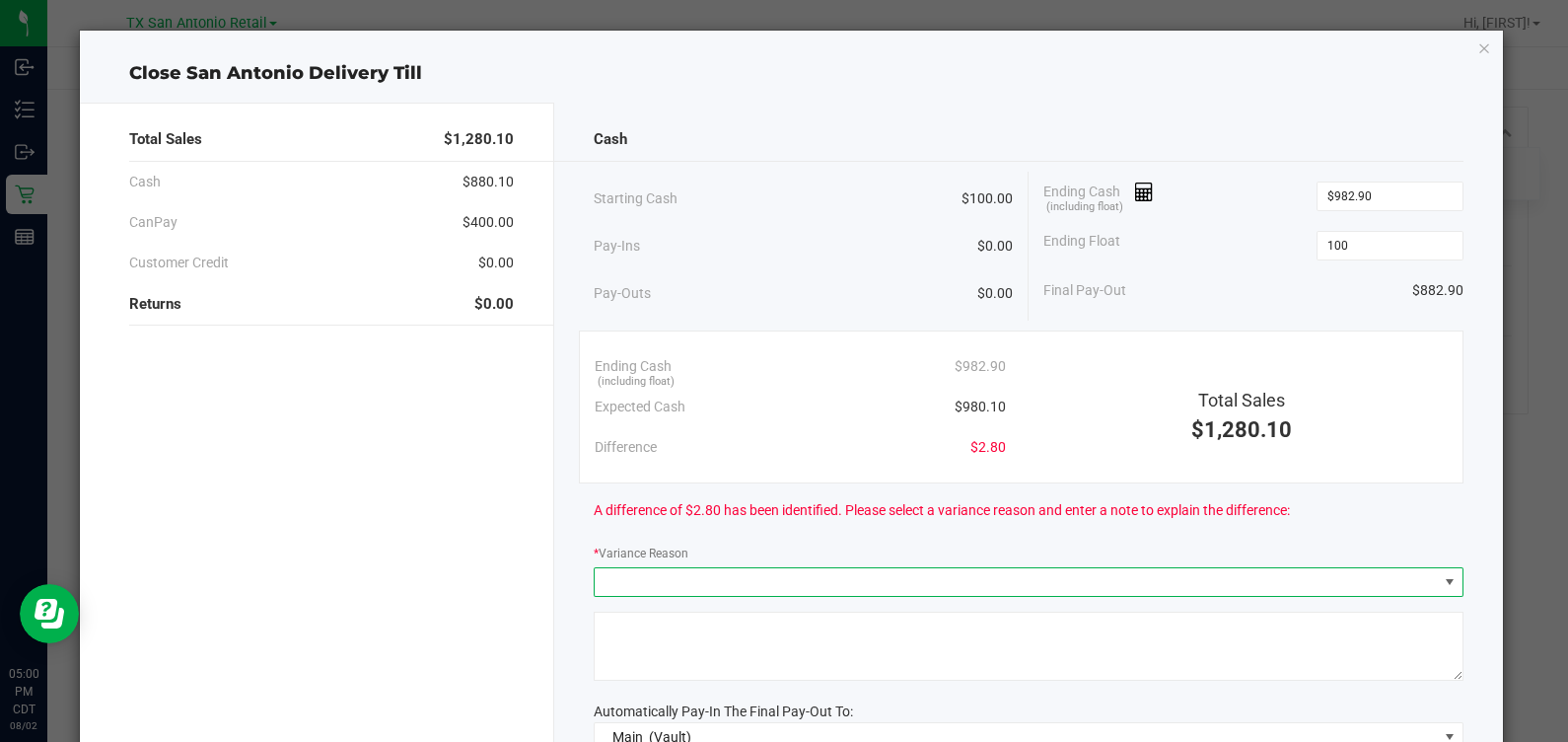 type on "$100.00" 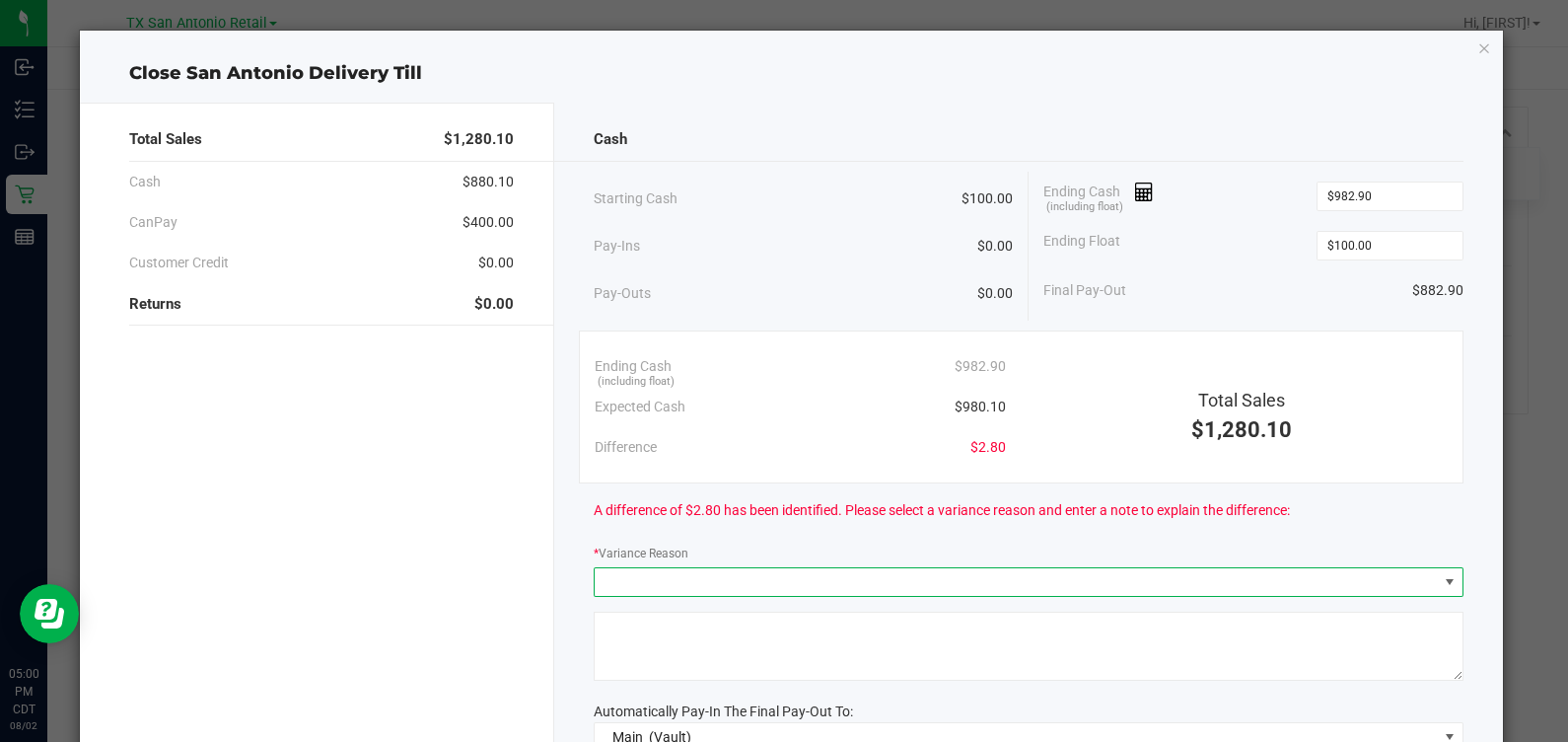 click at bounding box center (1016, 582) 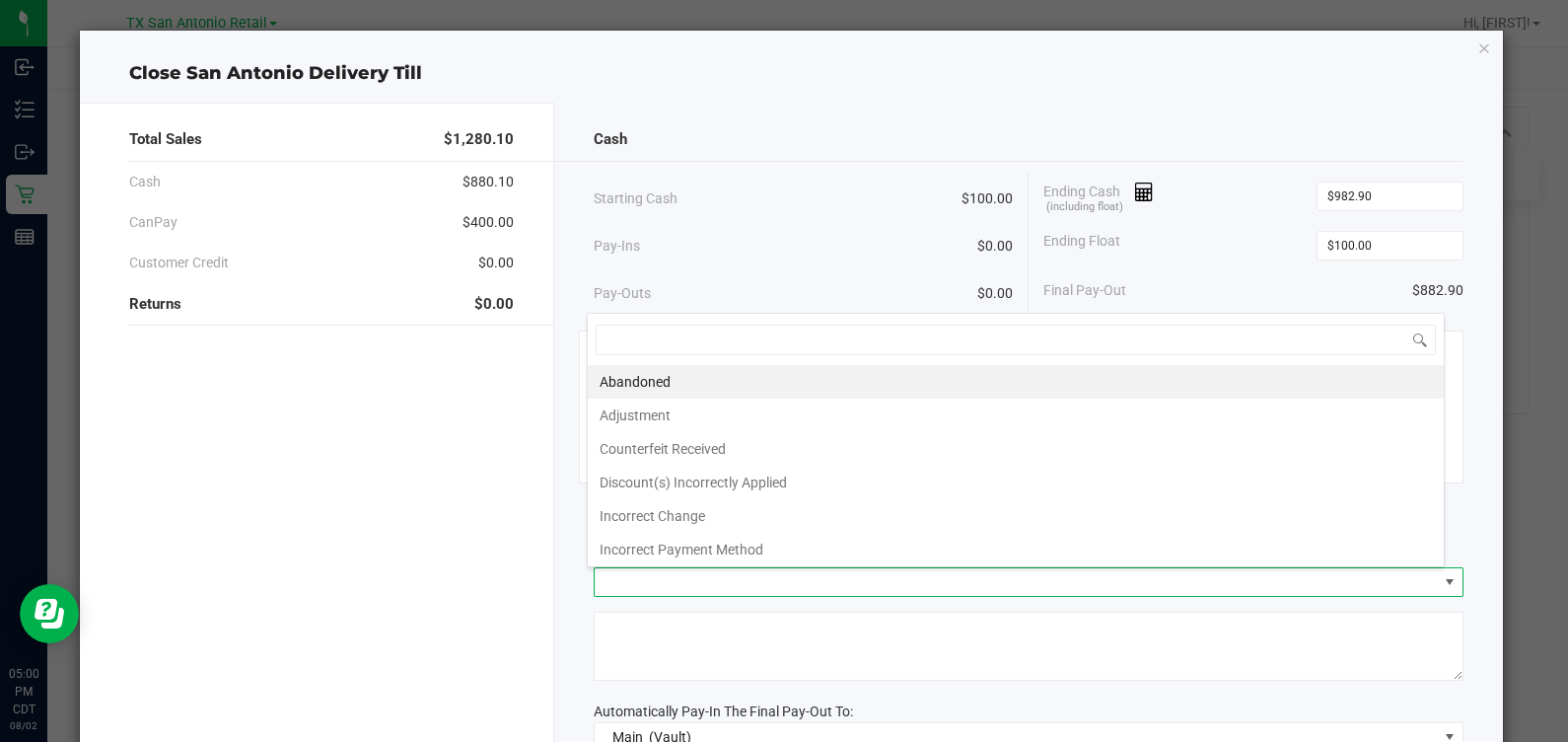 scroll, scrollTop: 98640, scrollLeft: 97757, axis: both 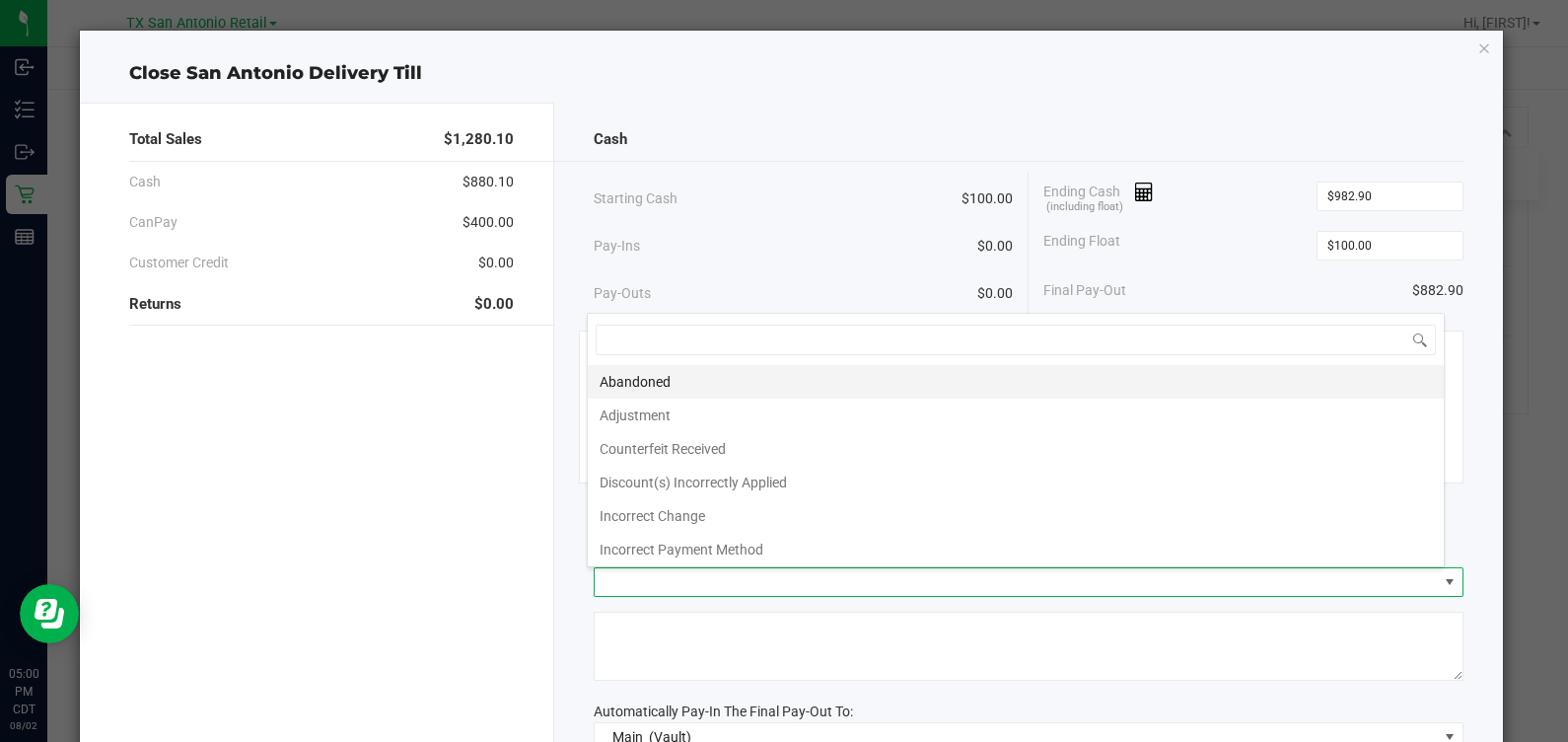 click on "Abandoned" at bounding box center [1016, 382] 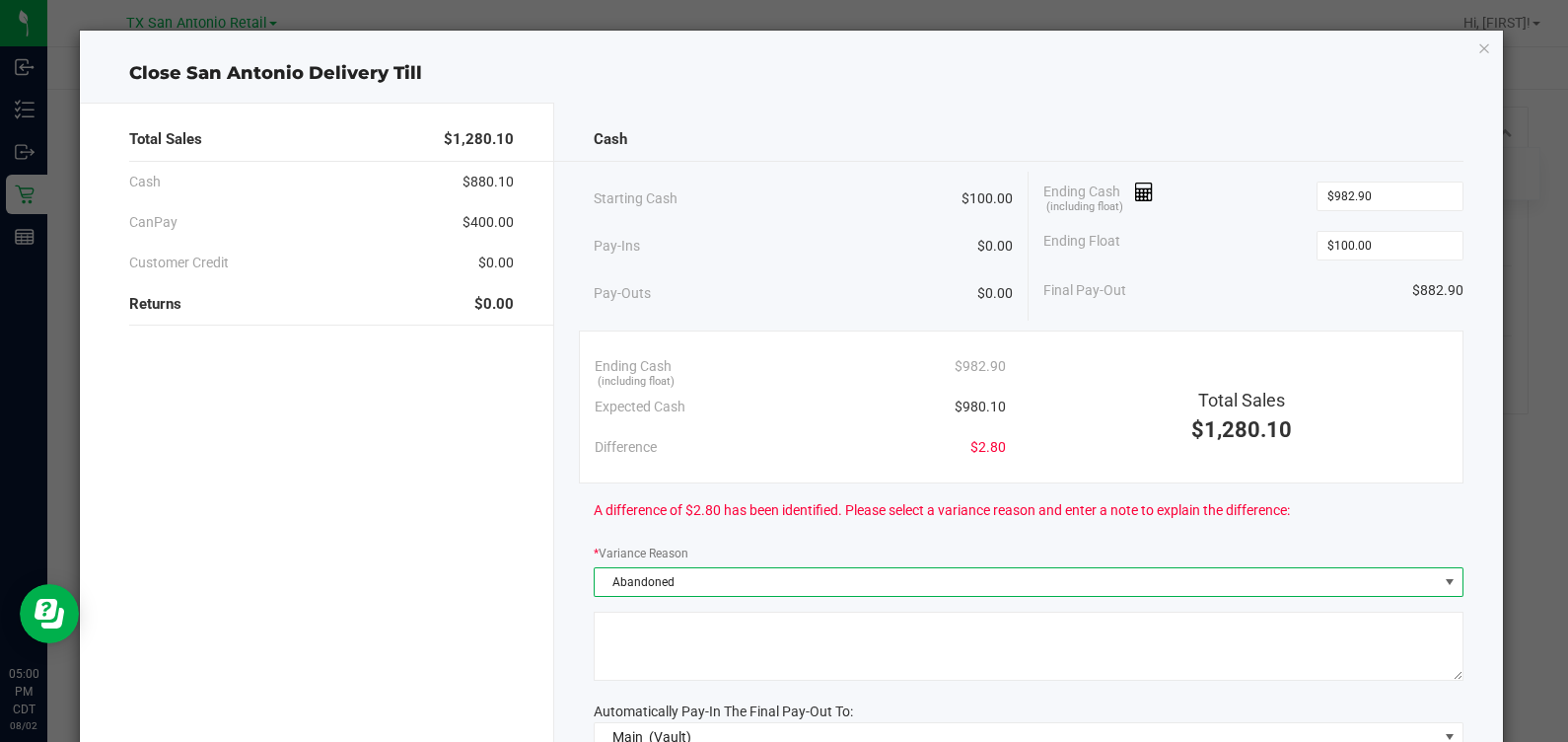 click 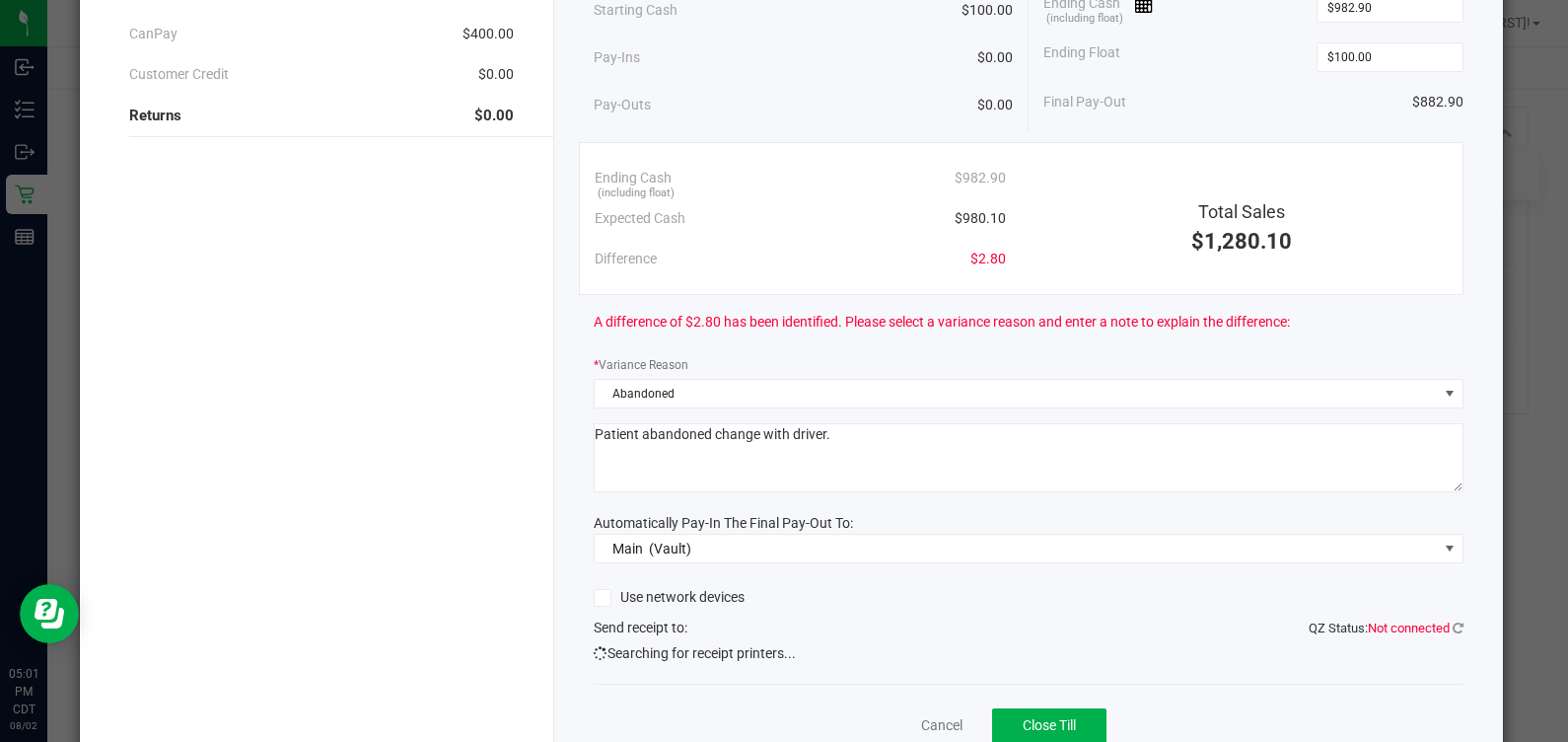 scroll, scrollTop: 246, scrollLeft: 0, axis: vertical 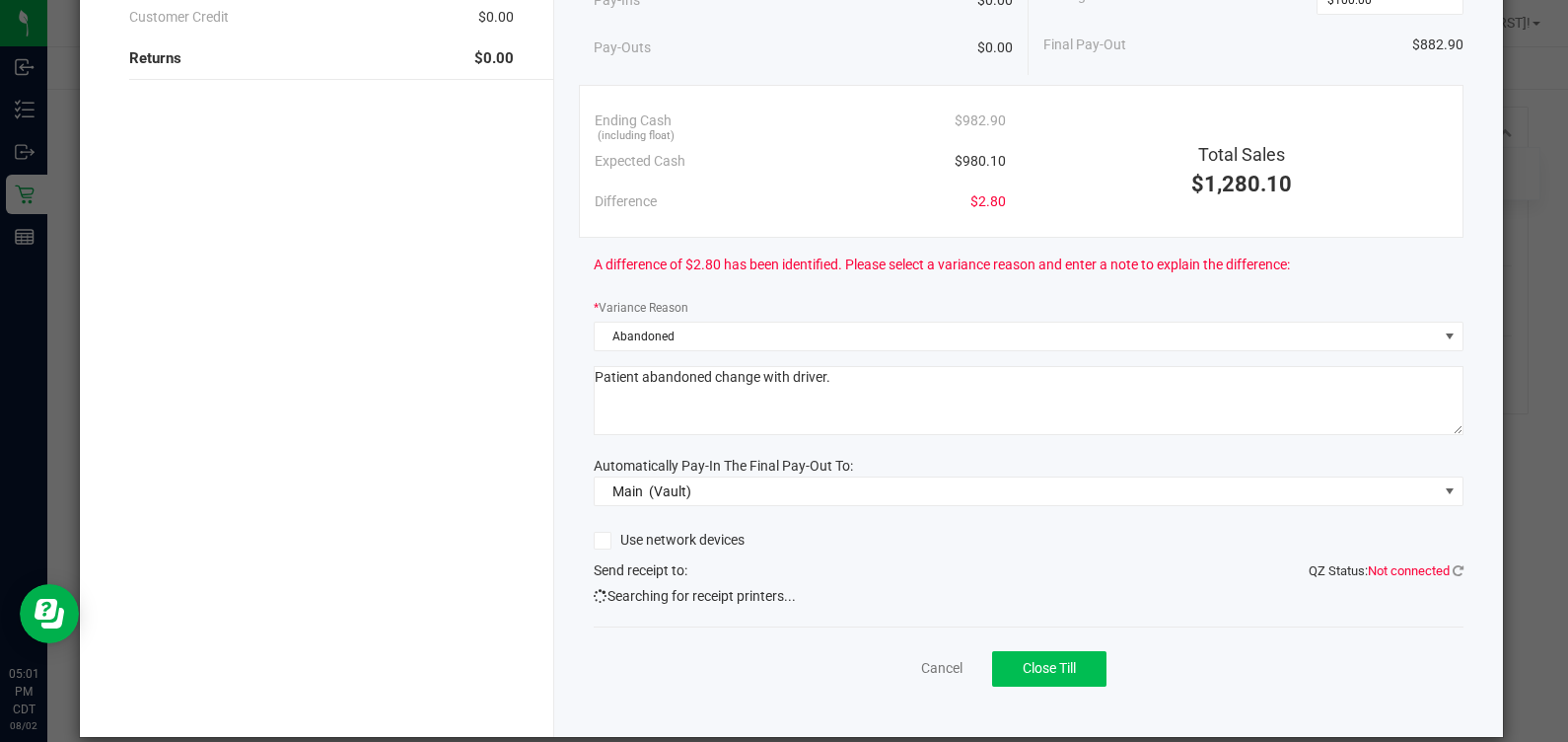 type on "Patient abandoned change with driver." 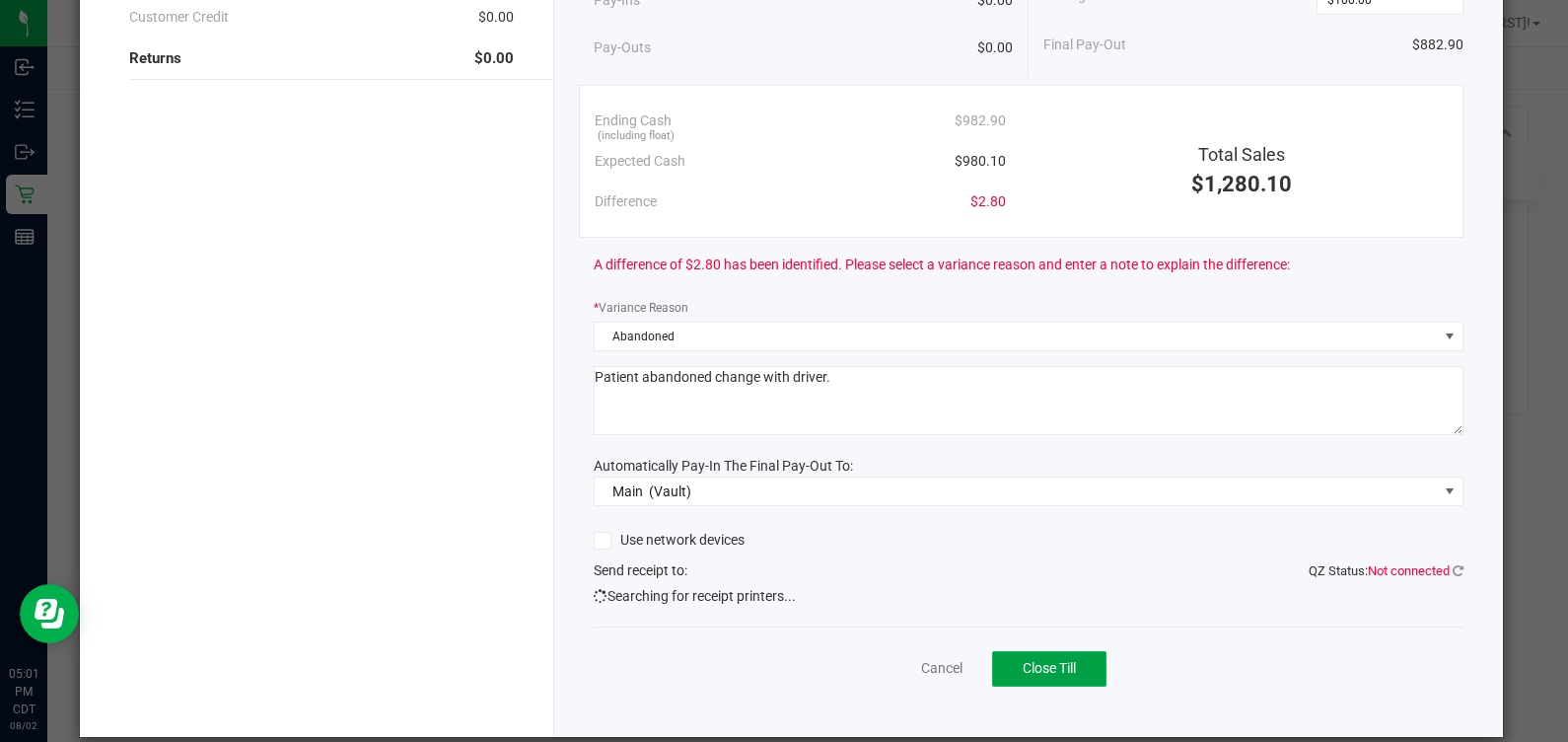 click on "Close Till" 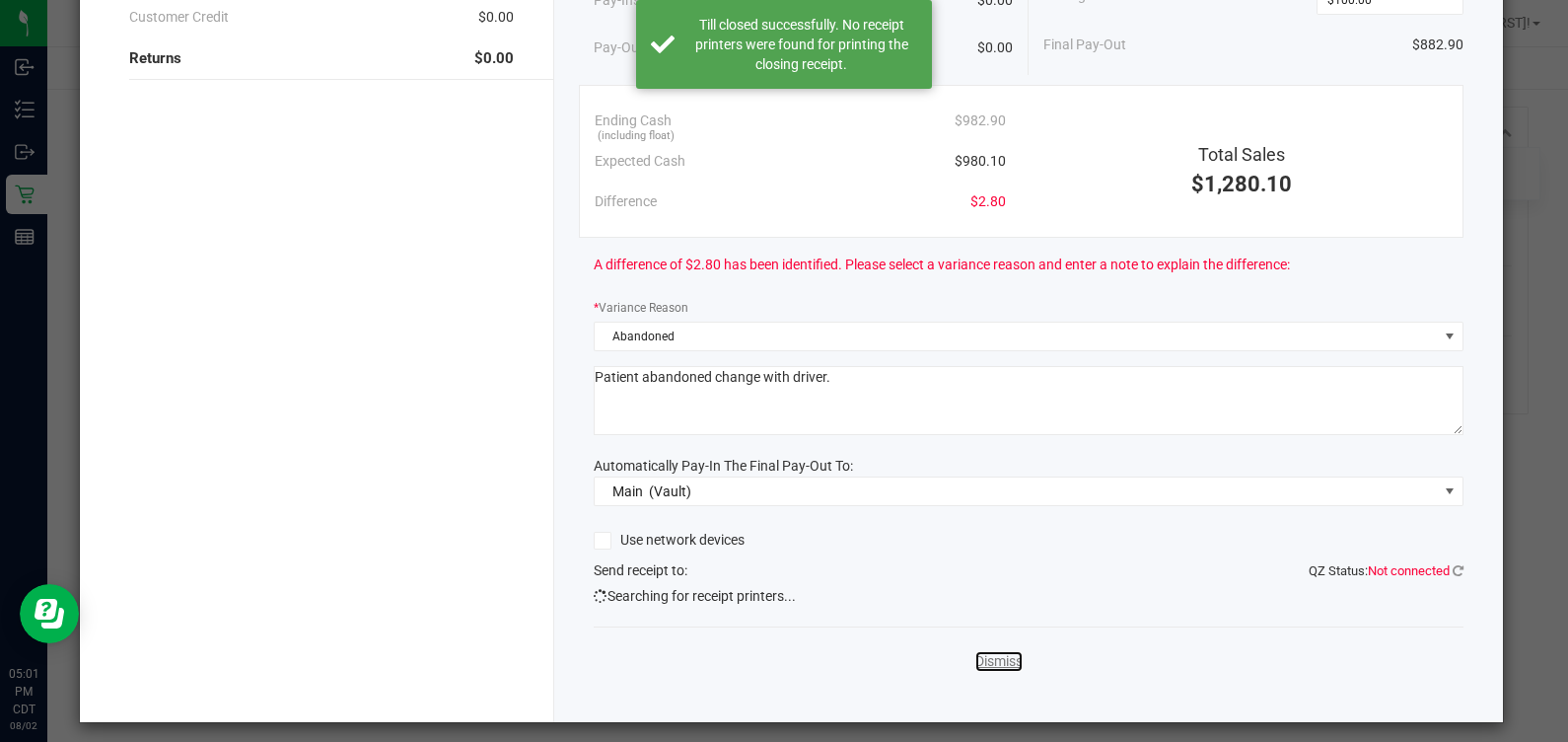 click on "Dismiss" 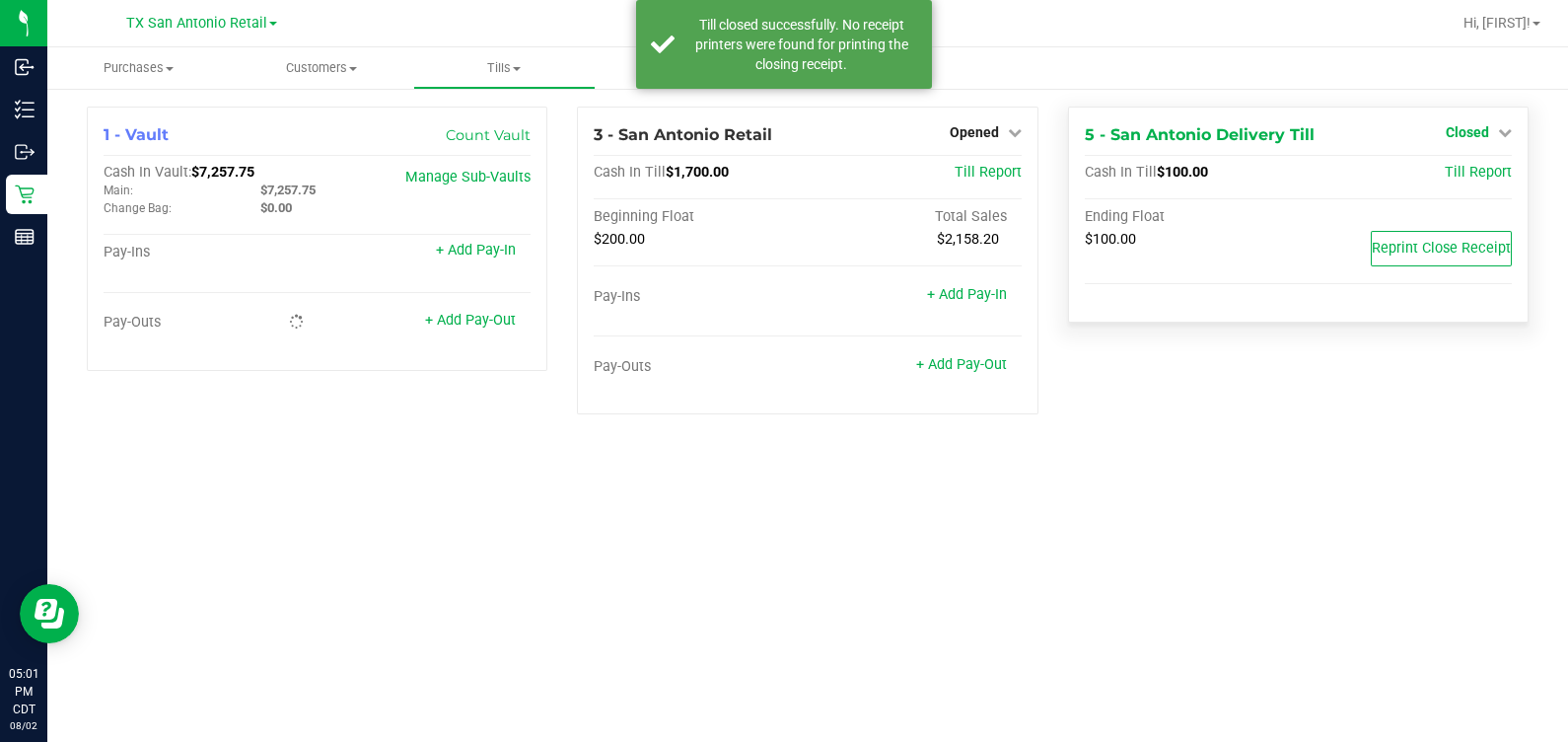 click on "Closed" at bounding box center [1467, 132] 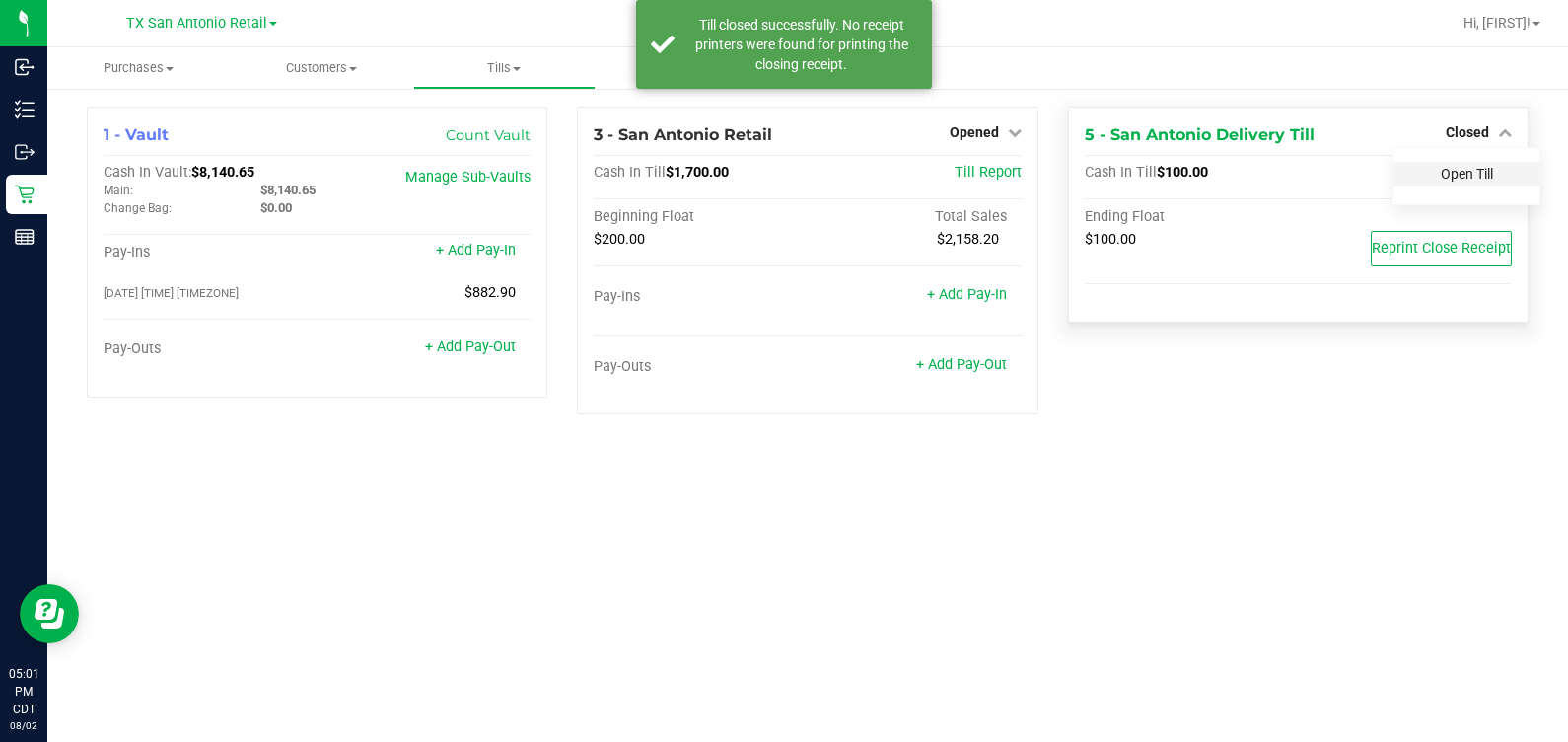 click on "Open Till" at bounding box center (1466, 174) 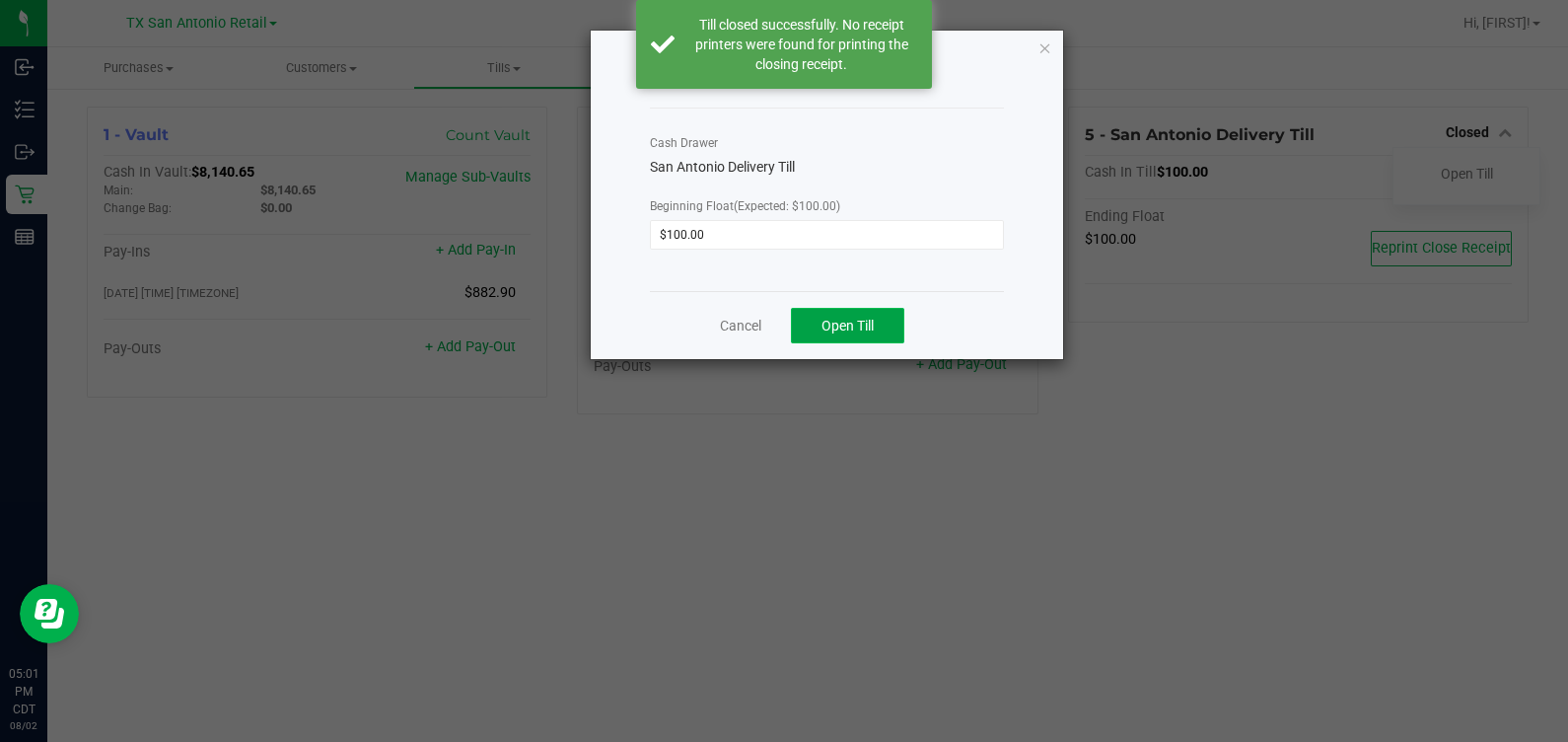 click on "Open Till" 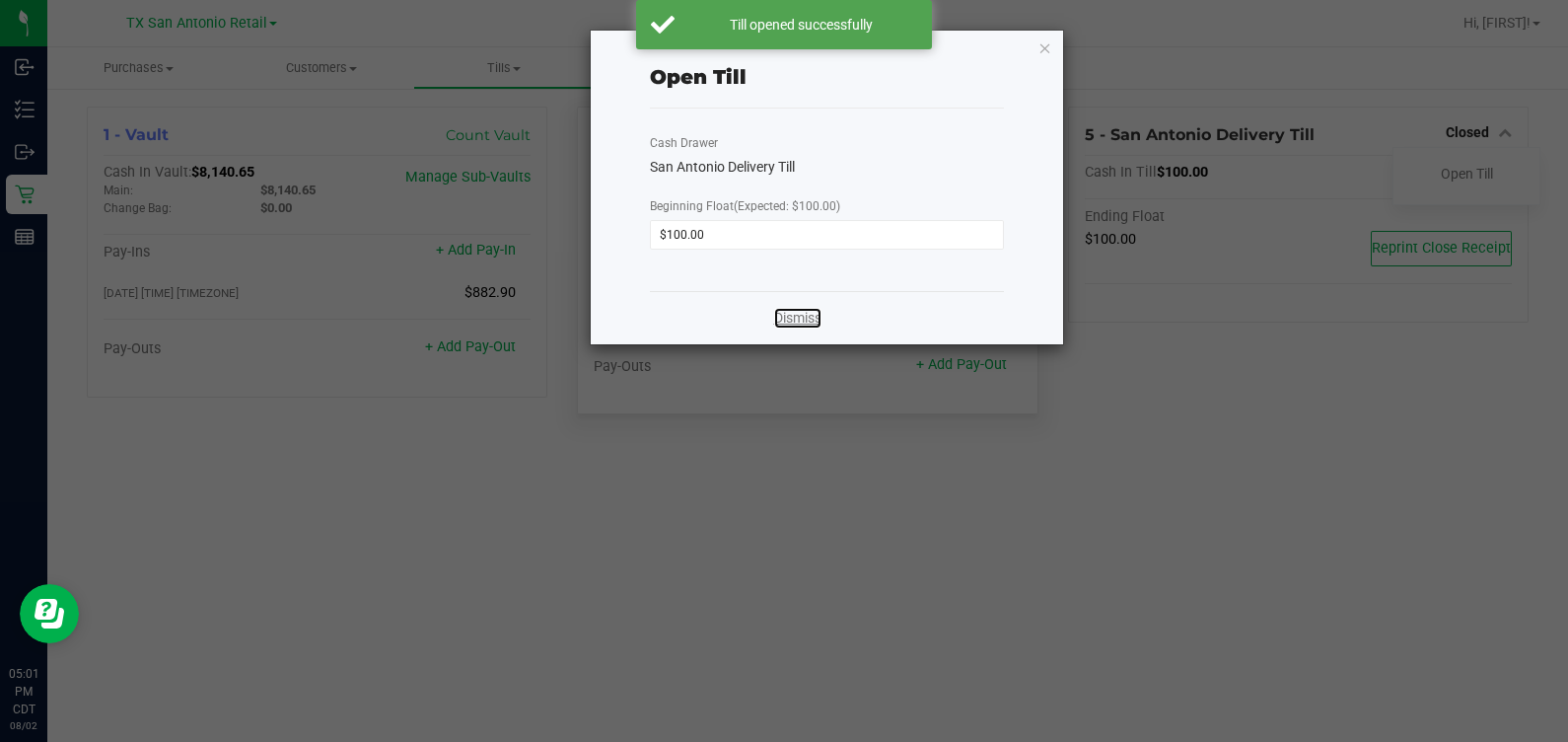 click on "Dismiss" 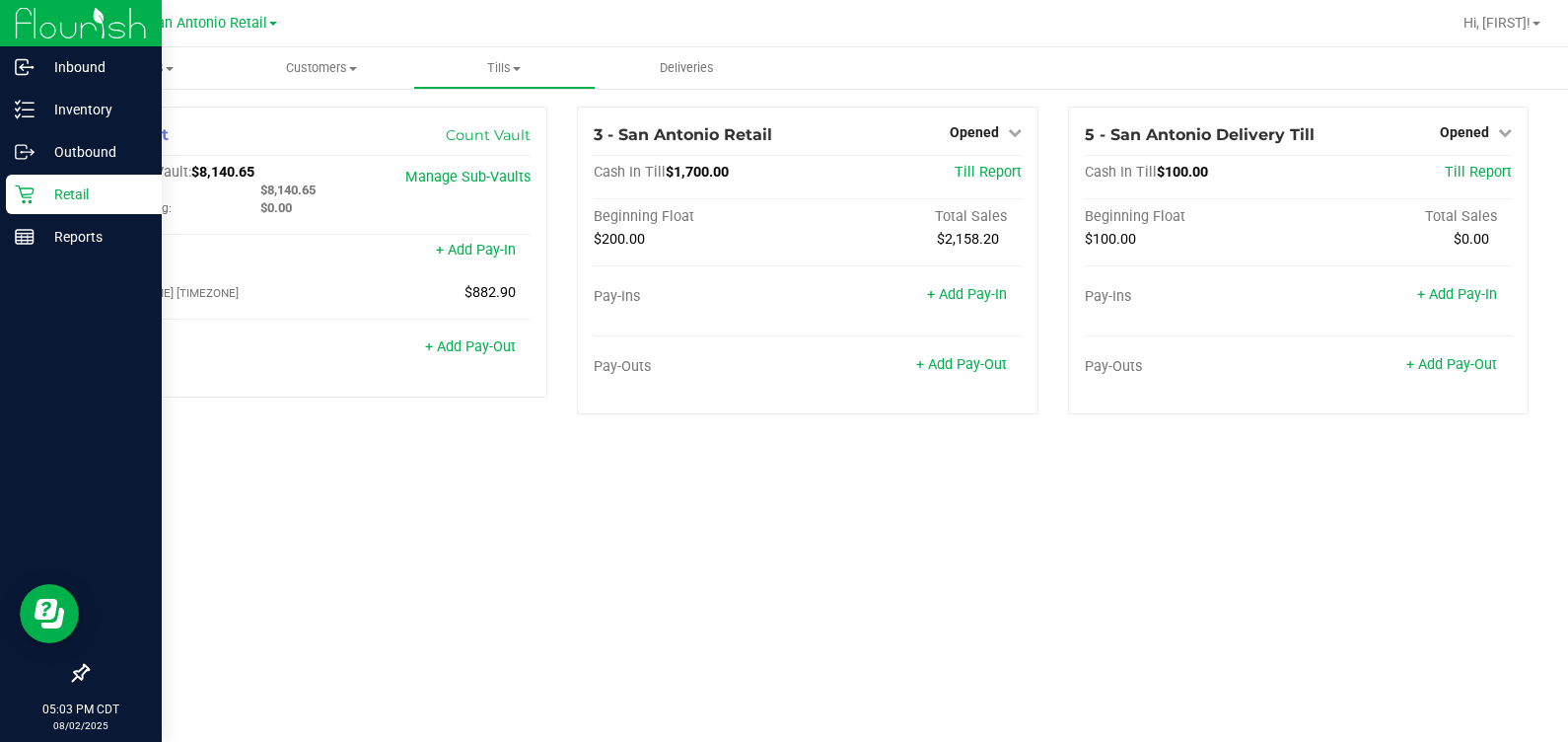 click on "Retail" at bounding box center [94, 194] 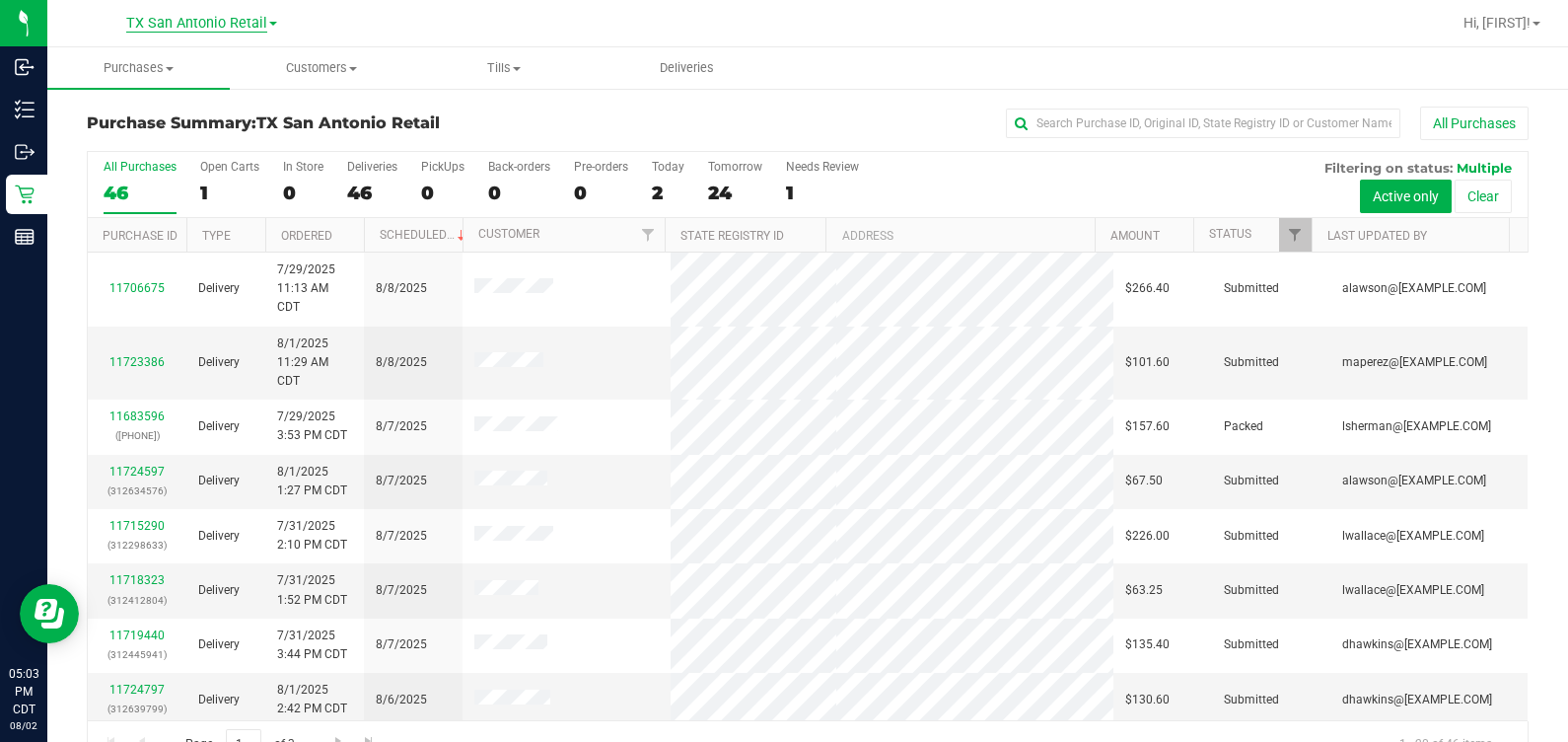 click on "TX San Antonio Retail" at bounding box center [196, 24] 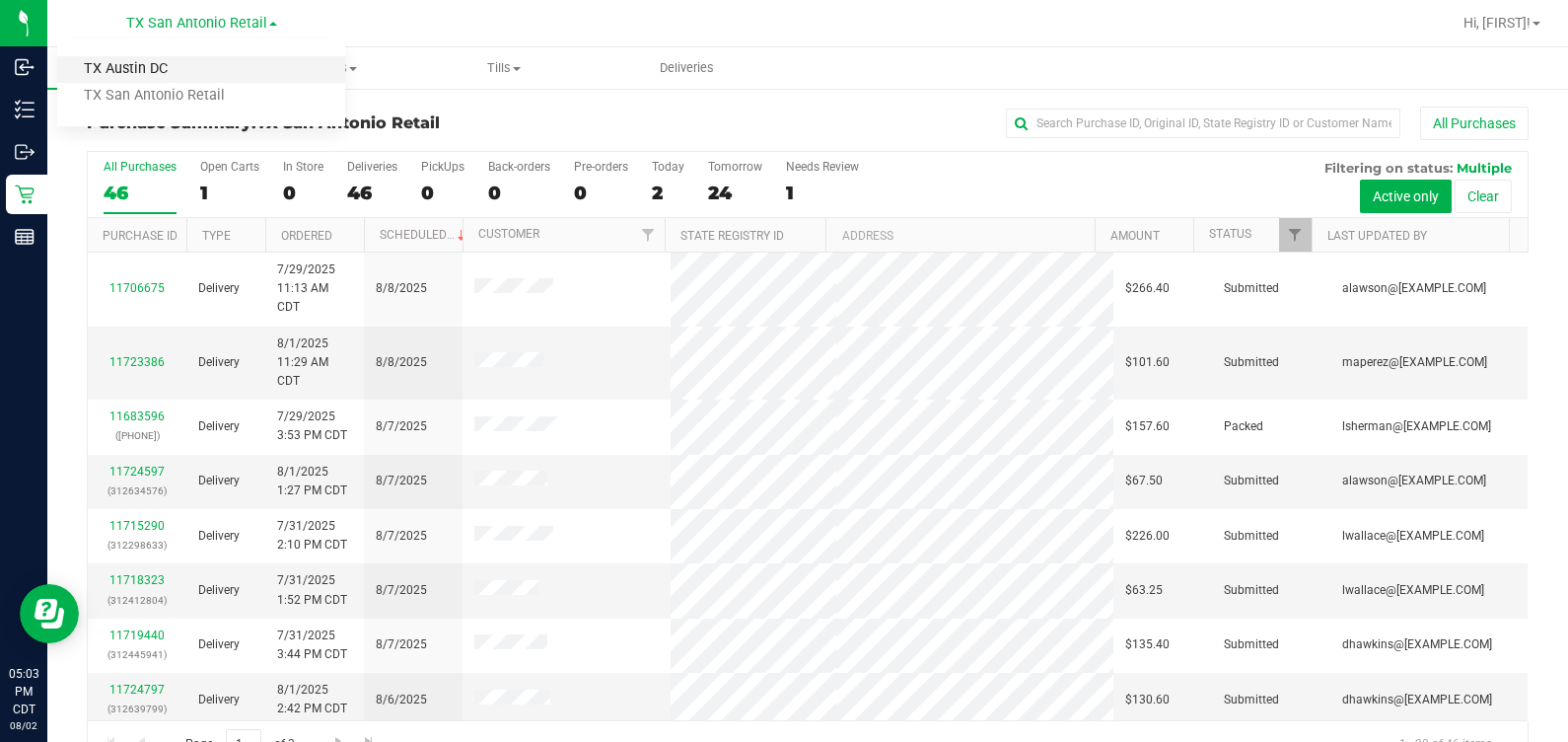 click on "TX Austin DC" at bounding box center (201, 69) 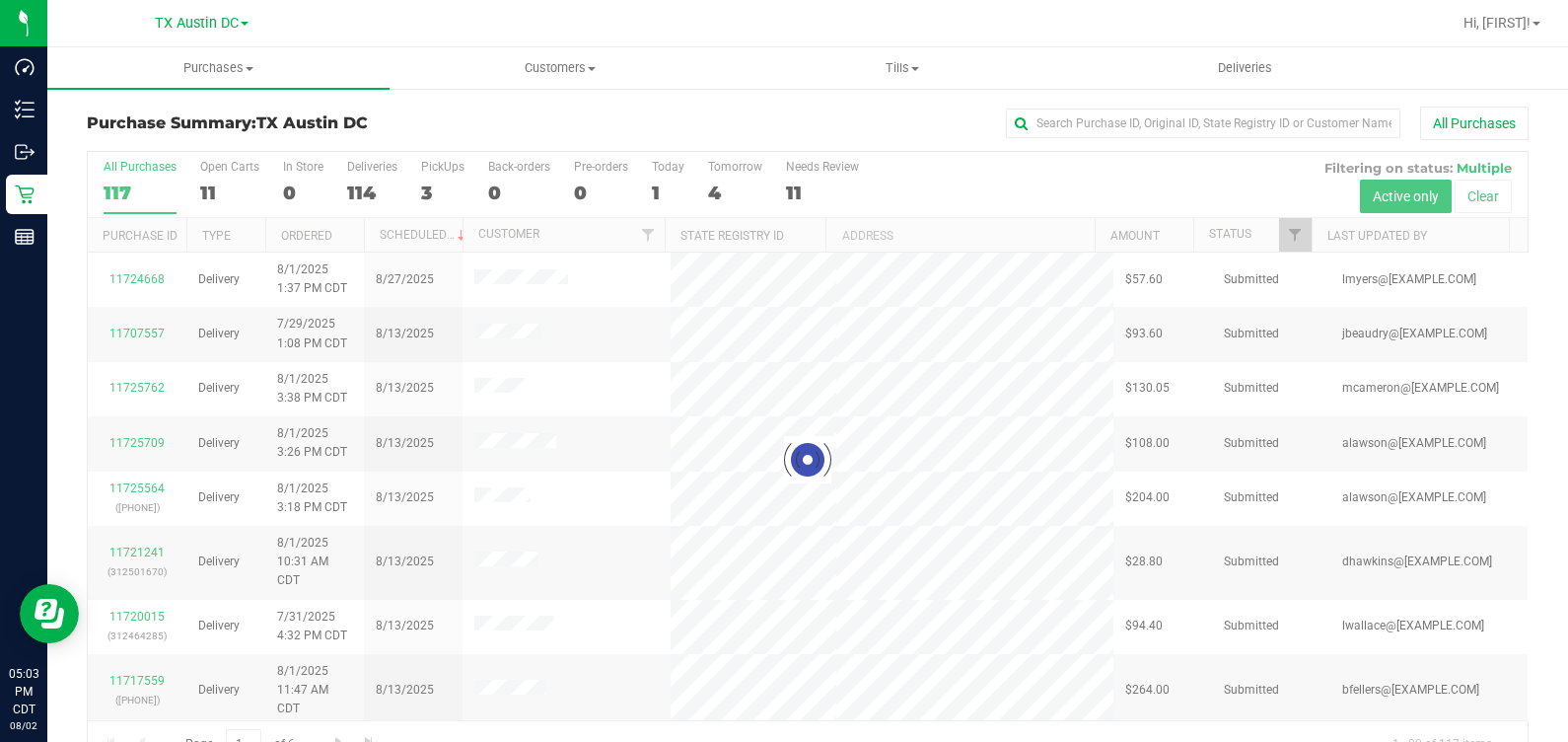 click at bounding box center (808, 460) 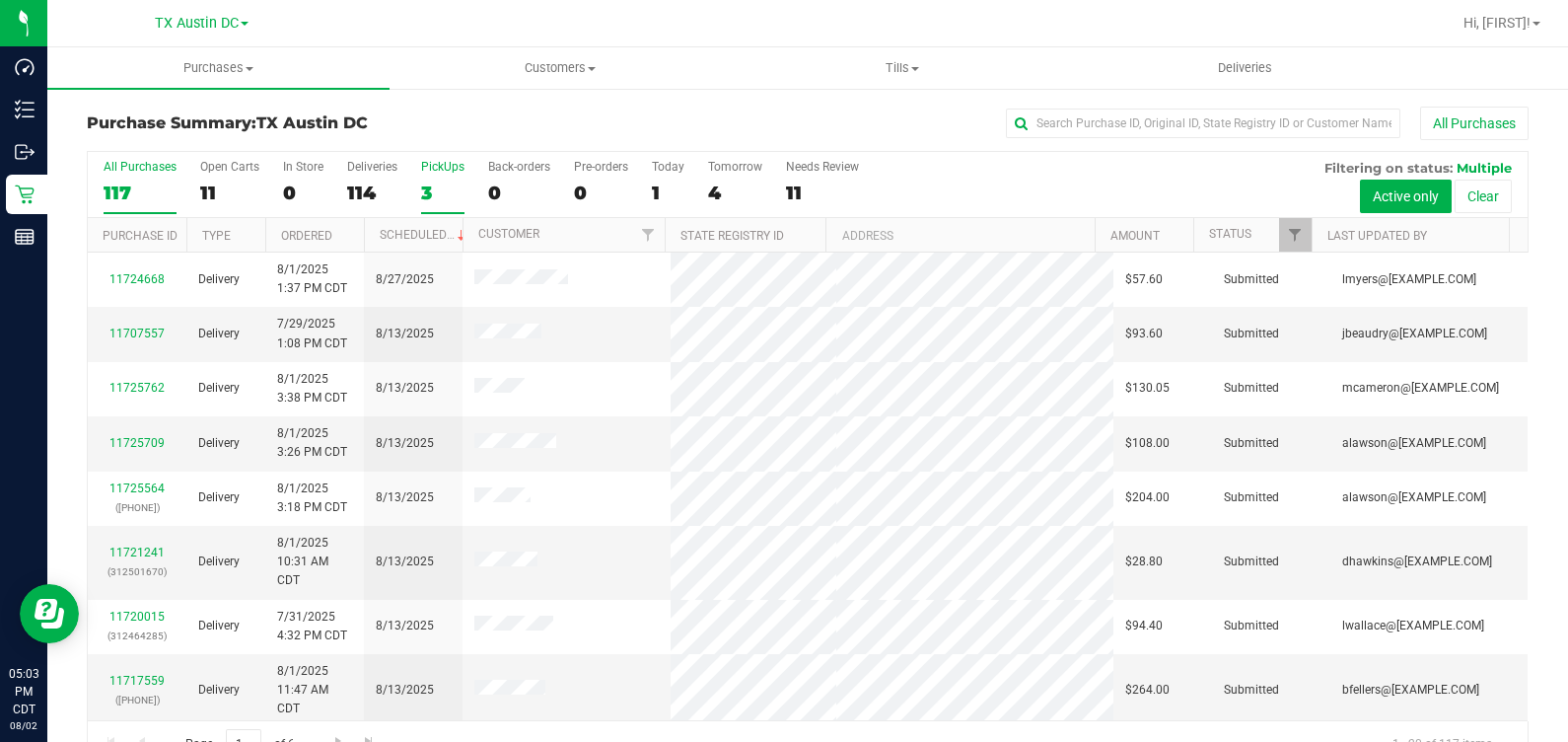 click on "PickUps" at bounding box center [443, 167] 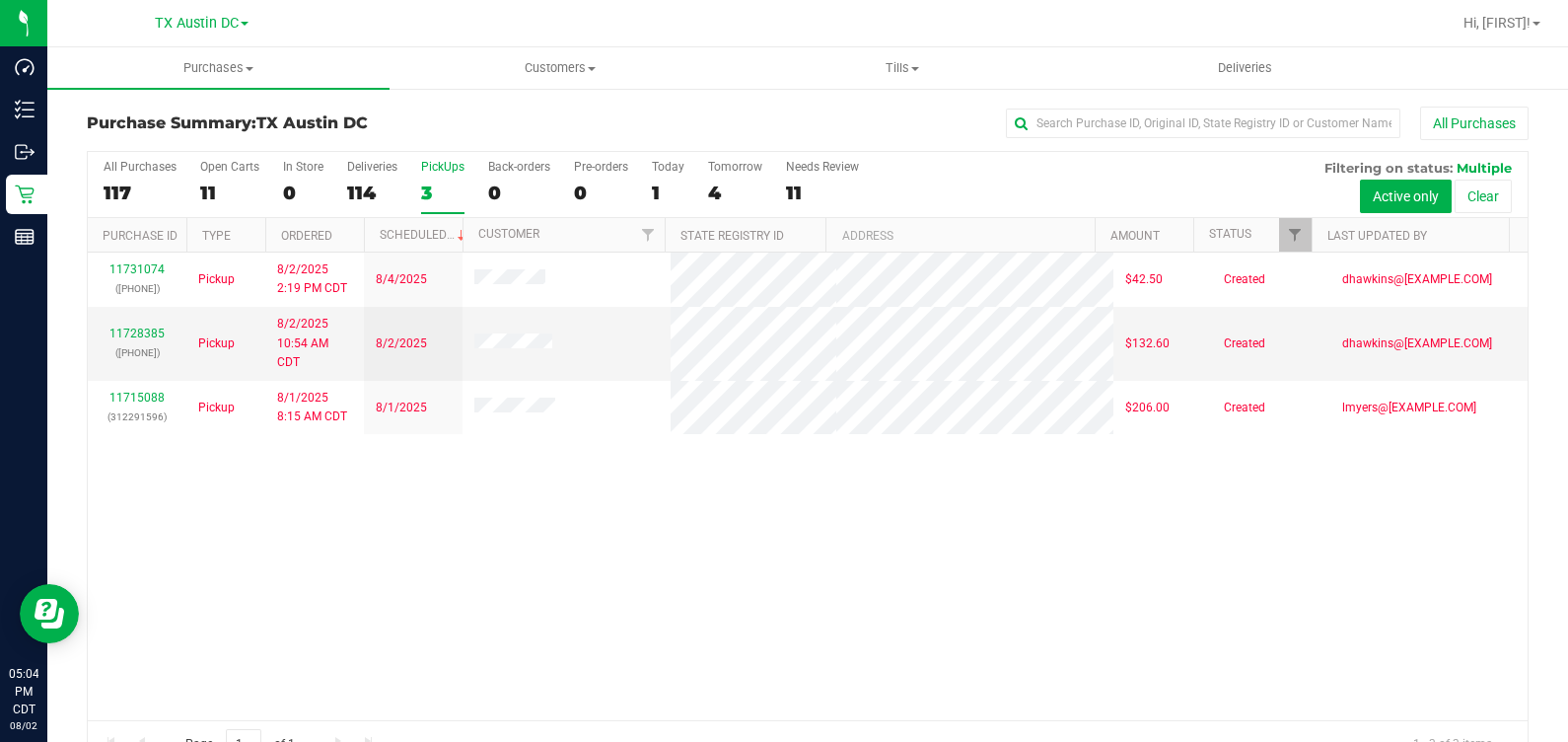 click on "11731074 ([PHONE]) Pickup [DATE] [TIME] [TIMEZONE] [DATE] $42.50 Created dhawkins@[EXAMPLE.COM] 11728385 ([PHONE]) Pickup [DATE] [TIME] [TIMEZONE] [DATE] $132.60 Created dhawkins@[EXAMPLE.COM] 11715088 ([PHONE]) Pickup [DATE] [TIME] [TIMEZONE] [DATE] $206.00 Created lmyers@[EXAMPLE.COM]" at bounding box center [808, 486] 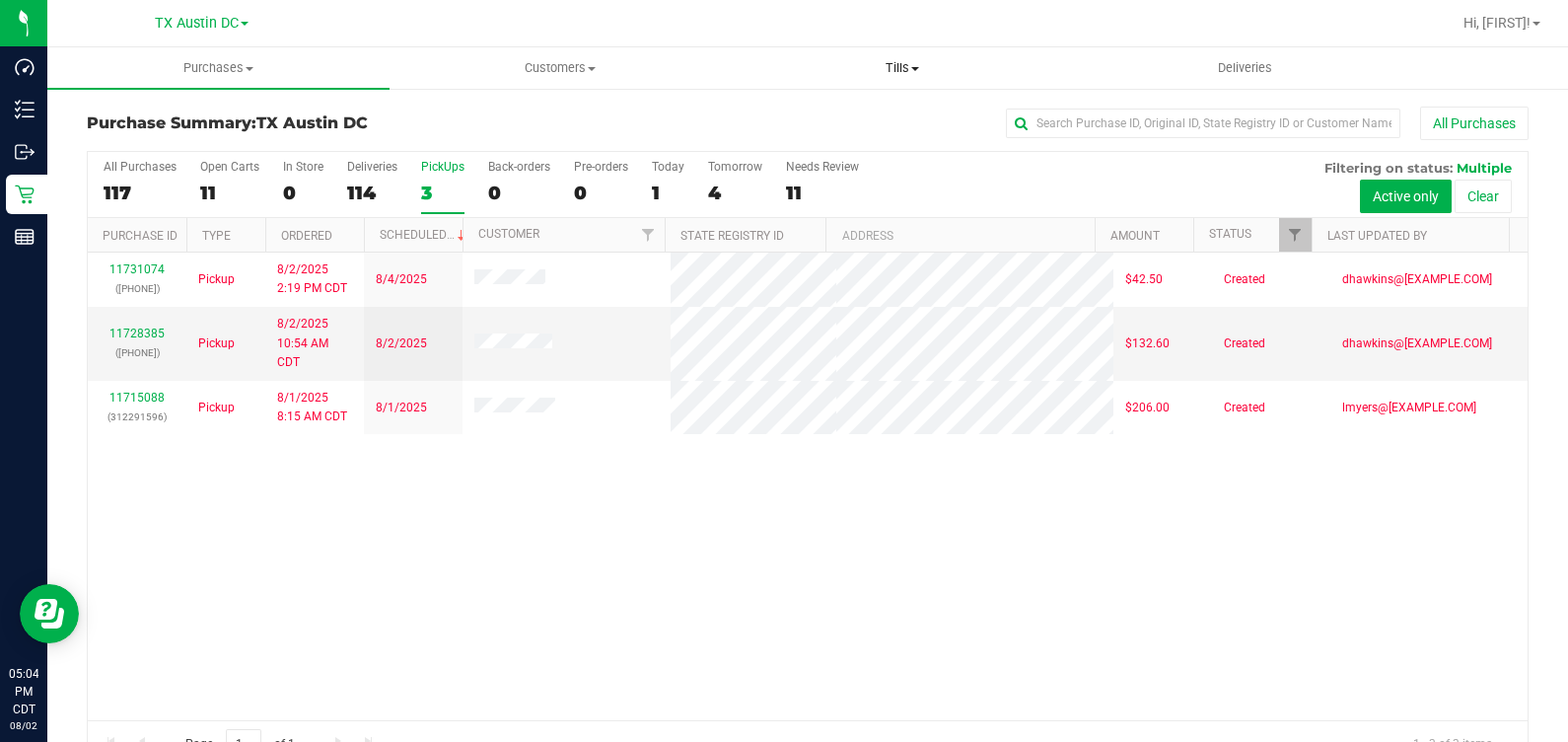 click on "Tills
Manage tills
Reconcile e-payments" at bounding box center [902, 68] 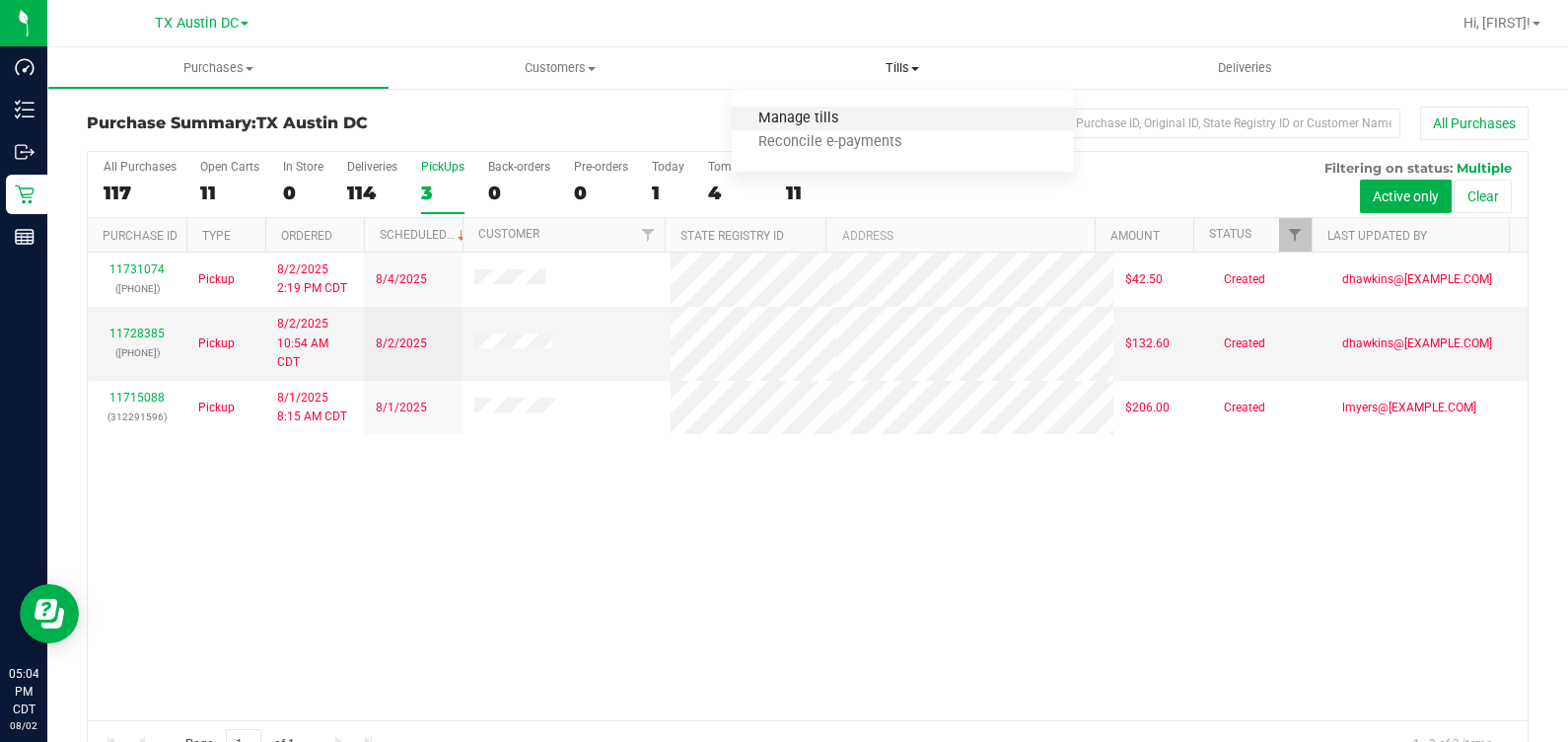 click on "Manage tills" at bounding box center [798, 118] 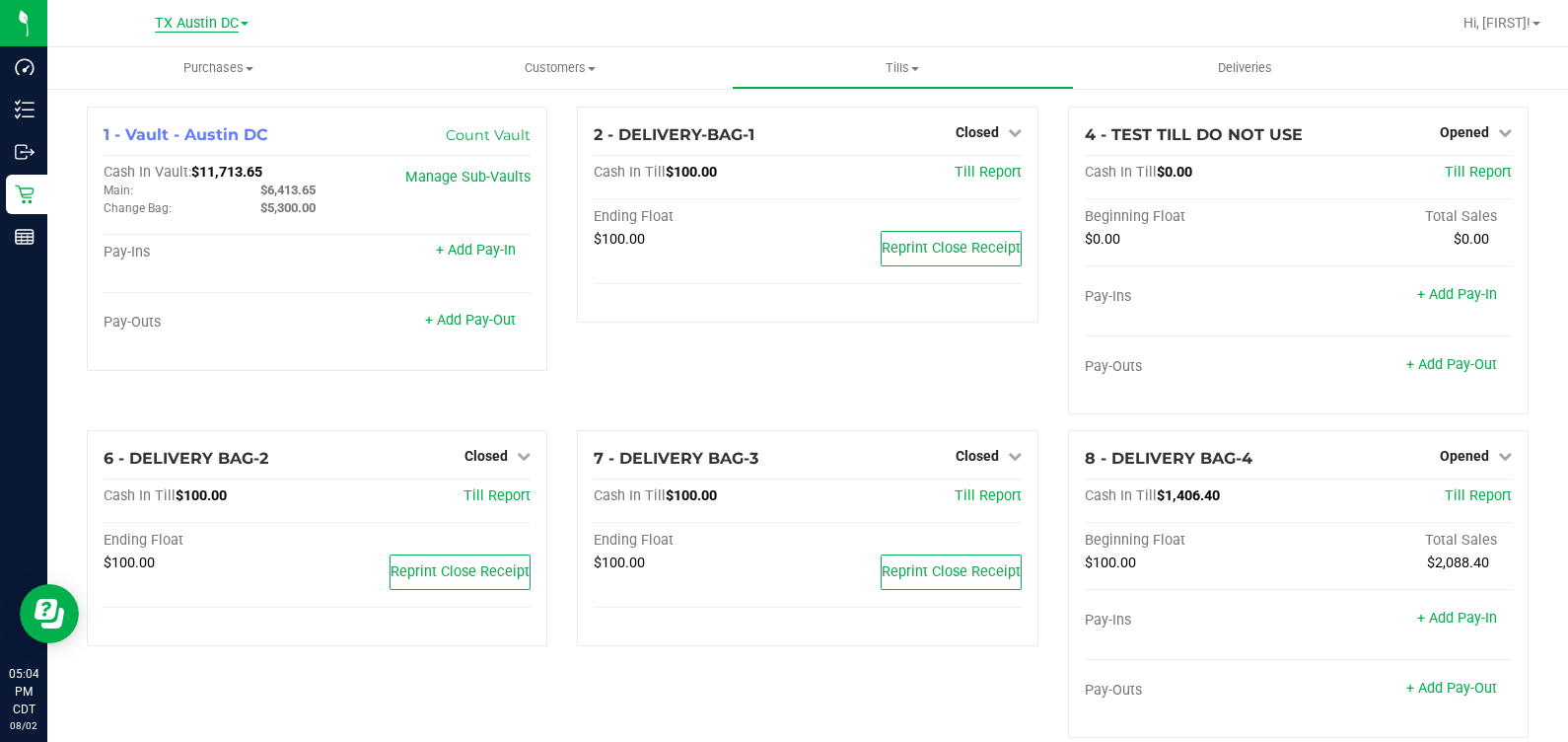 click on "TX Austin DC" at bounding box center (196, 24) 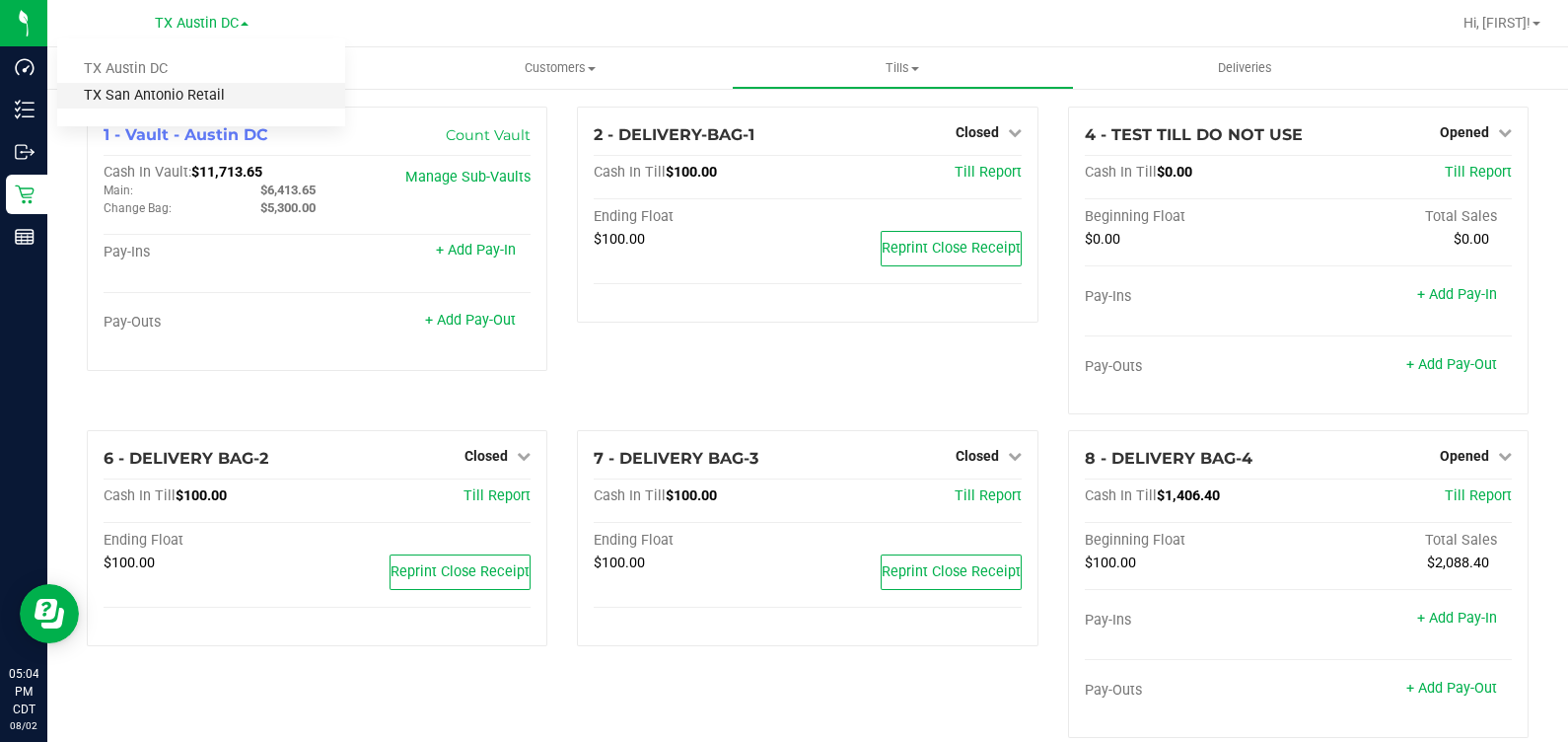 click on "TX San Antonio Retail" at bounding box center [201, 96] 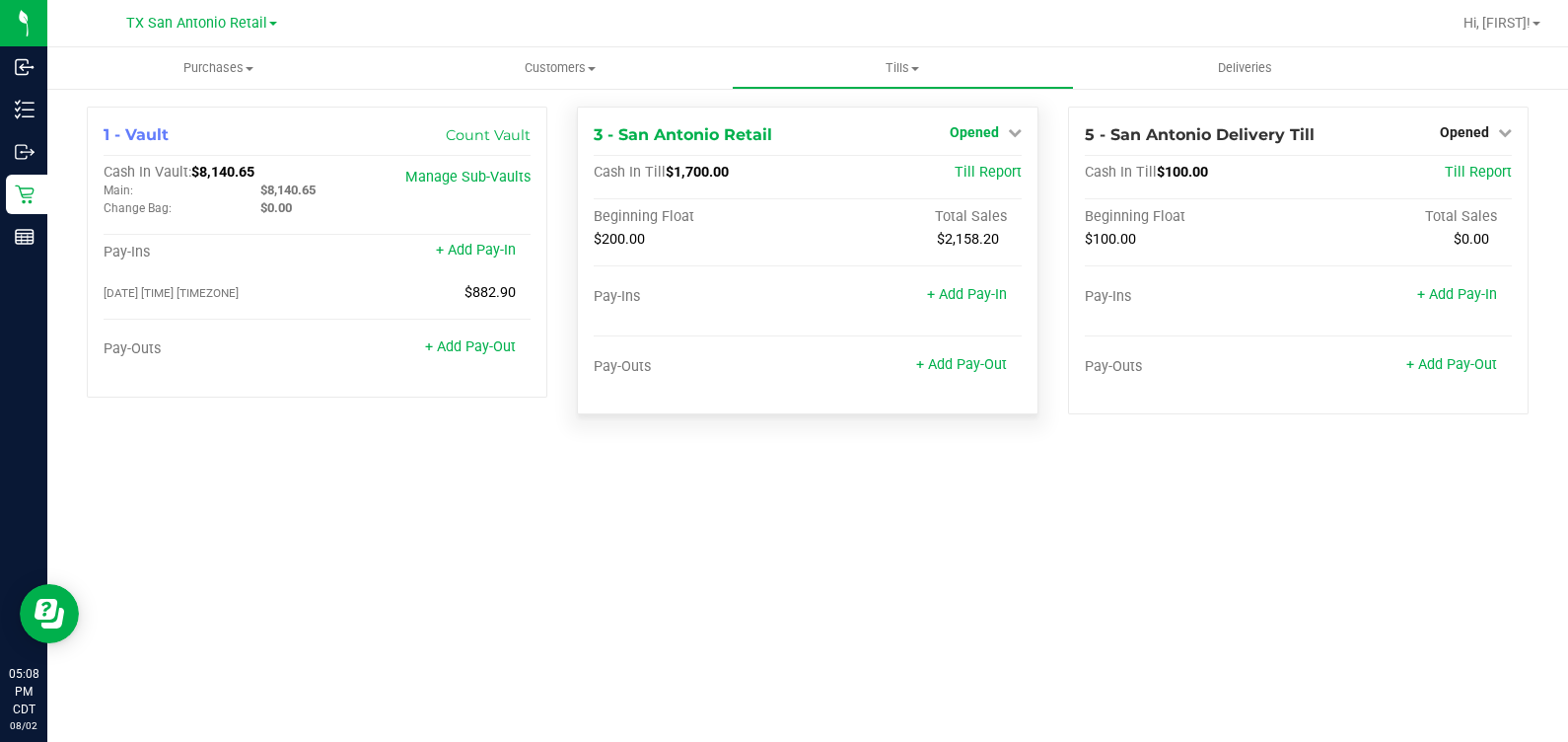 click on "Opened" at bounding box center [974, 132] 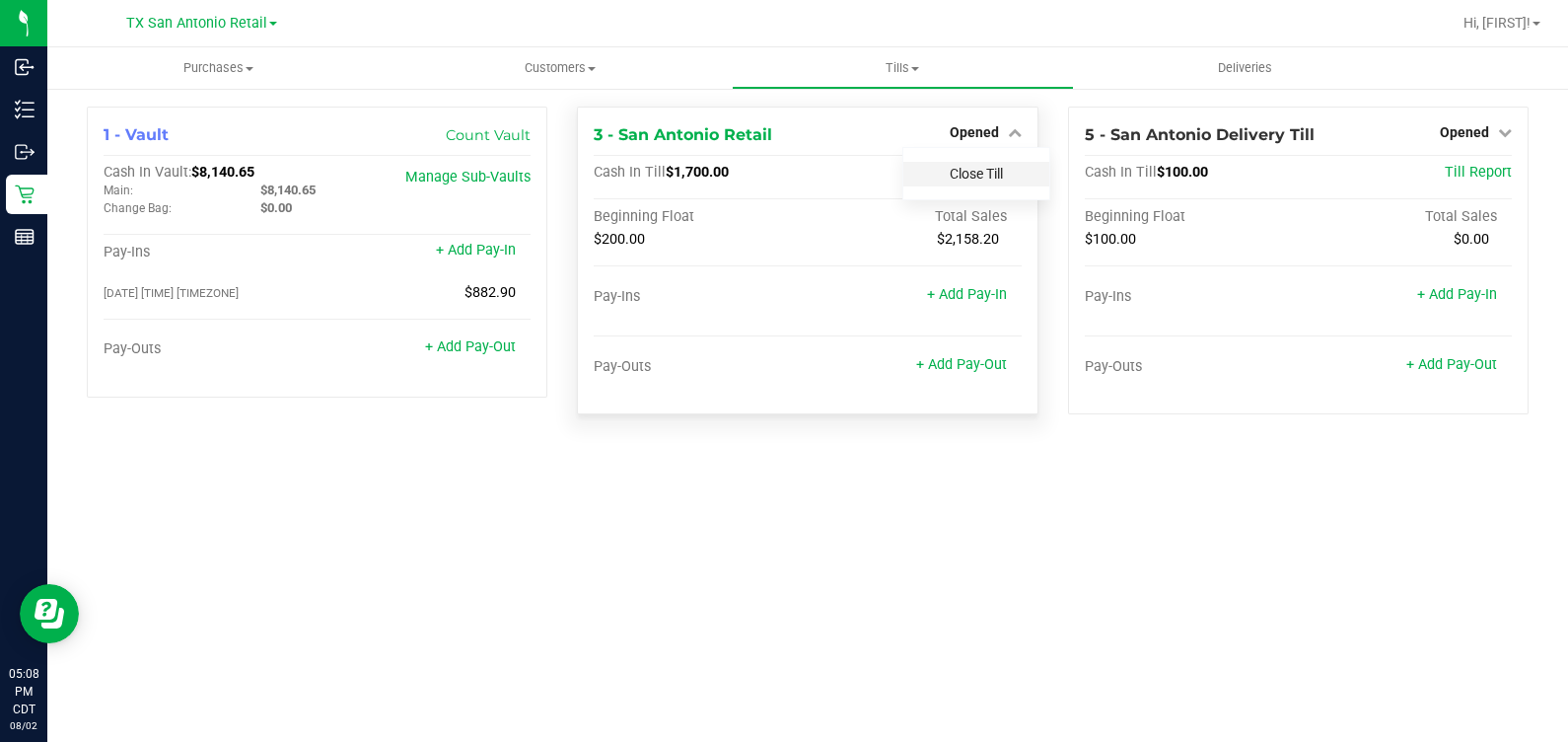 click on "Close Till" at bounding box center (976, 174) 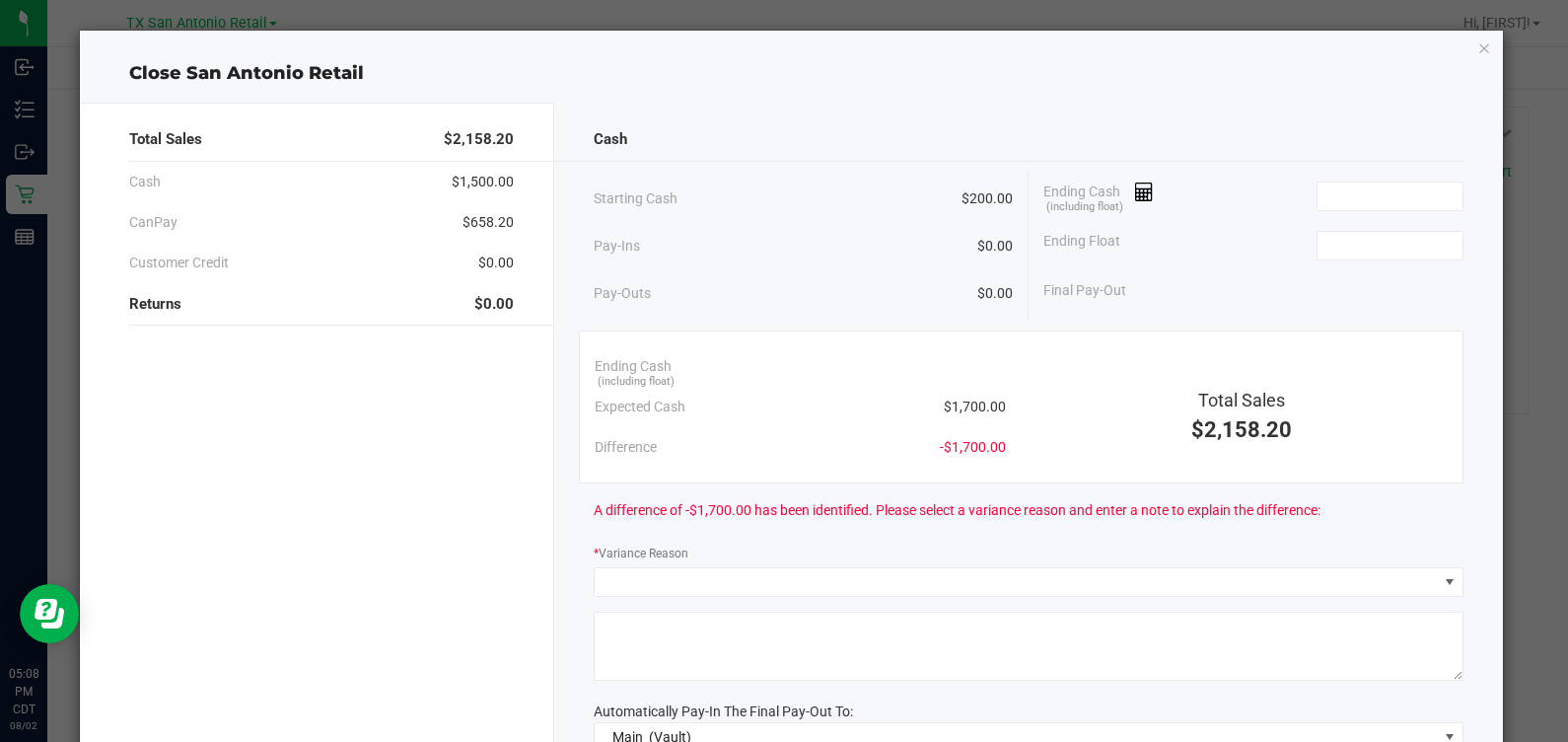 click on "Ending Float" 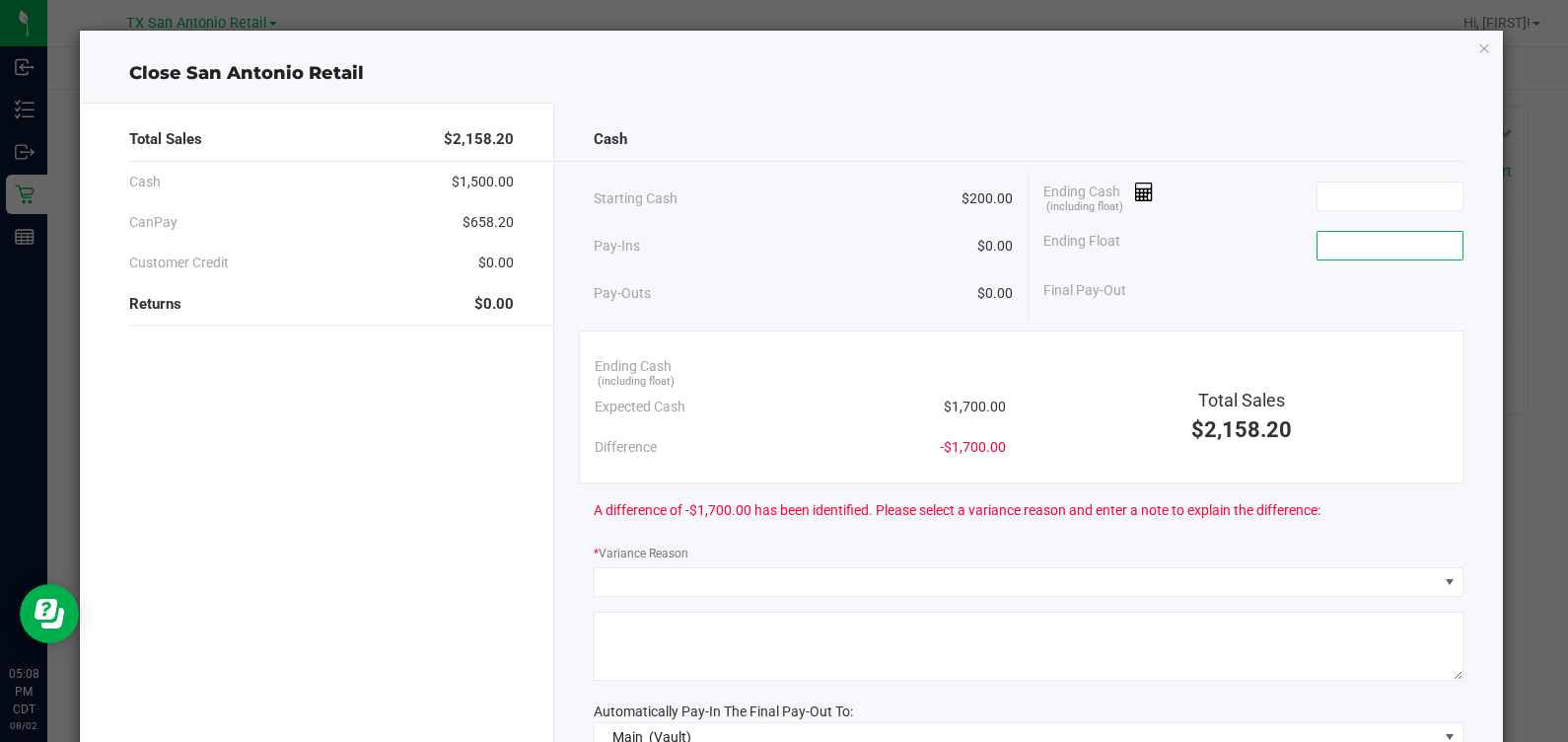 click at bounding box center (1390, 246) 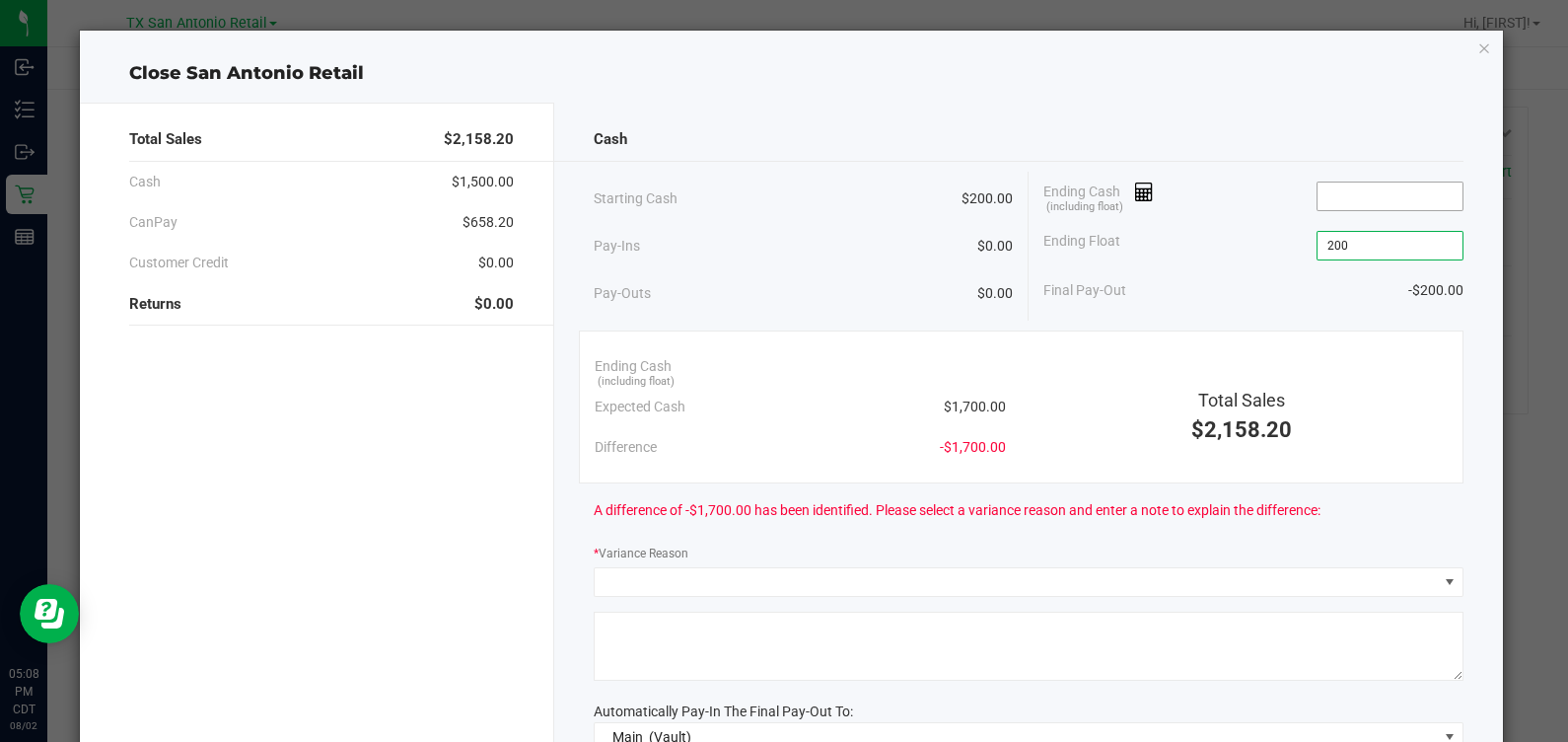 type on "$200.00" 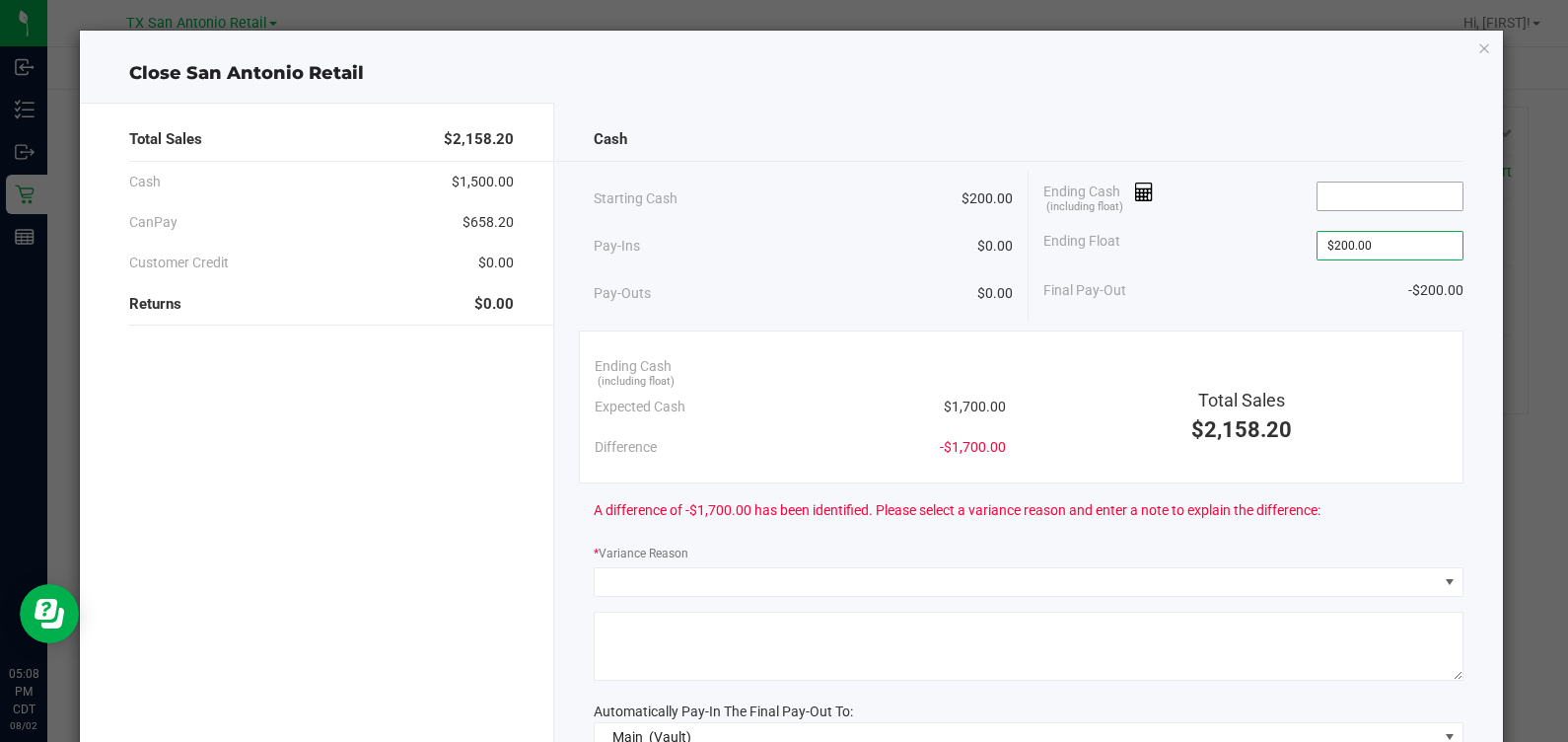 click at bounding box center (1390, 196) 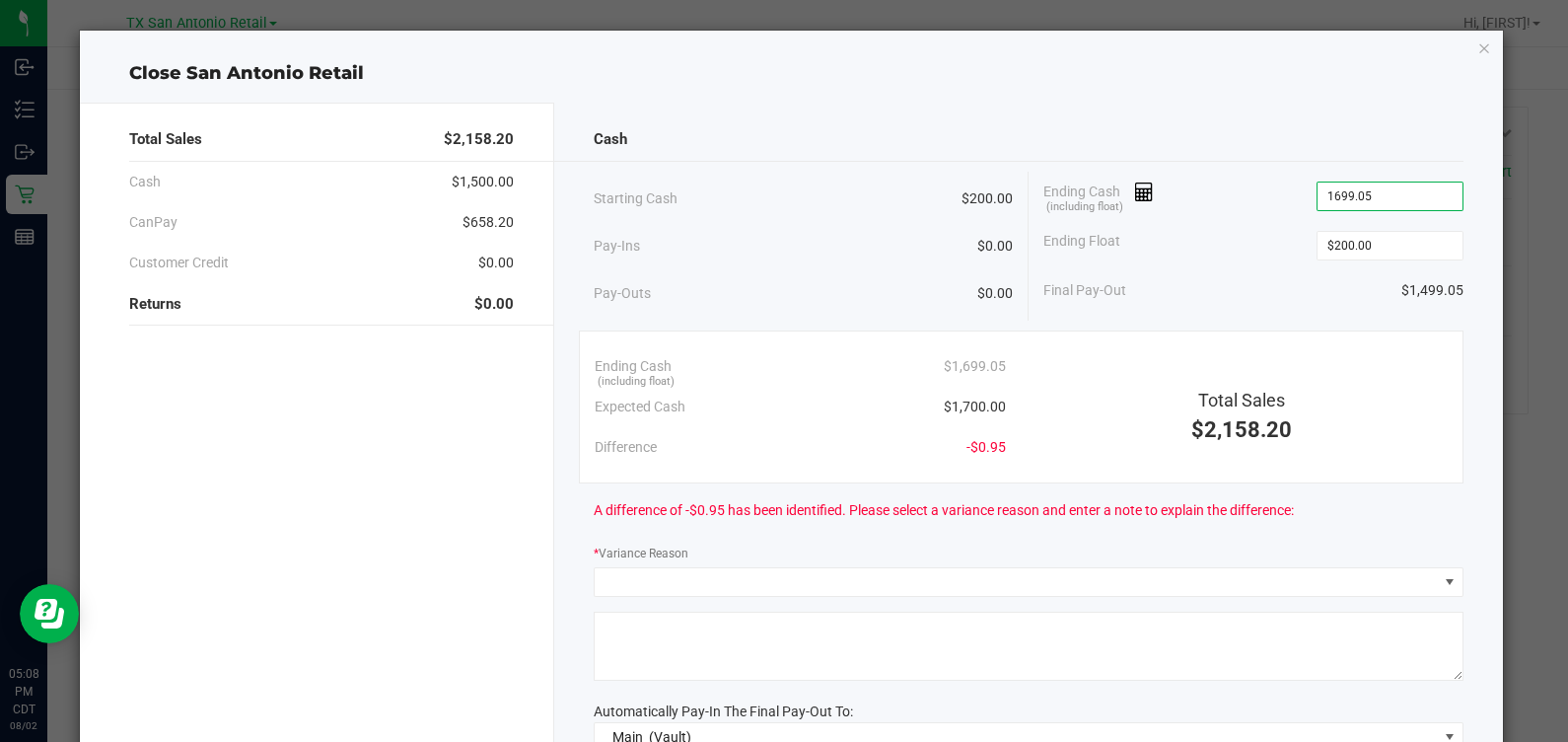 type on "$1,699.05" 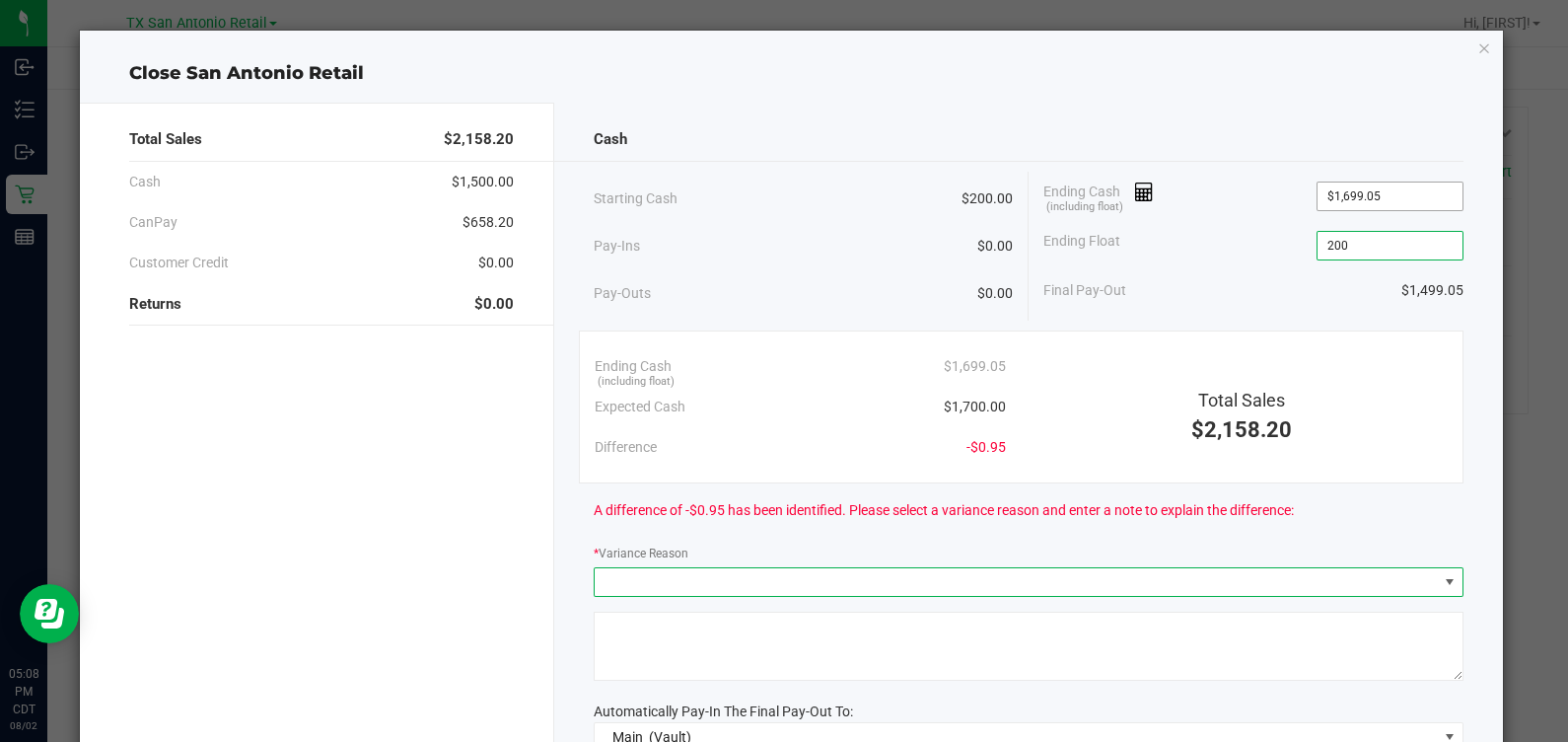 type on "$200.00" 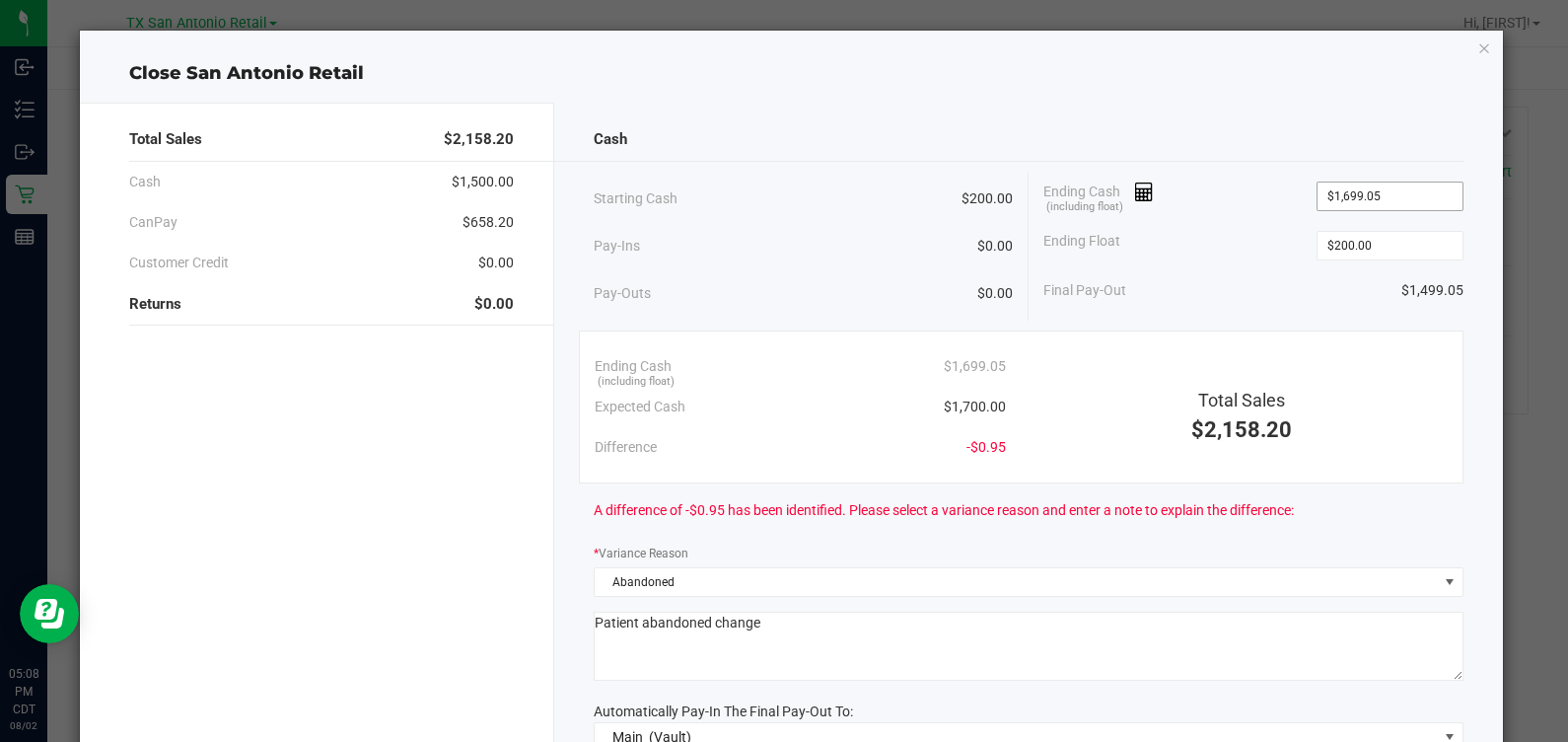 type on "Patient abandoned change" 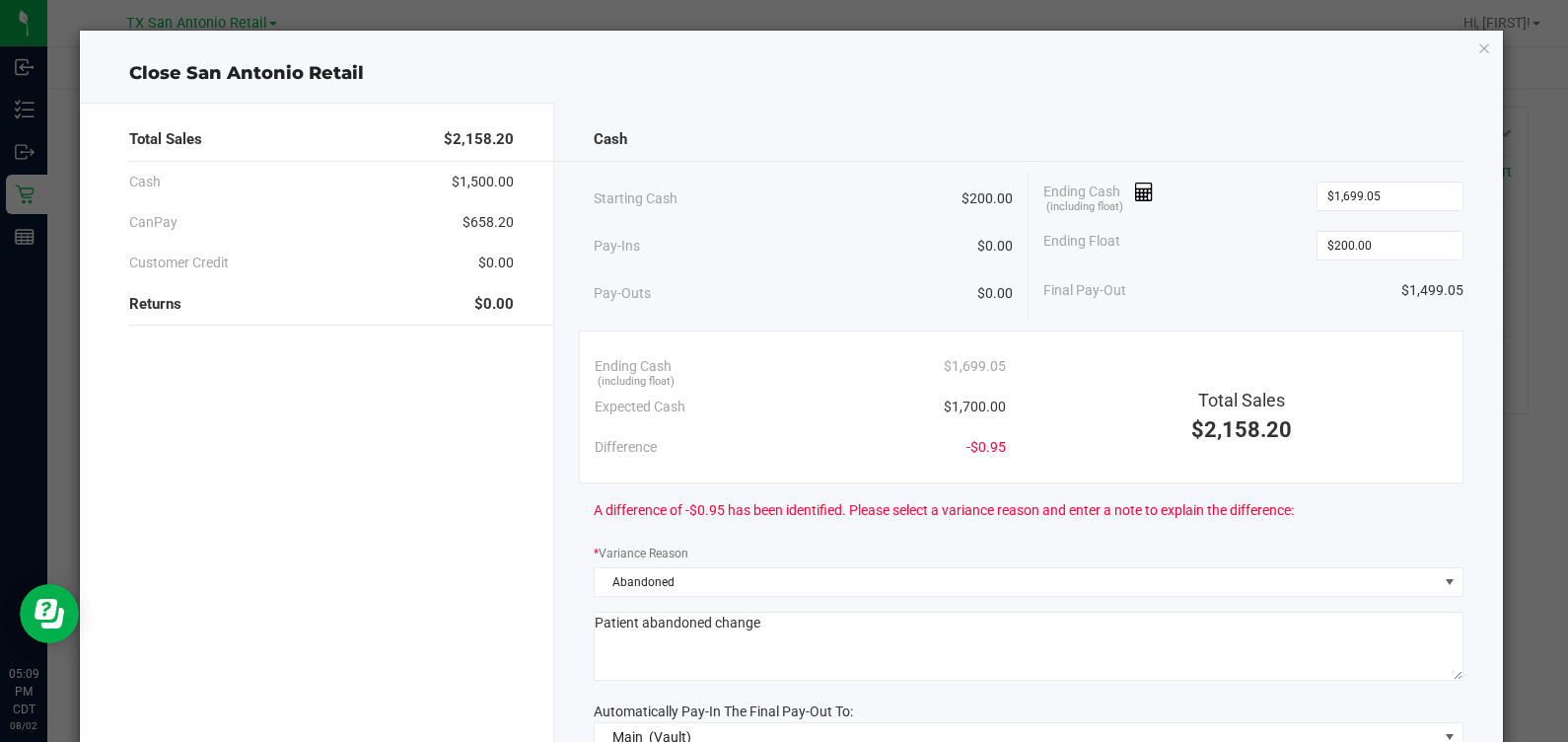 drag, startPoint x: 926, startPoint y: 649, endPoint x: 251, endPoint y: 668, distance: 675.26735 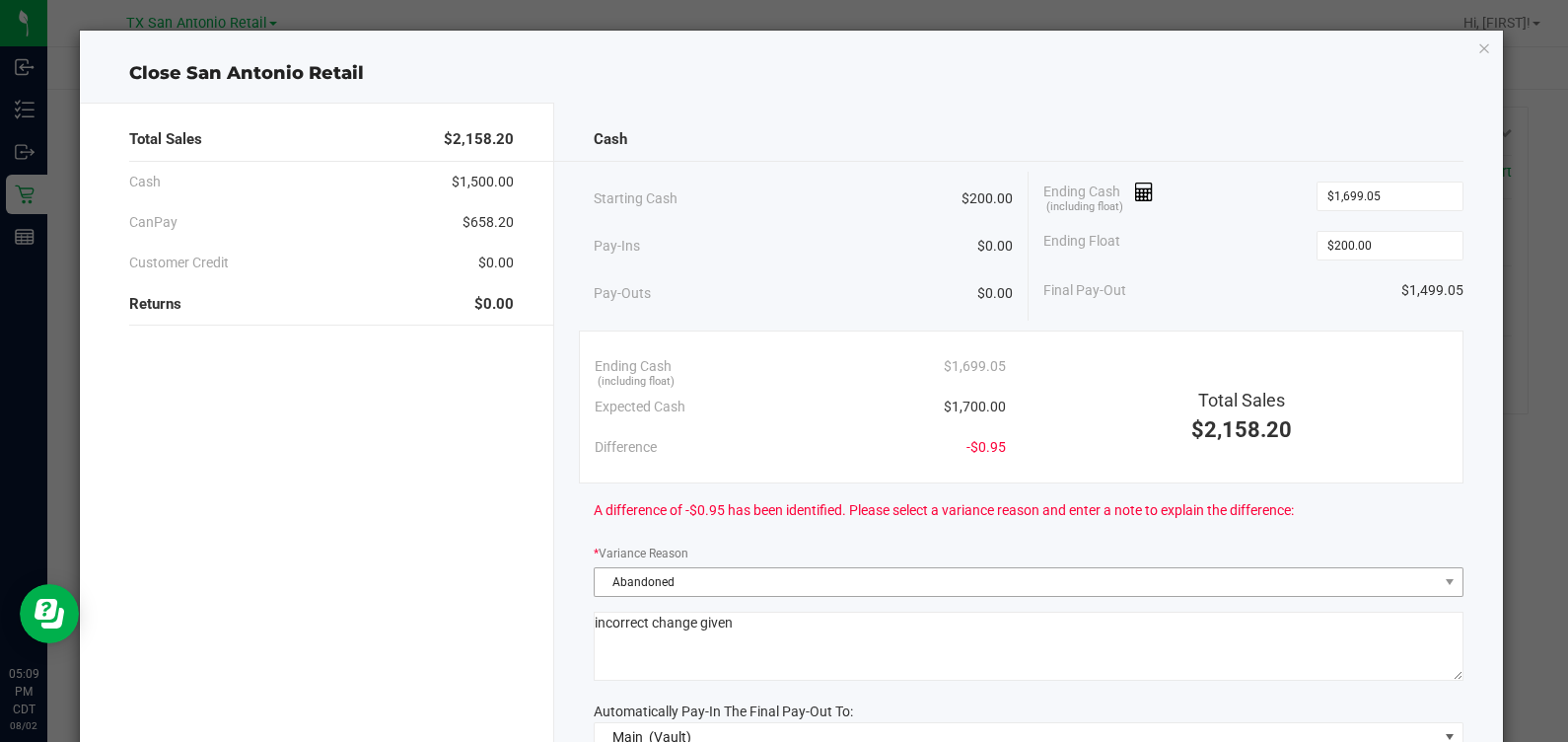 type on "incorrect change given" 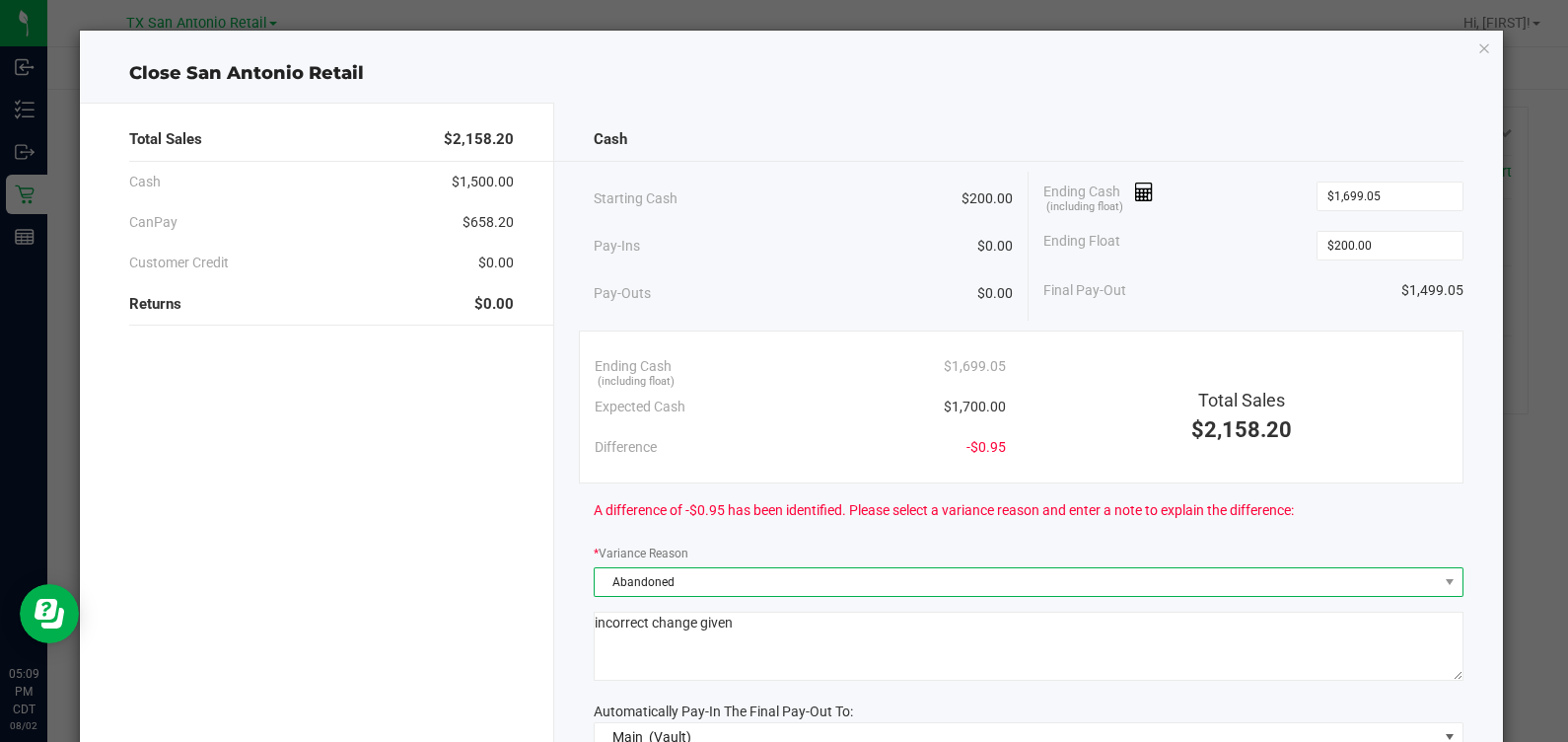 click on "Abandoned" at bounding box center (1016, 582) 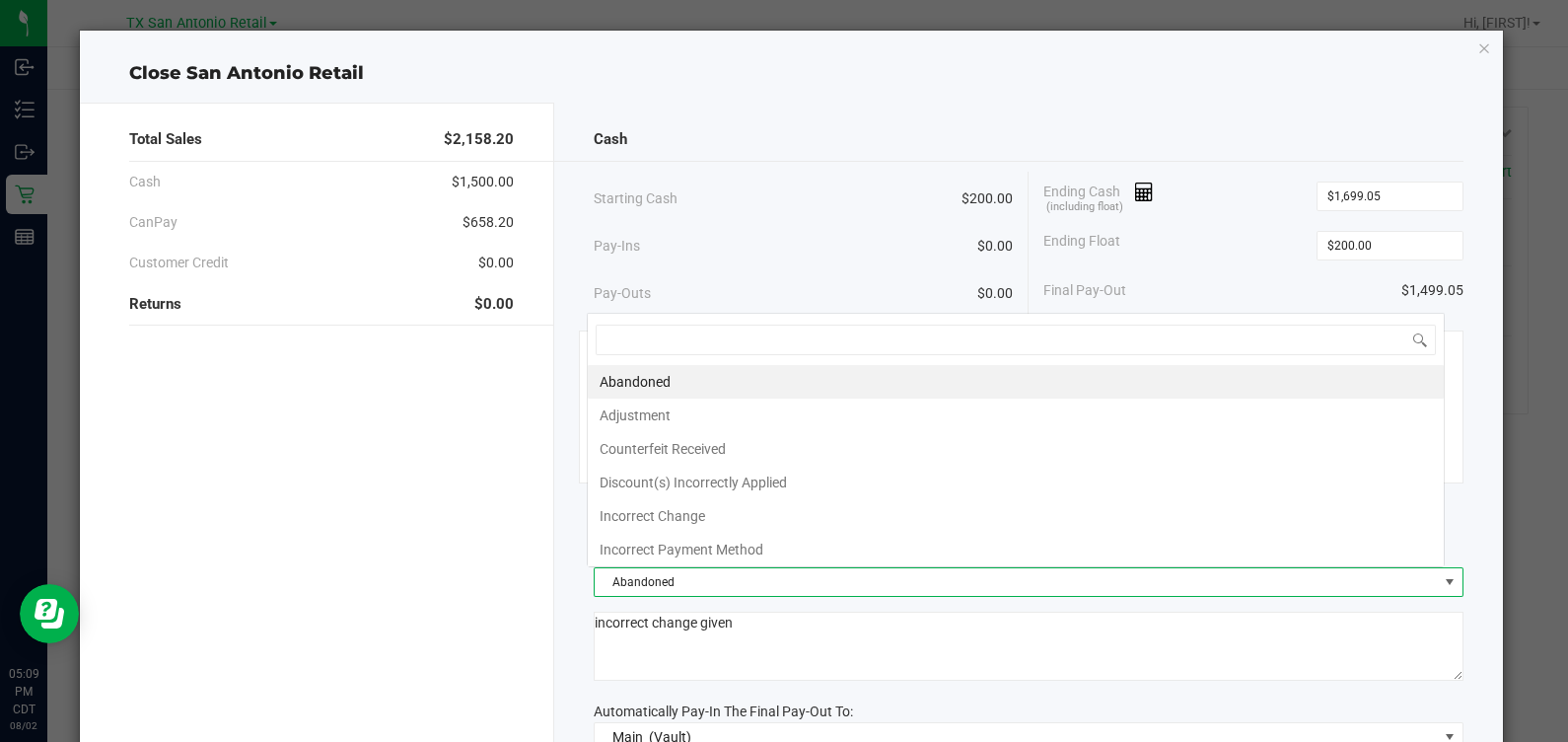 scroll, scrollTop: 0, scrollLeft: 0, axis: both 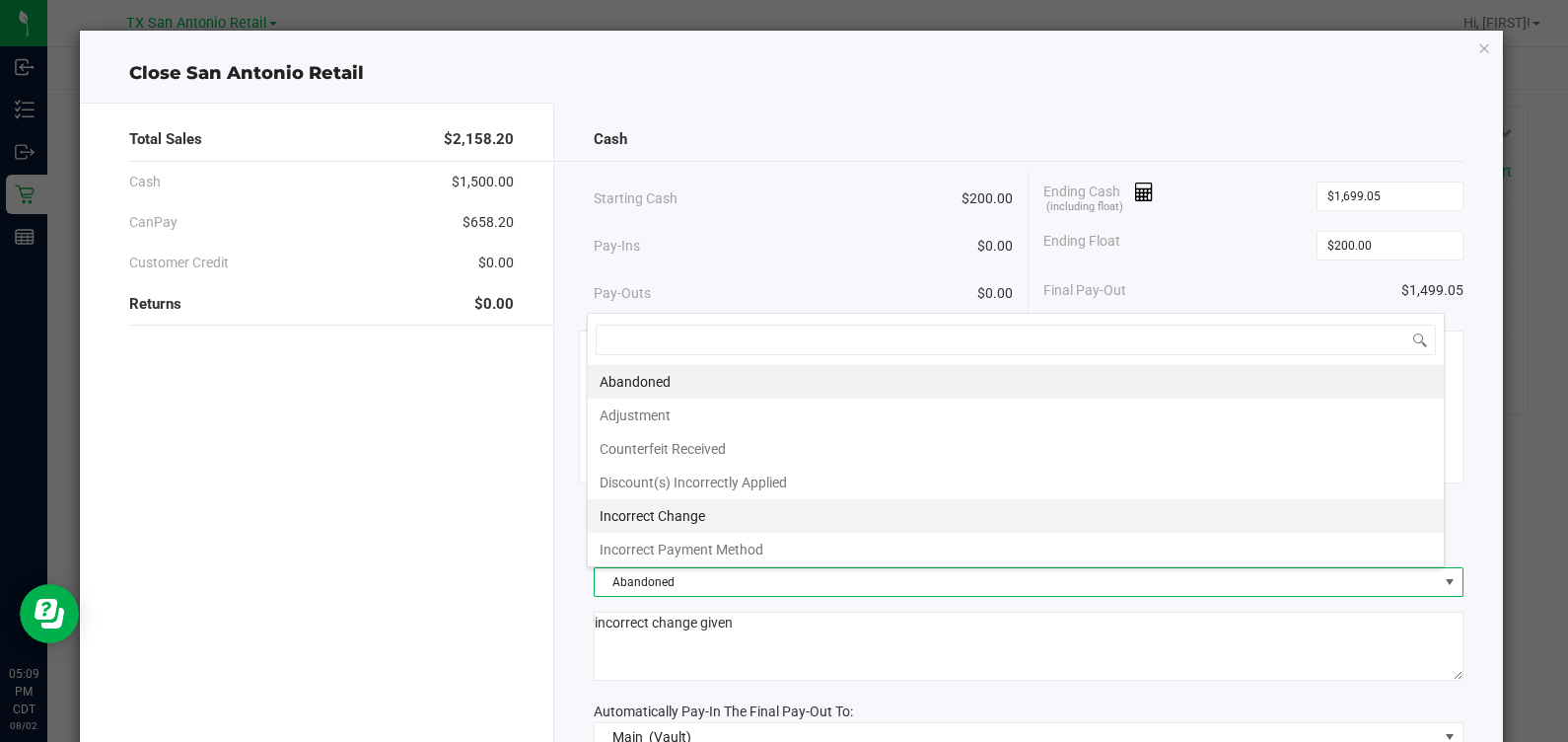 click on "Incorrect Change" at bounding box center [1016, 516] 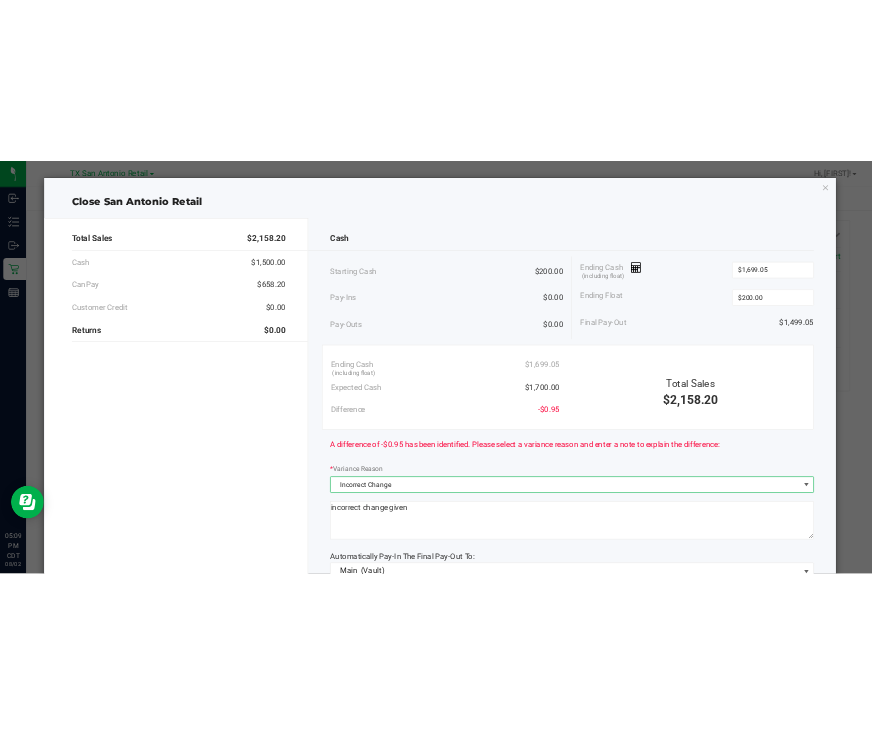 scroll, scrollTop: 249, scrollLeft: 0, axis: vertical 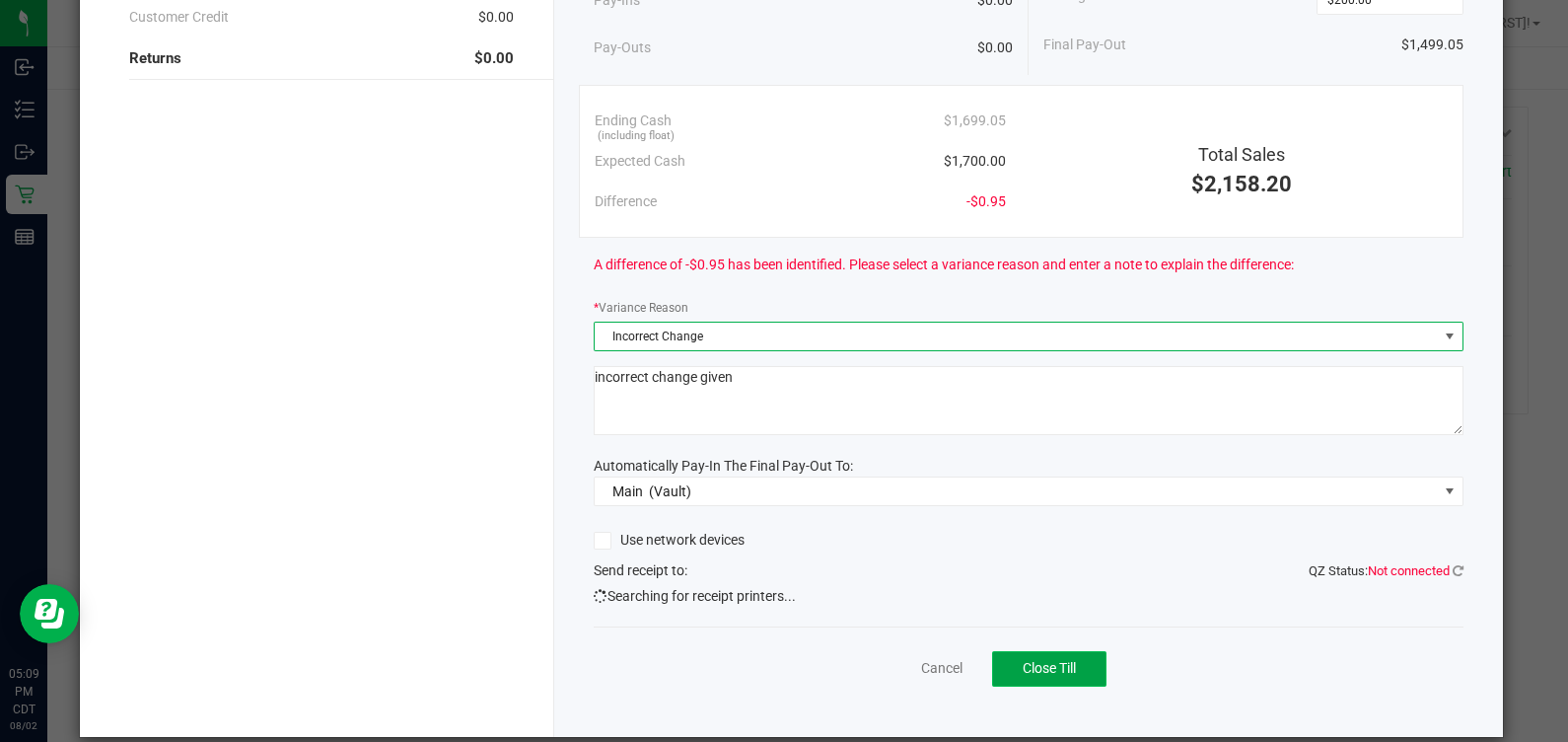 click on "Close Till" 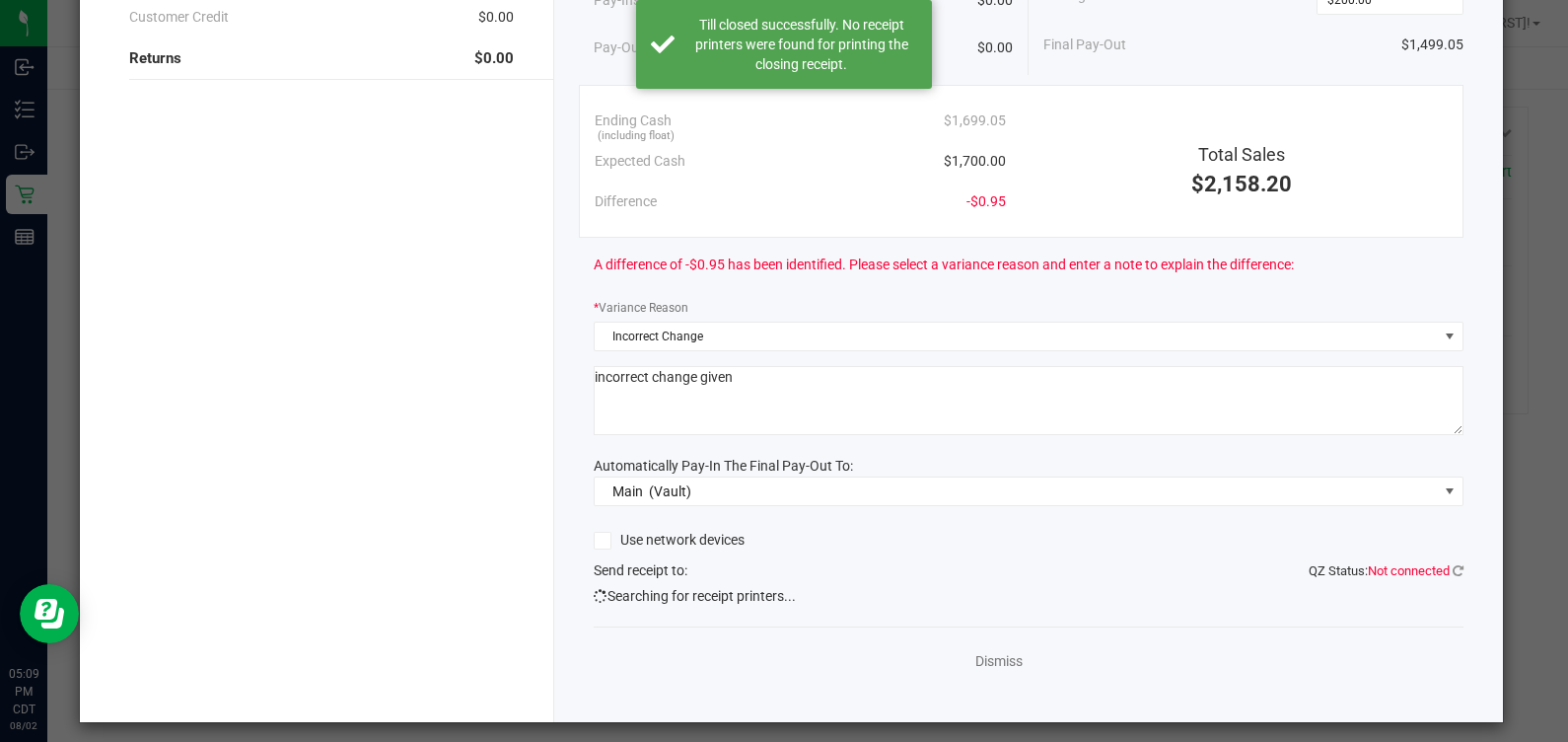 click on "Dismiss" 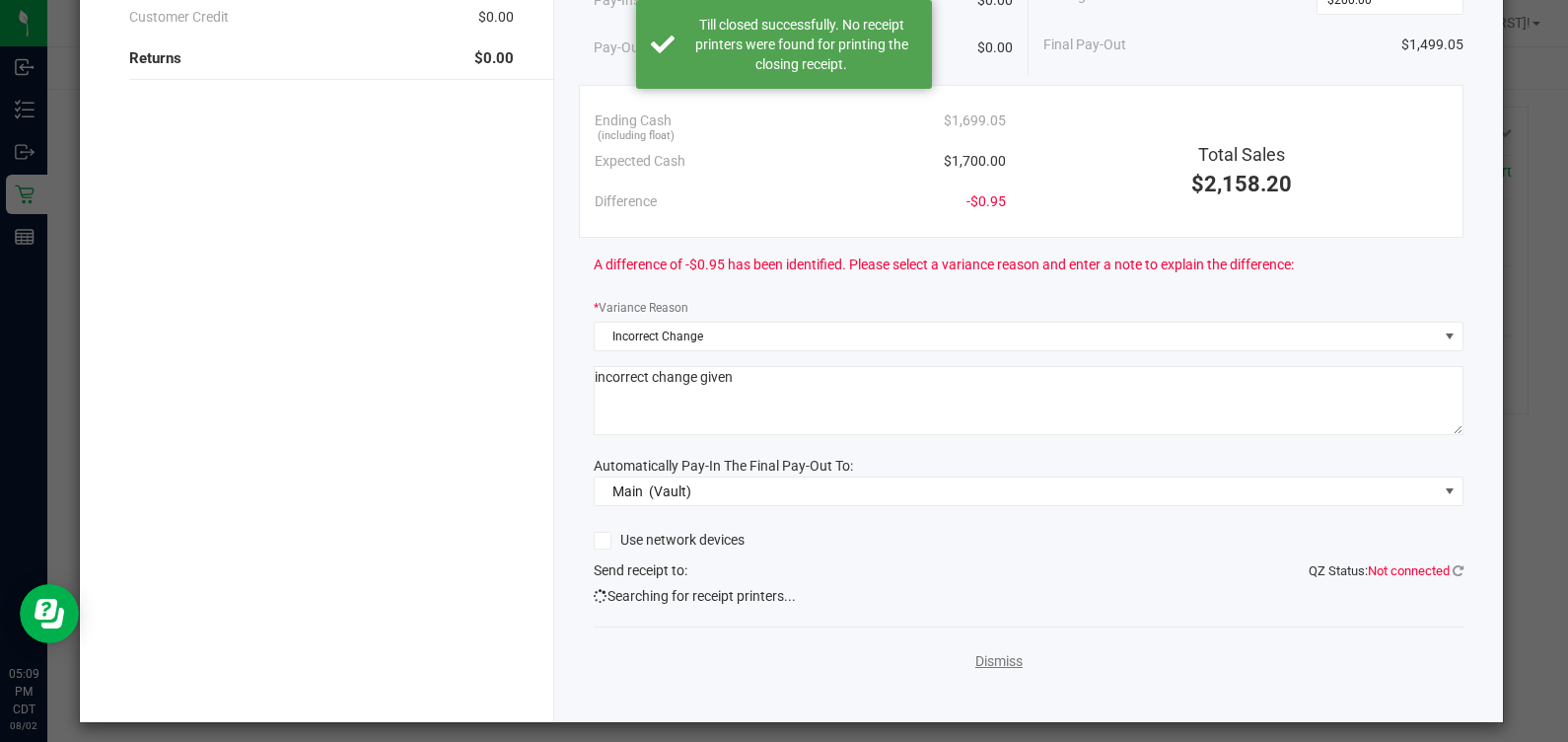 click on "Dismiss" 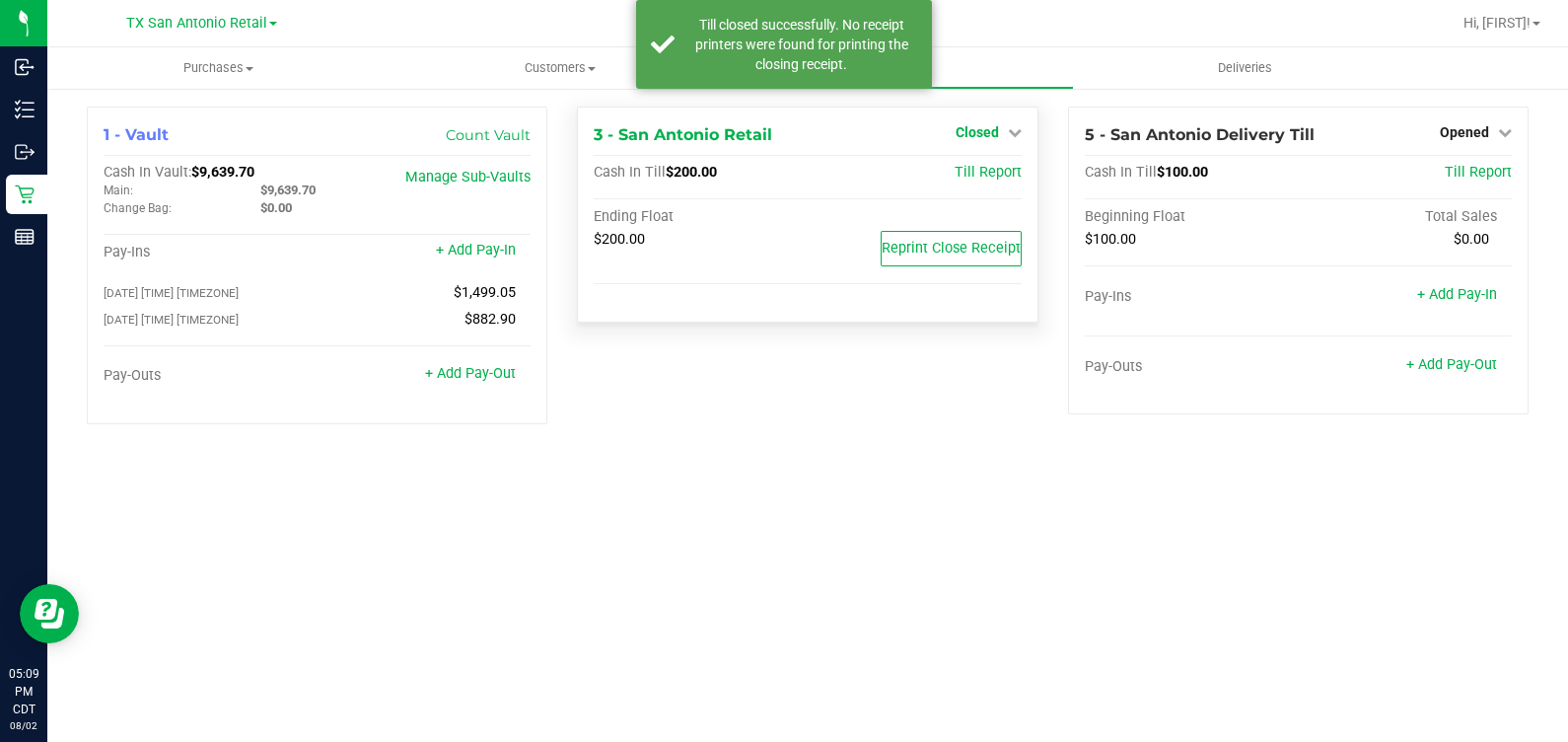 click on "Closed" at bounding box center (977, 132) 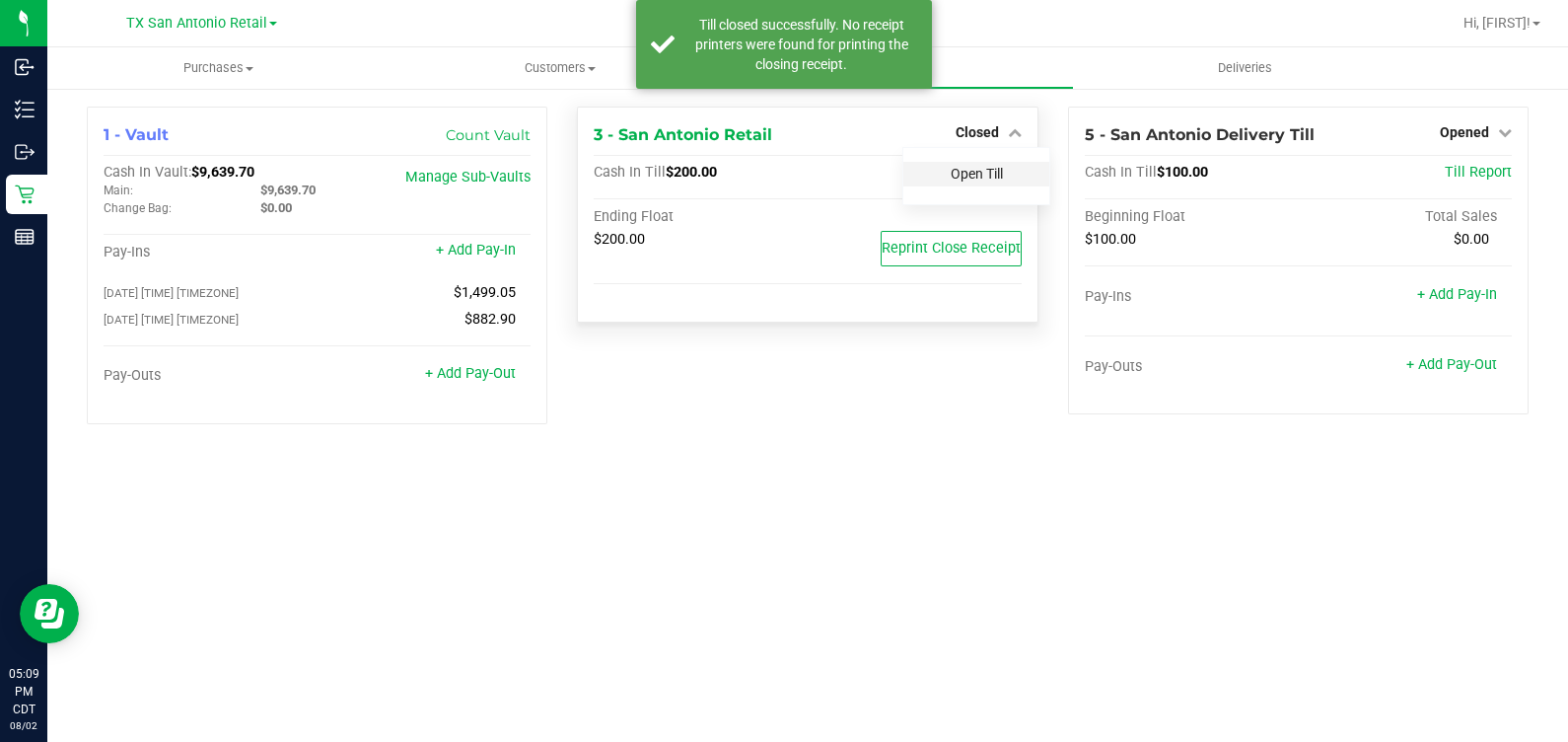click on "Open Till" at bounding box center (976, 174) 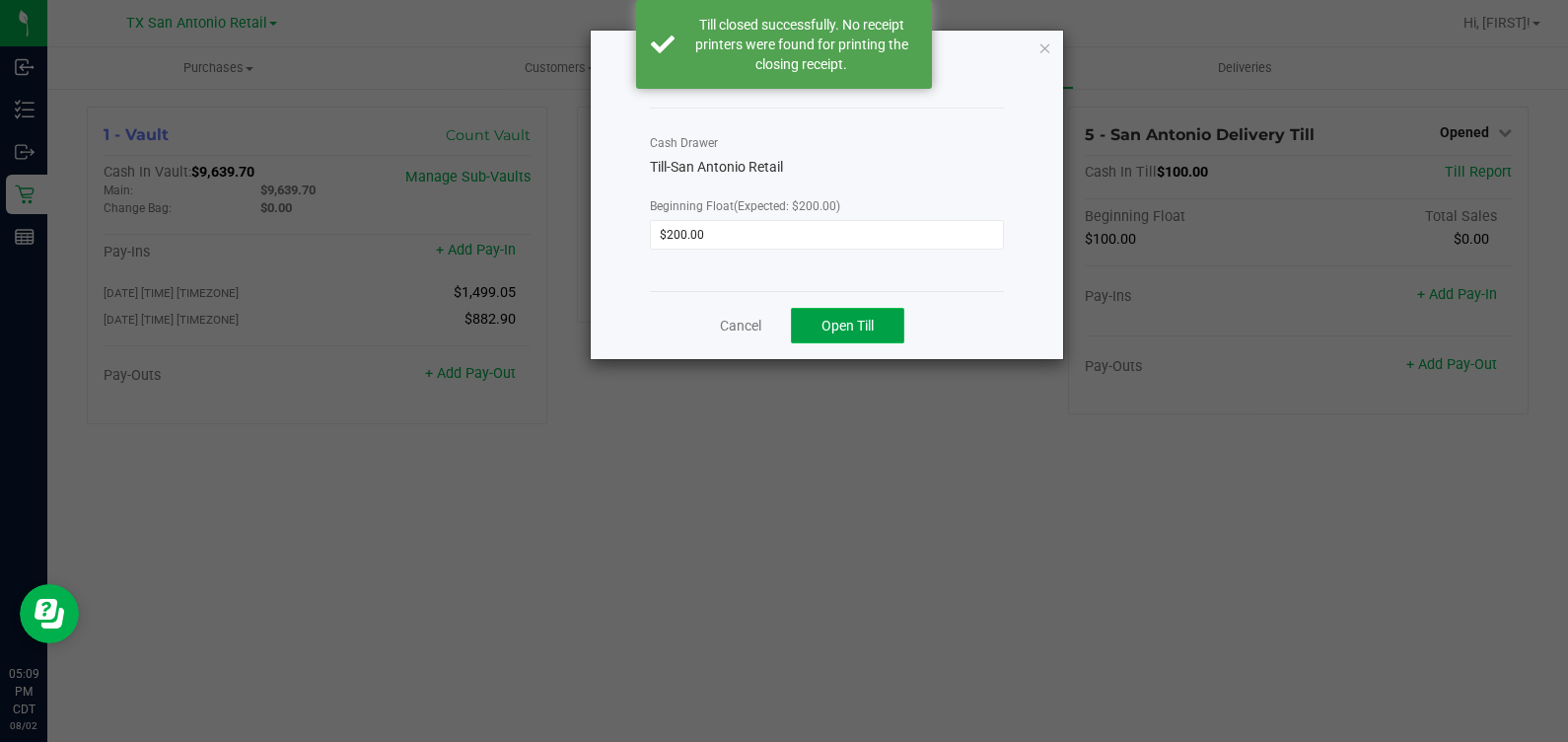 click on "Open Till" 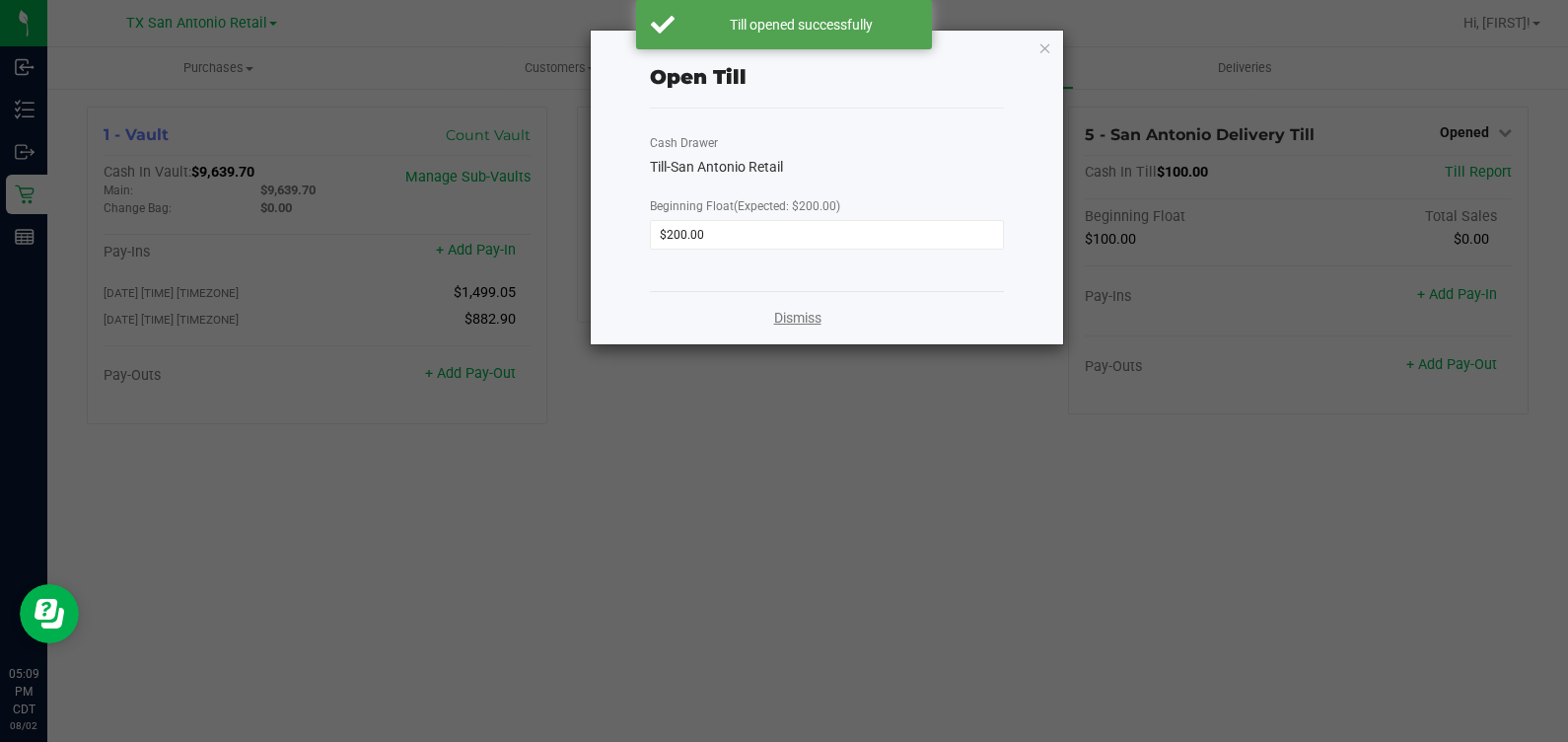 click on "Dismiss" 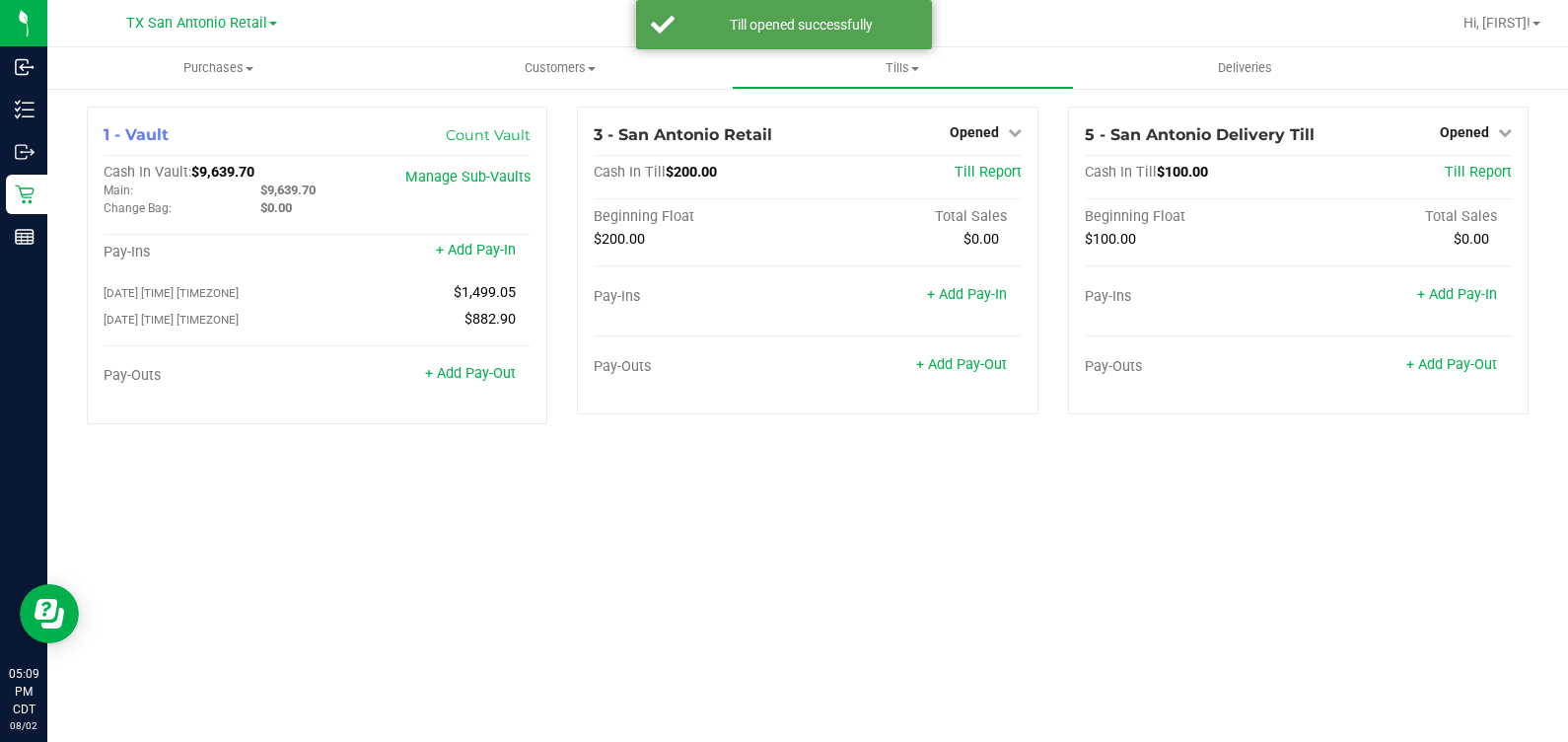 click on "3 - Till-San Antonio Retail Opened Close Till Cash In Till $200.00 Till Report Beginning Float Total Sales $200.00    $0.00    Pay-Ins + Add Pay-In Pay-Outs + Add Pay-Out" at bounding box center [807, 273] 